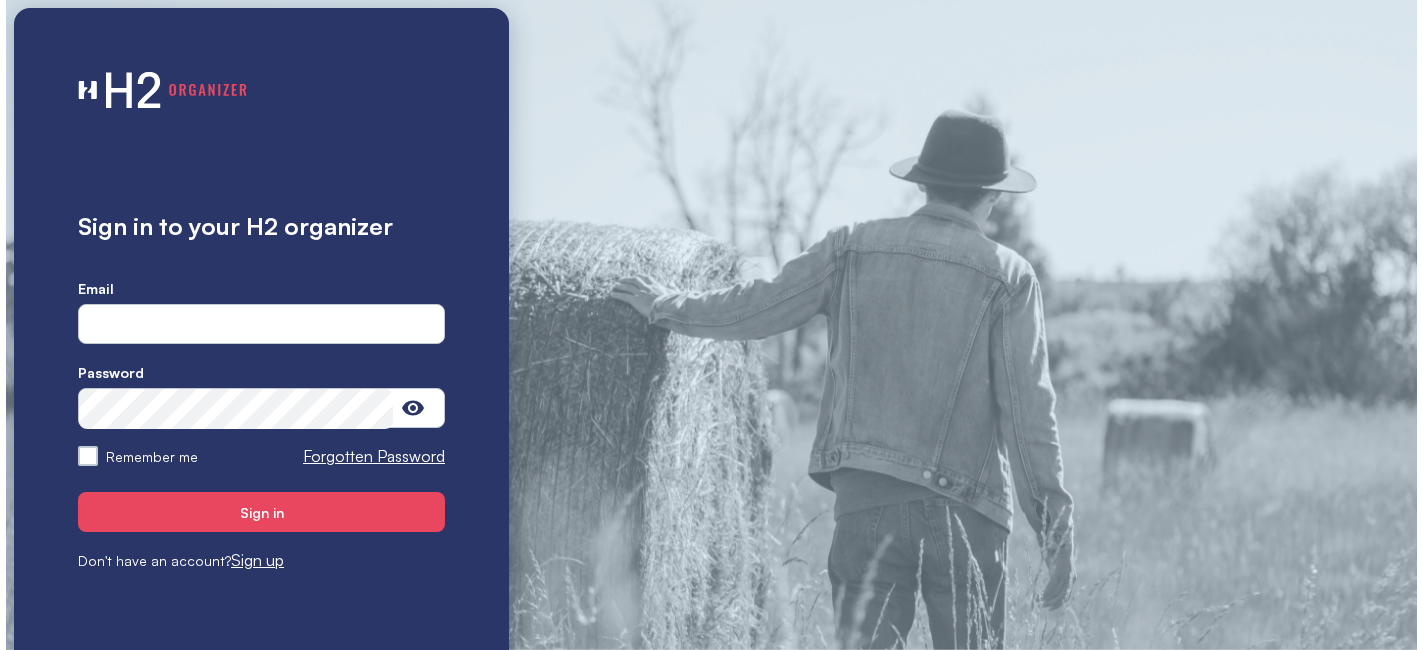 scroll, scrollTop: 0, scrollLeft: 0, axis: both 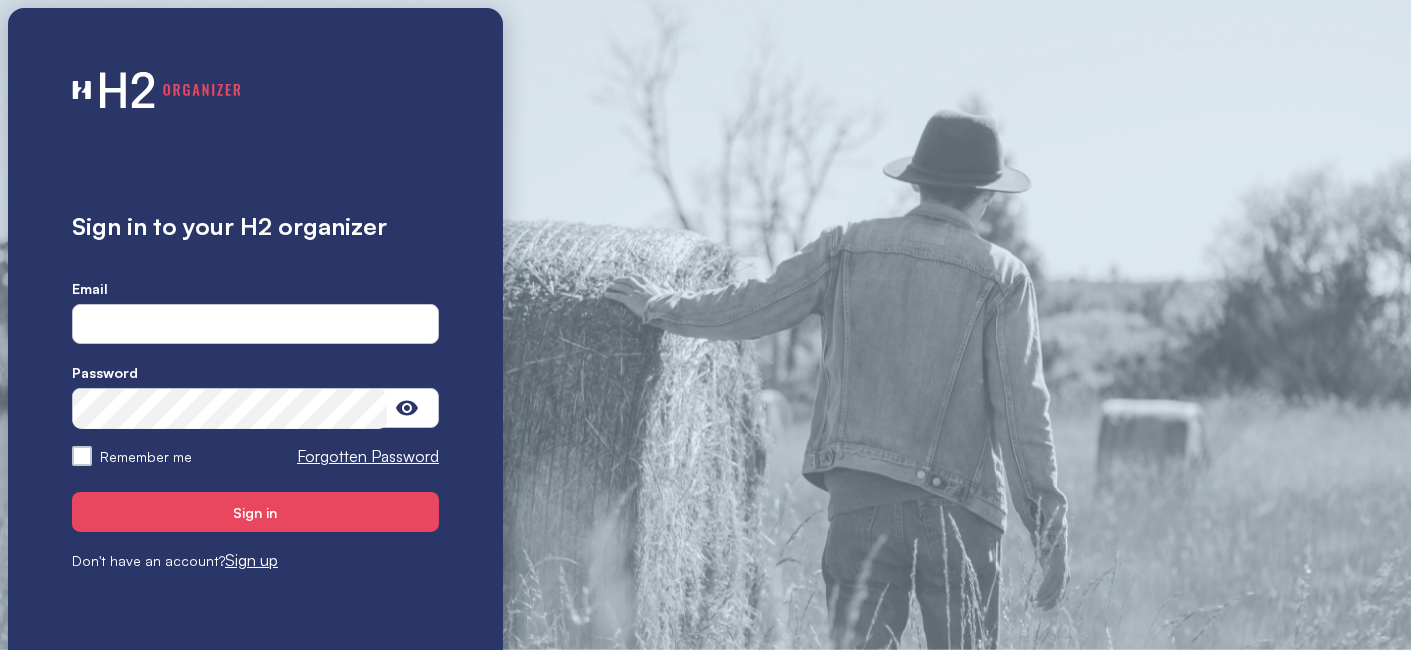 click on "Email" at bounding box center (255, 288) 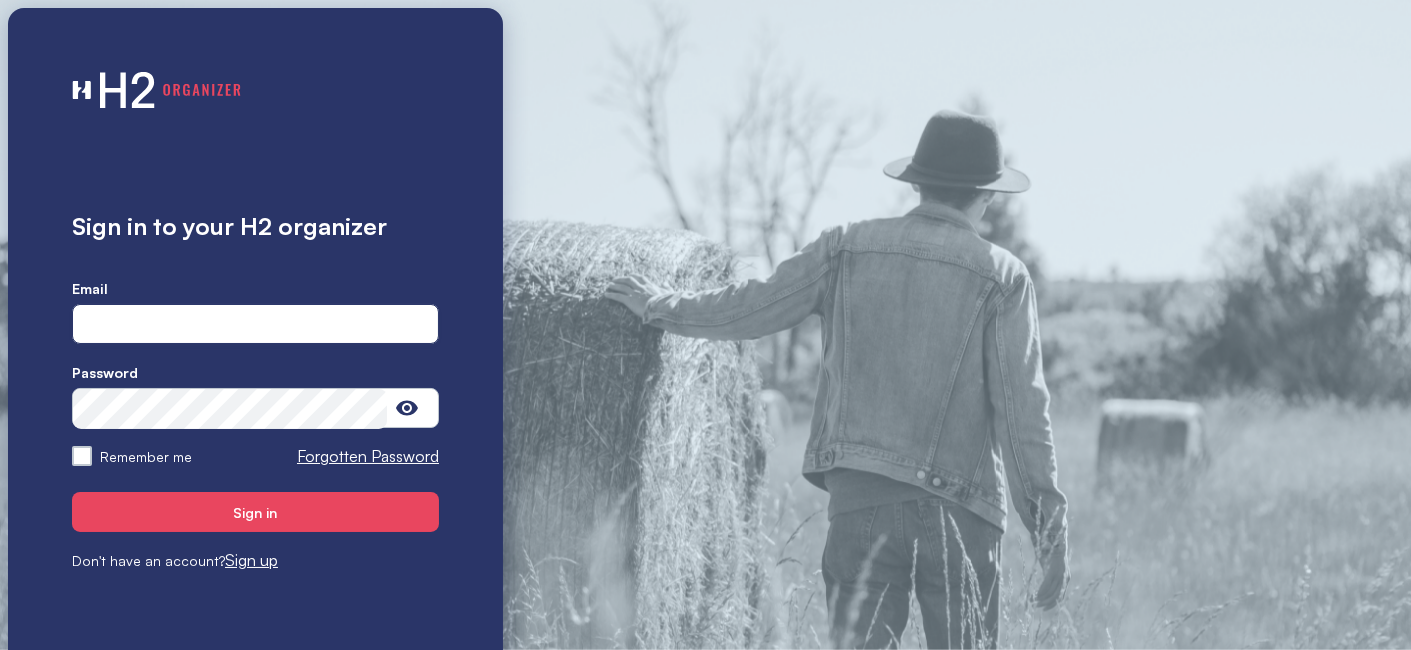 click at bounding box center [255, 325] 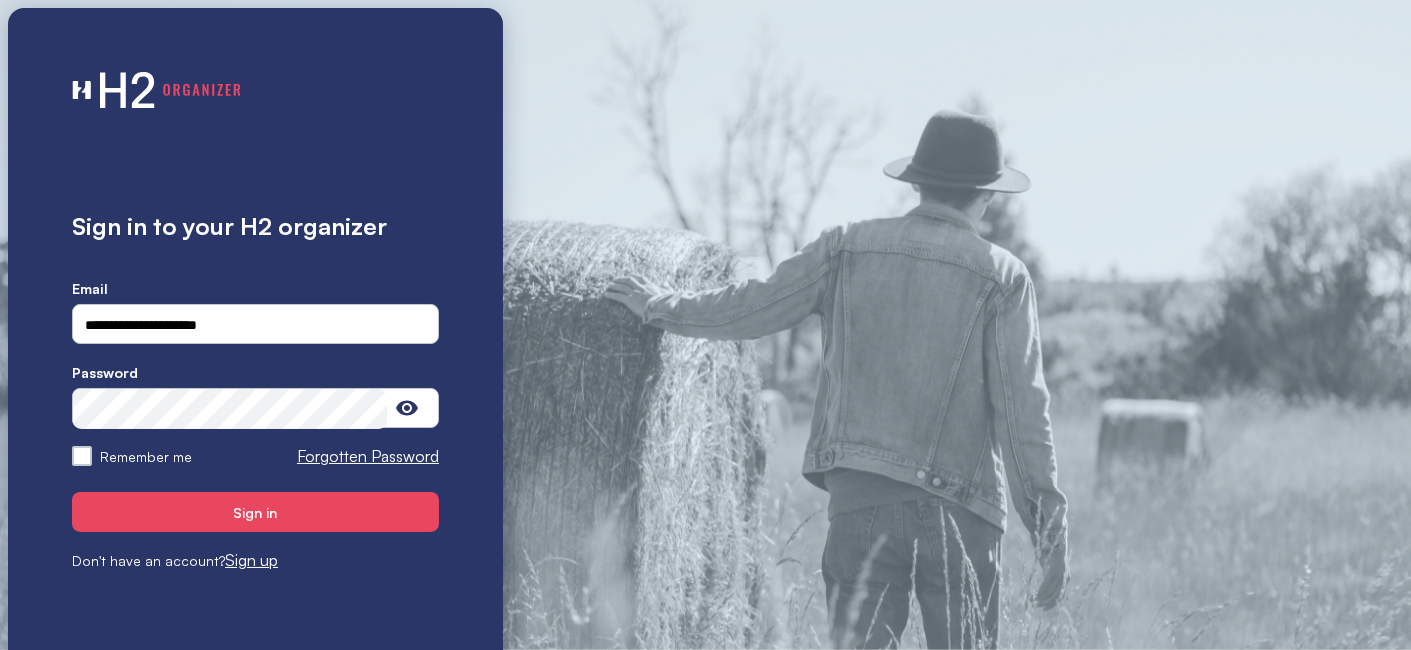 click on "Sign in" at bounding box center [255, 512] 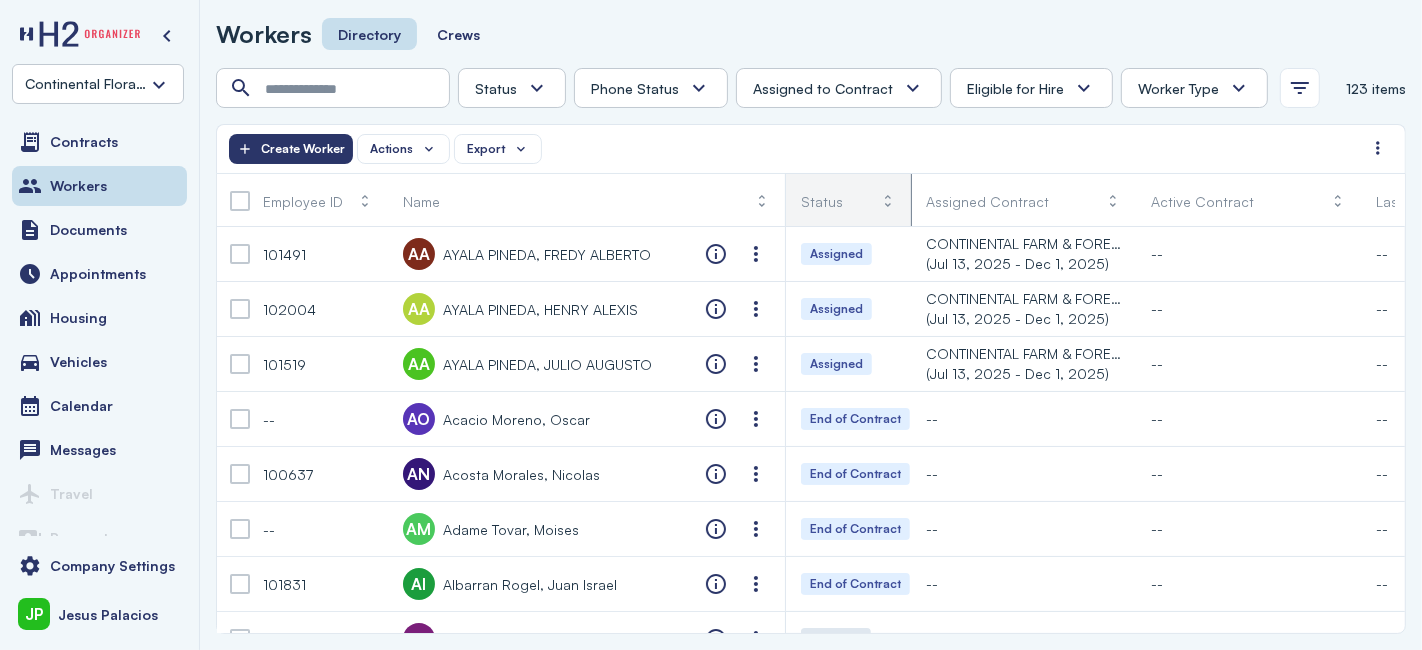 click at bounding box center (888, 201) 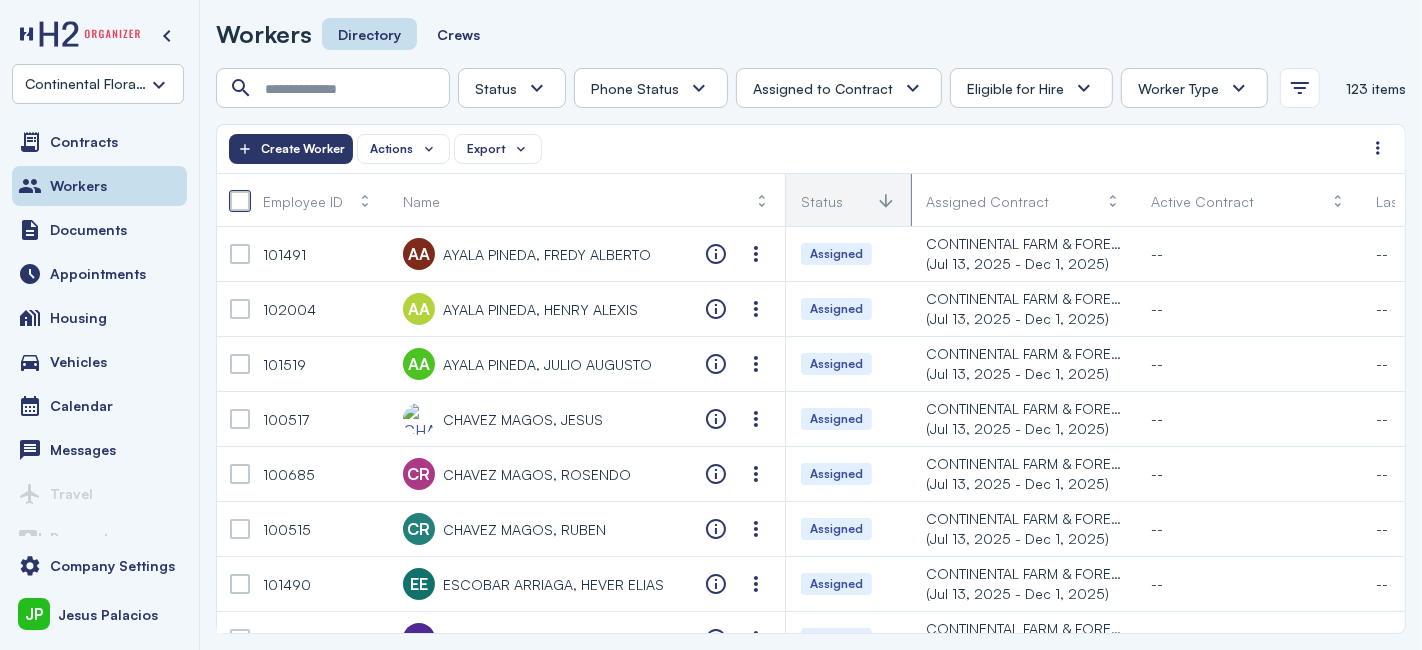click at bounding box center (240, 201) 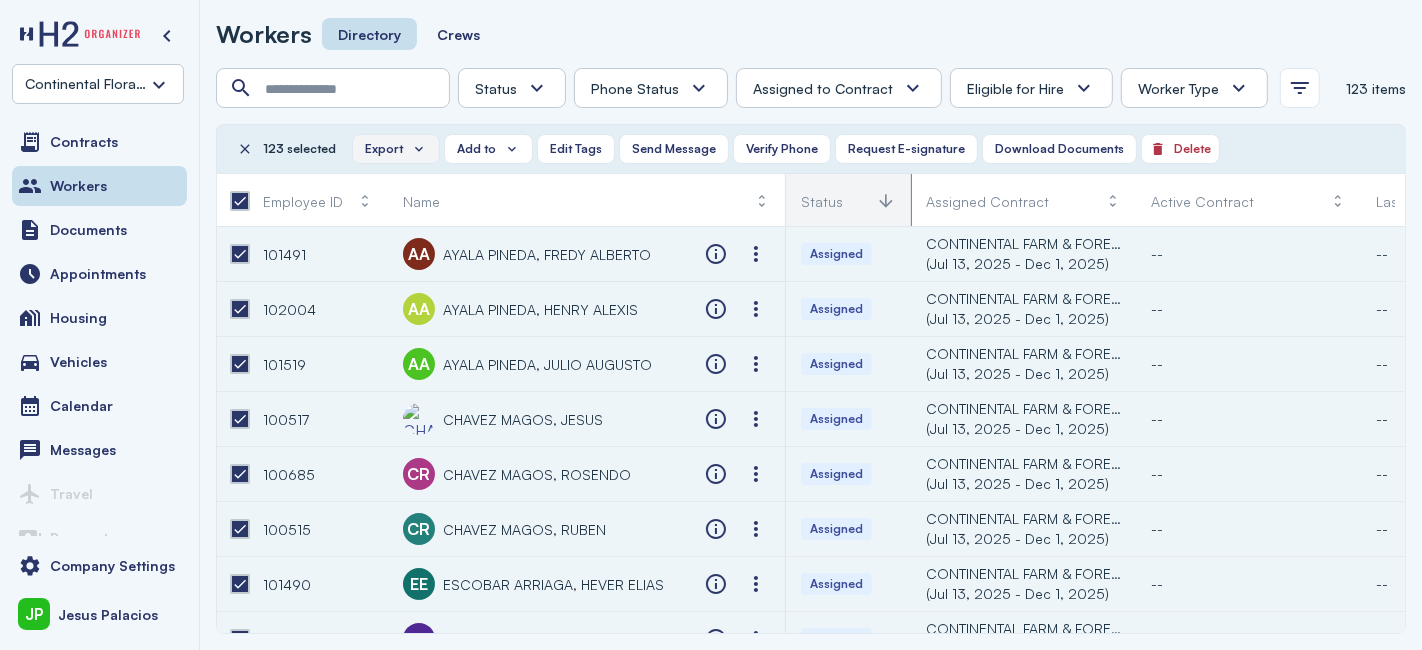 click on "Export" at bounding box center [396, 149] 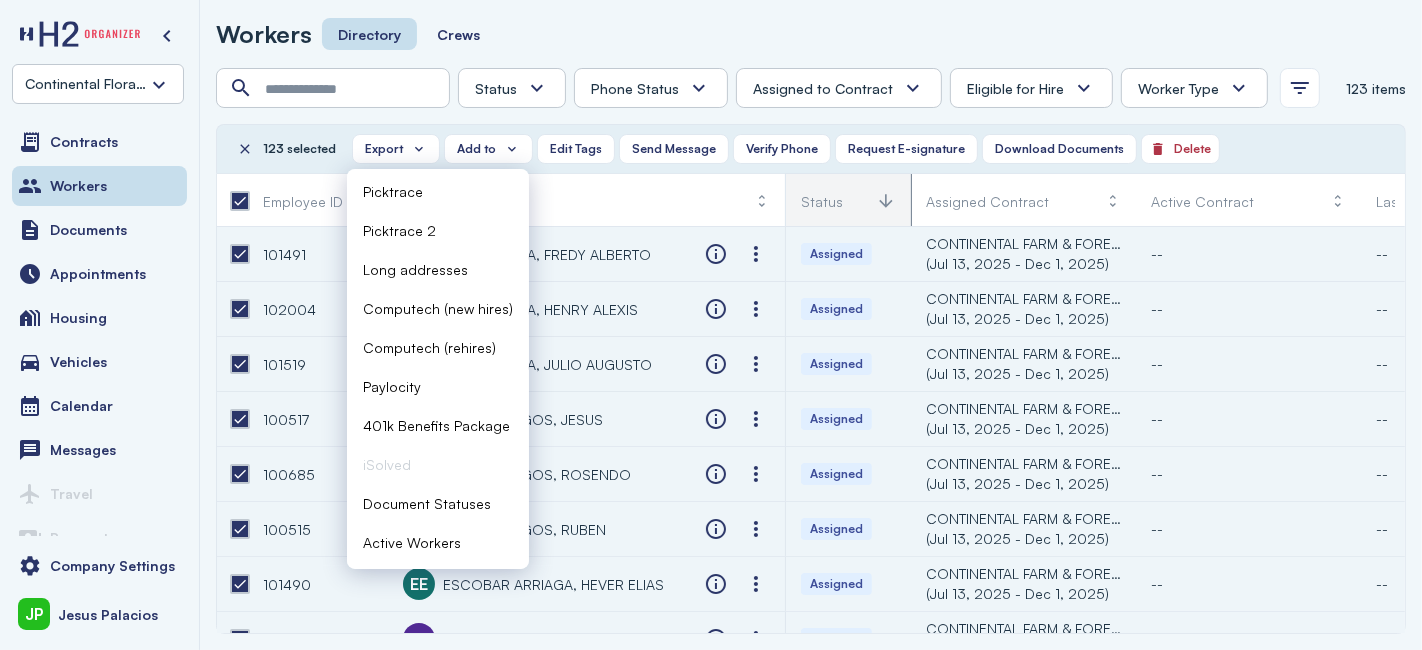 scroll, scrollTop: 37, scrollLeft: 0, axis: vertical 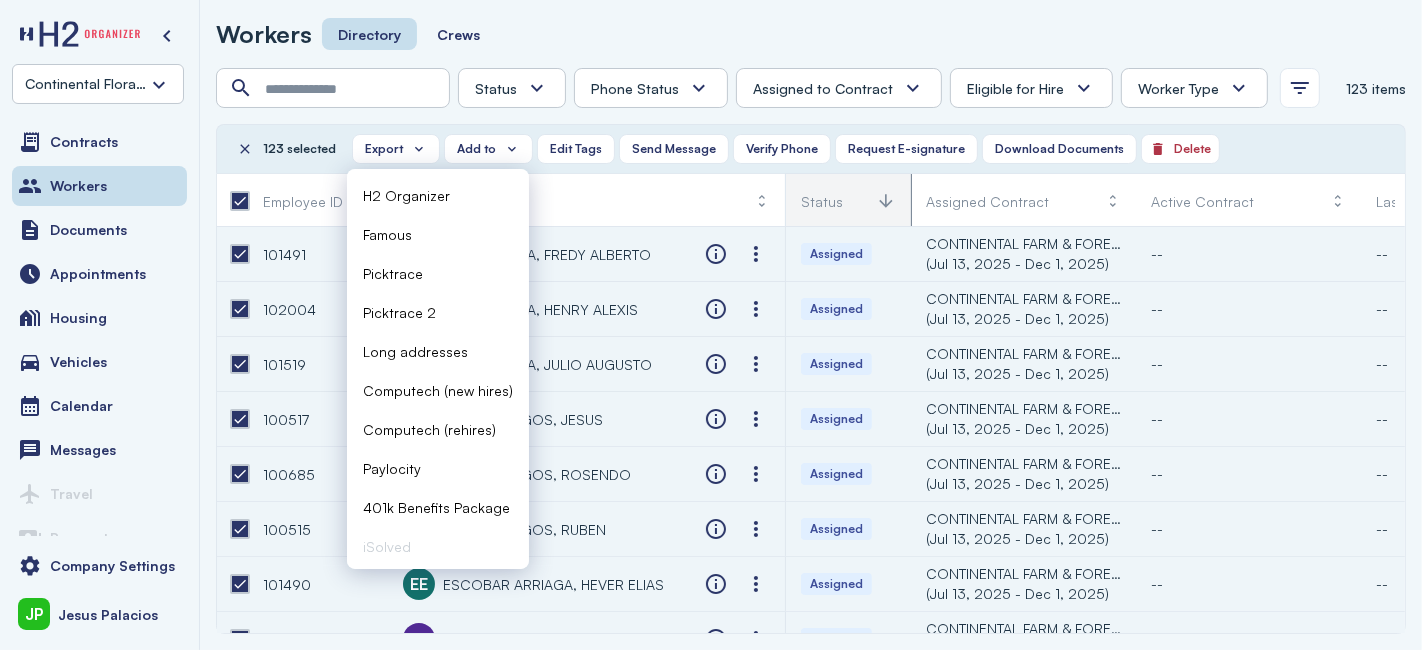 click on "H2 Organizer" at bounding box center (406, 195) 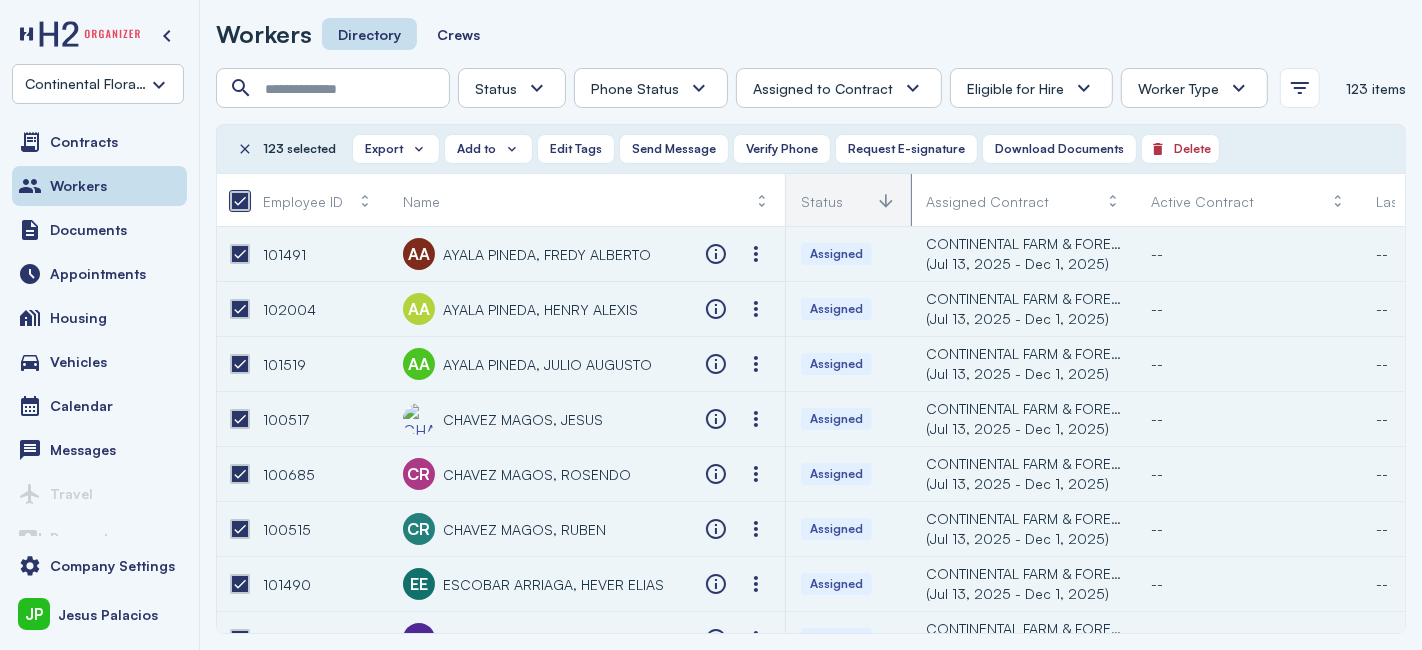 click at bounding box center (240, 201) 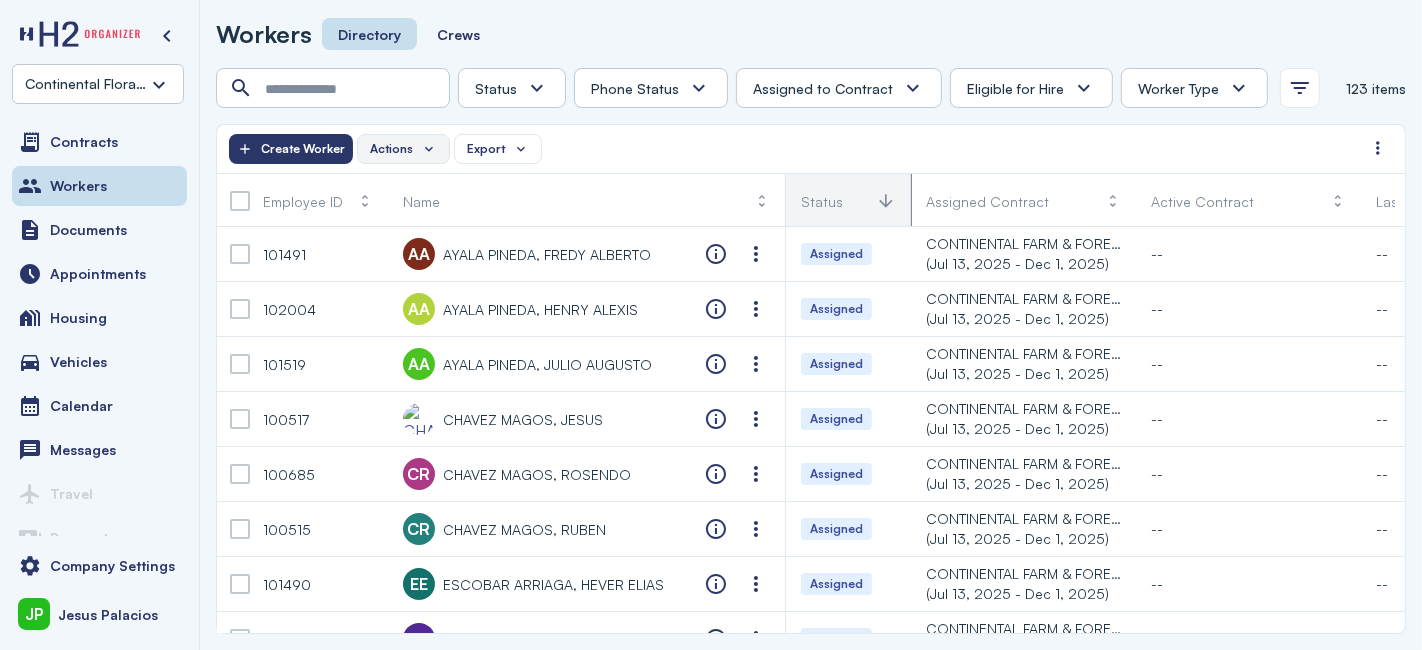 click on "Actions" at bounding box center [403, 149] 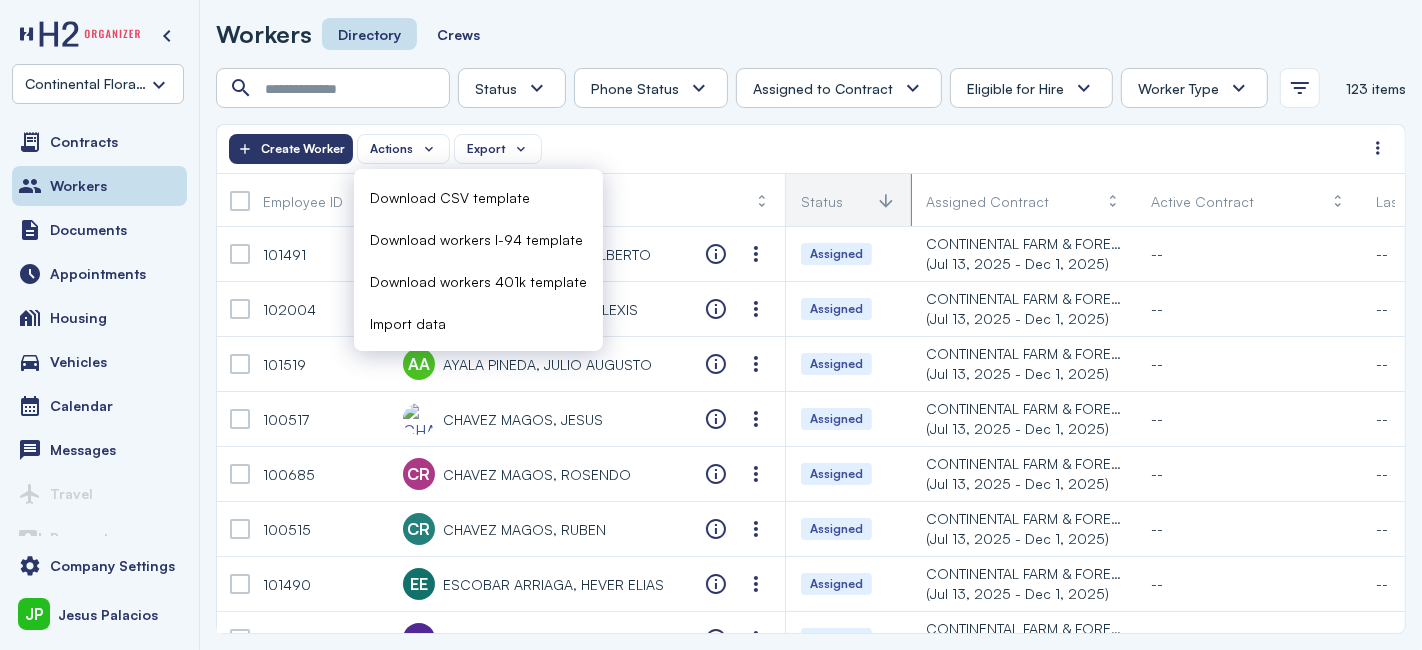 click on "Actions           Export                 Create Worker" at bounding box center [796, 149] 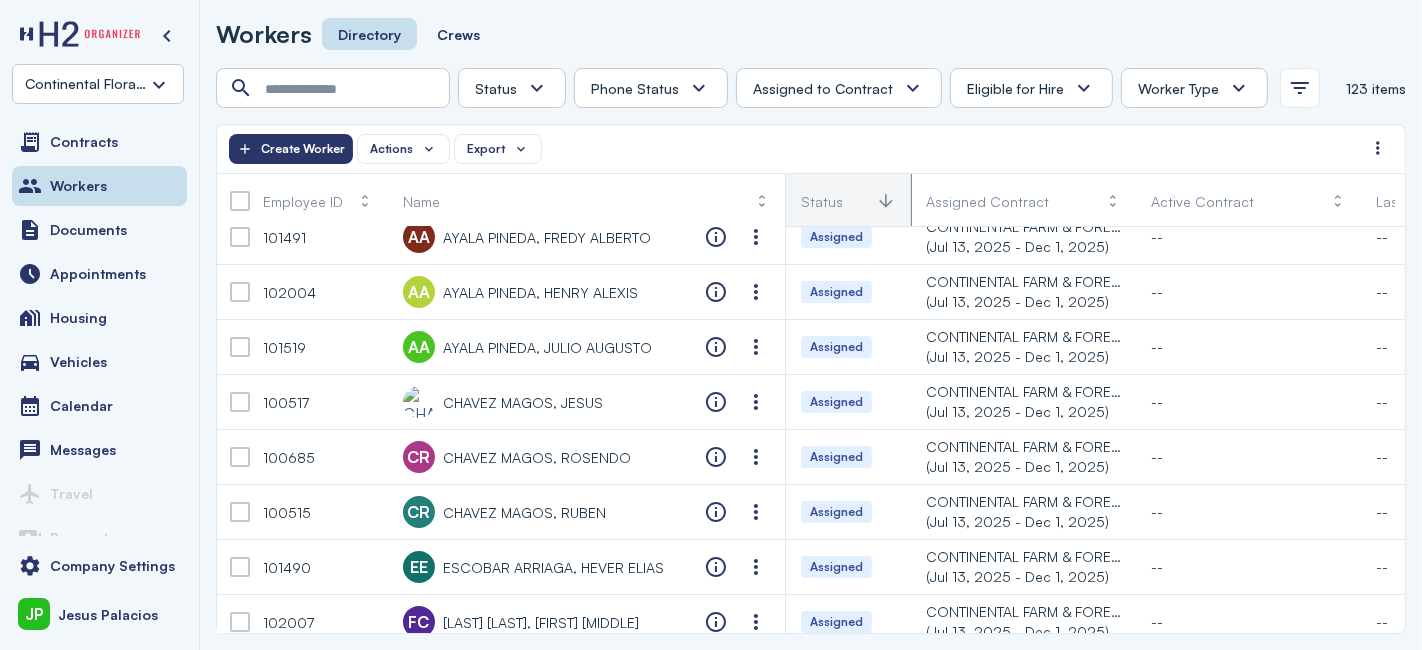 scroll, scrollTop: 0, scrollLeft: 0, axis: both 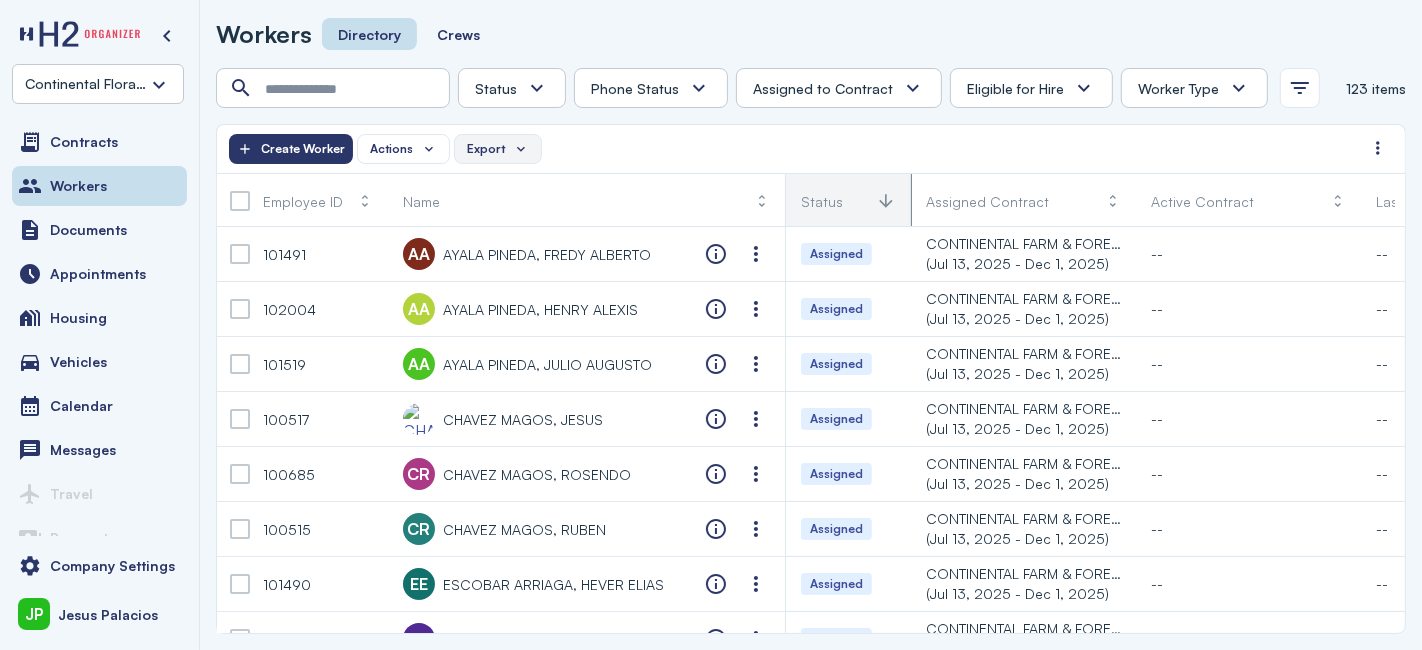 click on "Export" at bounding box center (498, 149) 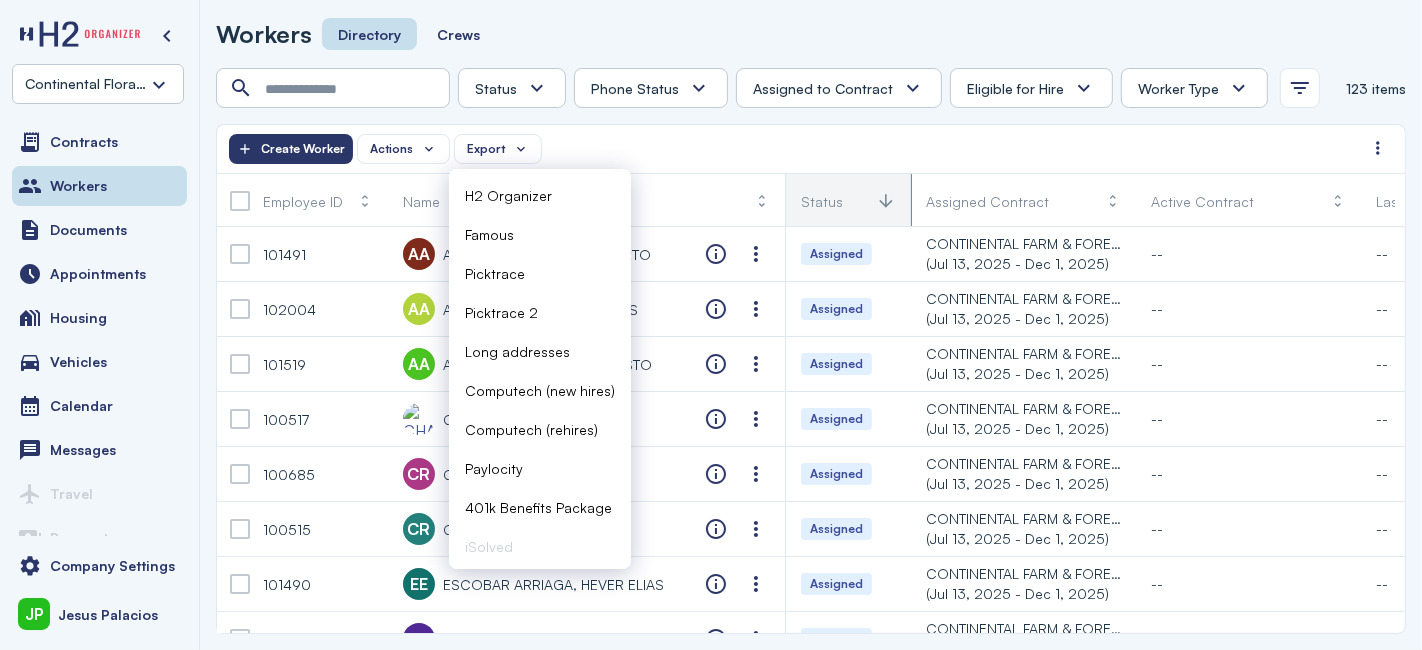 click on "Actions           Export                 Create Worker" at bounding box center (796, 149) 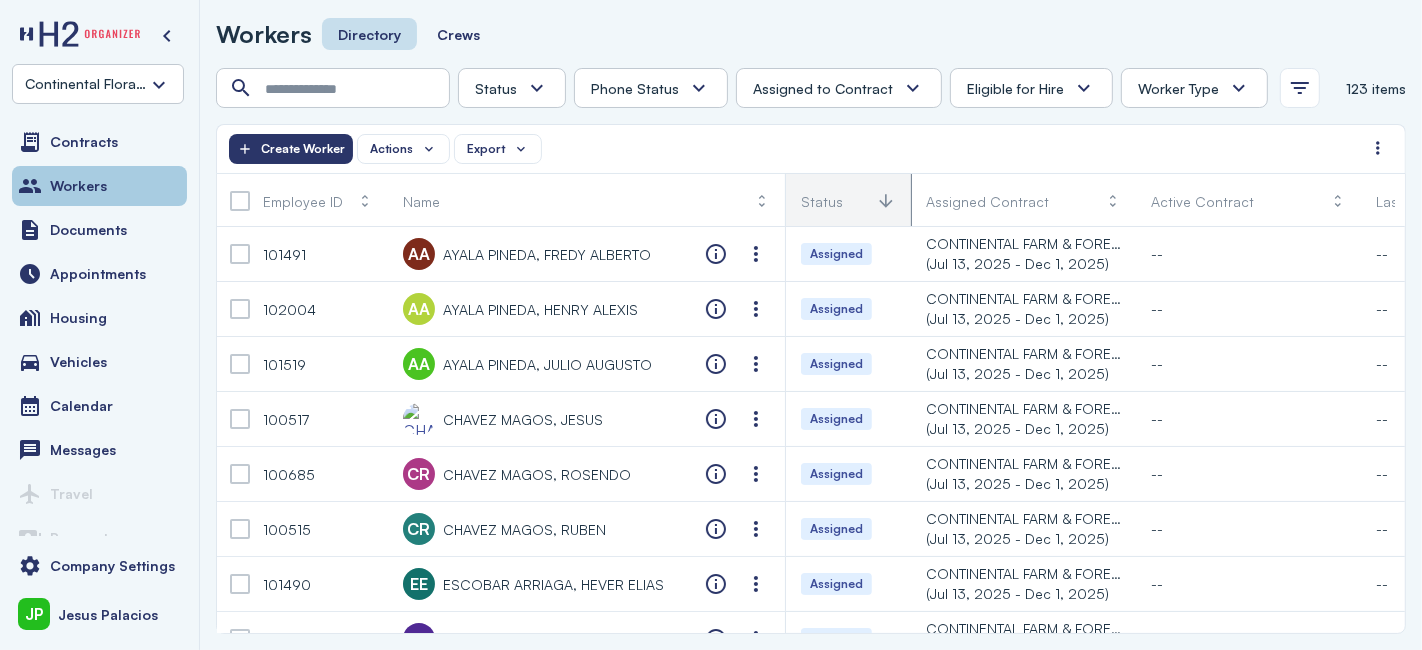 click on "Workers" at bounding box center (78, 186) 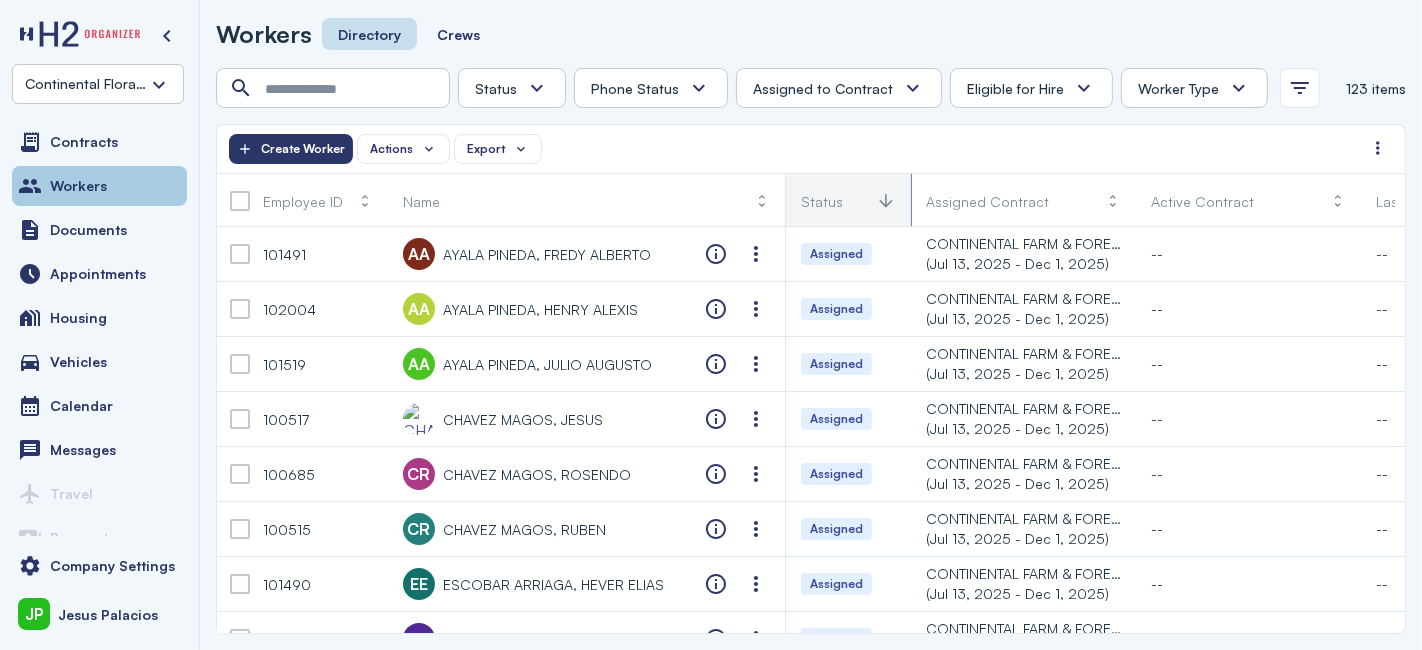 click on "Workers" at bounding box center [78, 186] 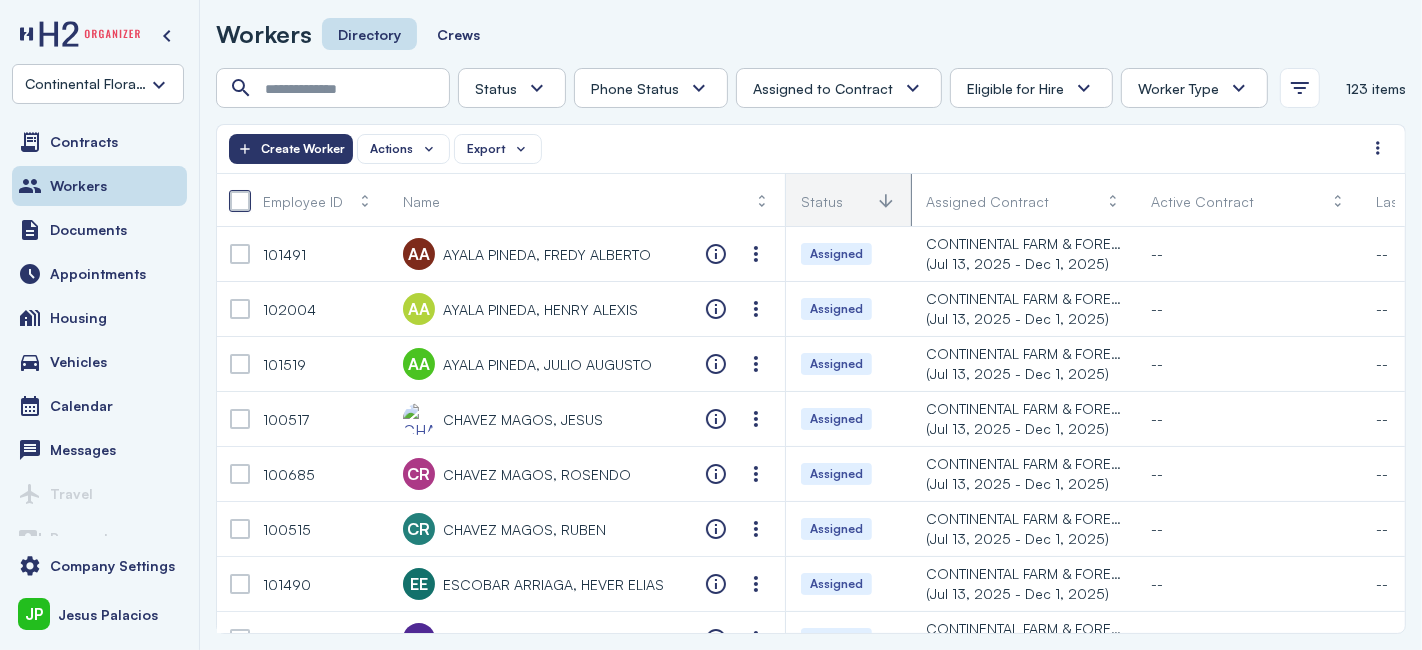 click at bounding box center (240, 201) 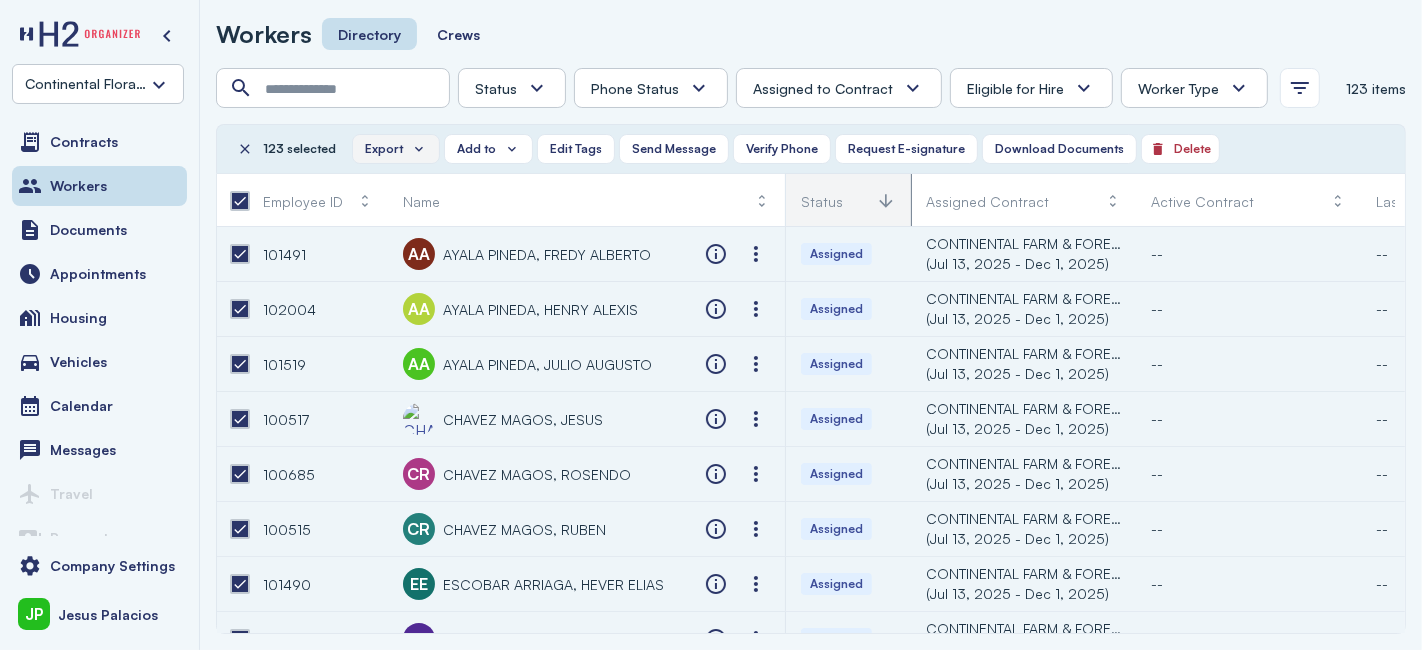 click on "Export" at bounding box center (384, 149) 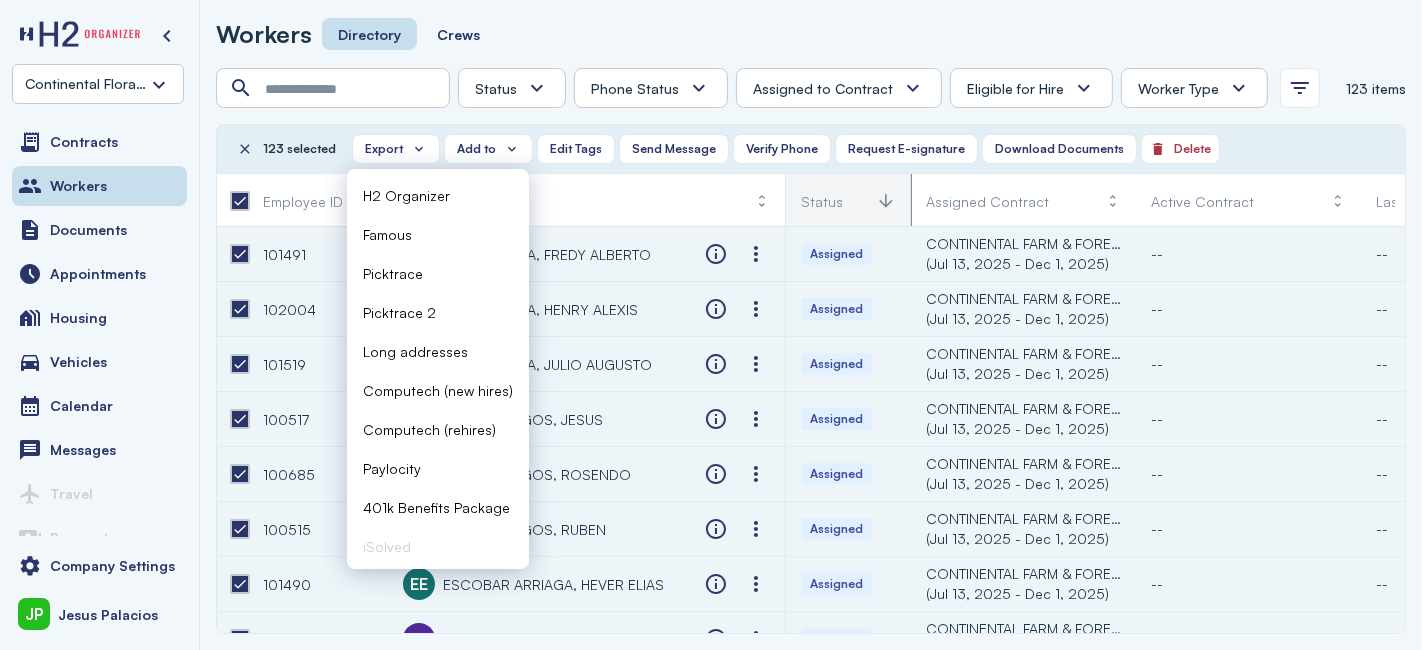 click on "H2 Organizer" at bounding box center (406, 195) 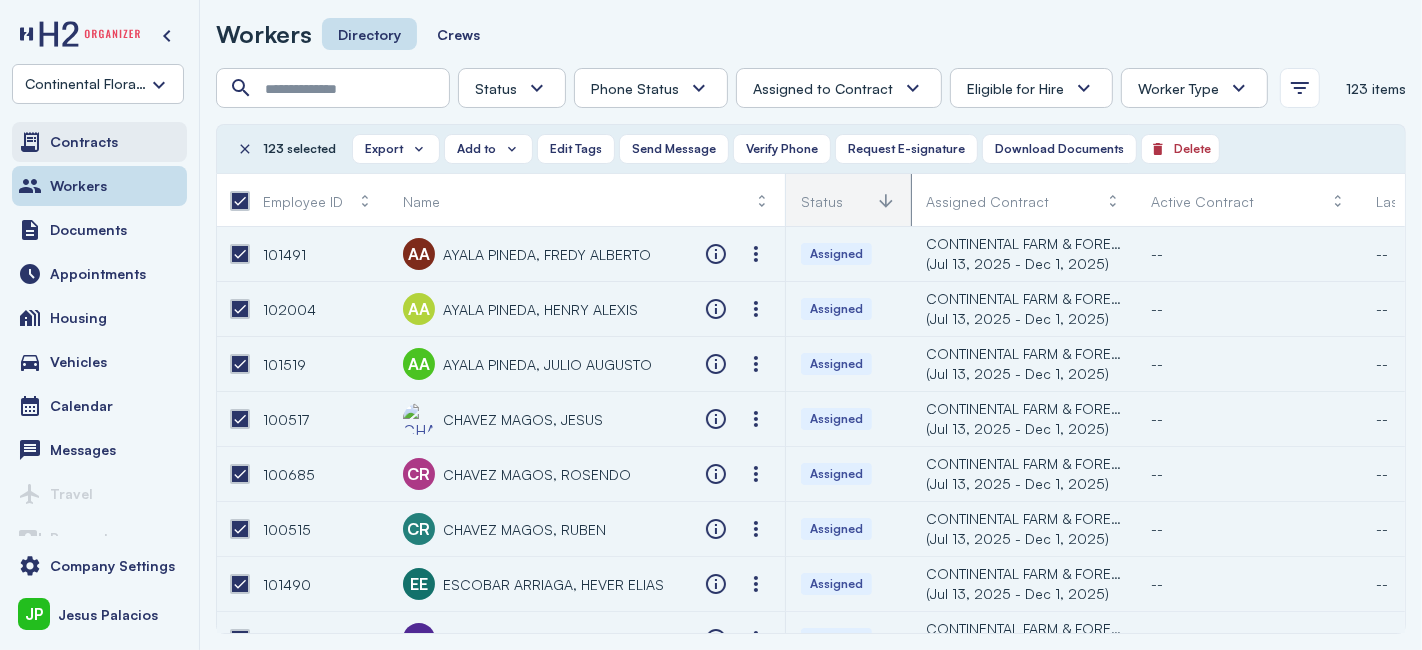 click on "Contracts" at bounding box center (99, 142) 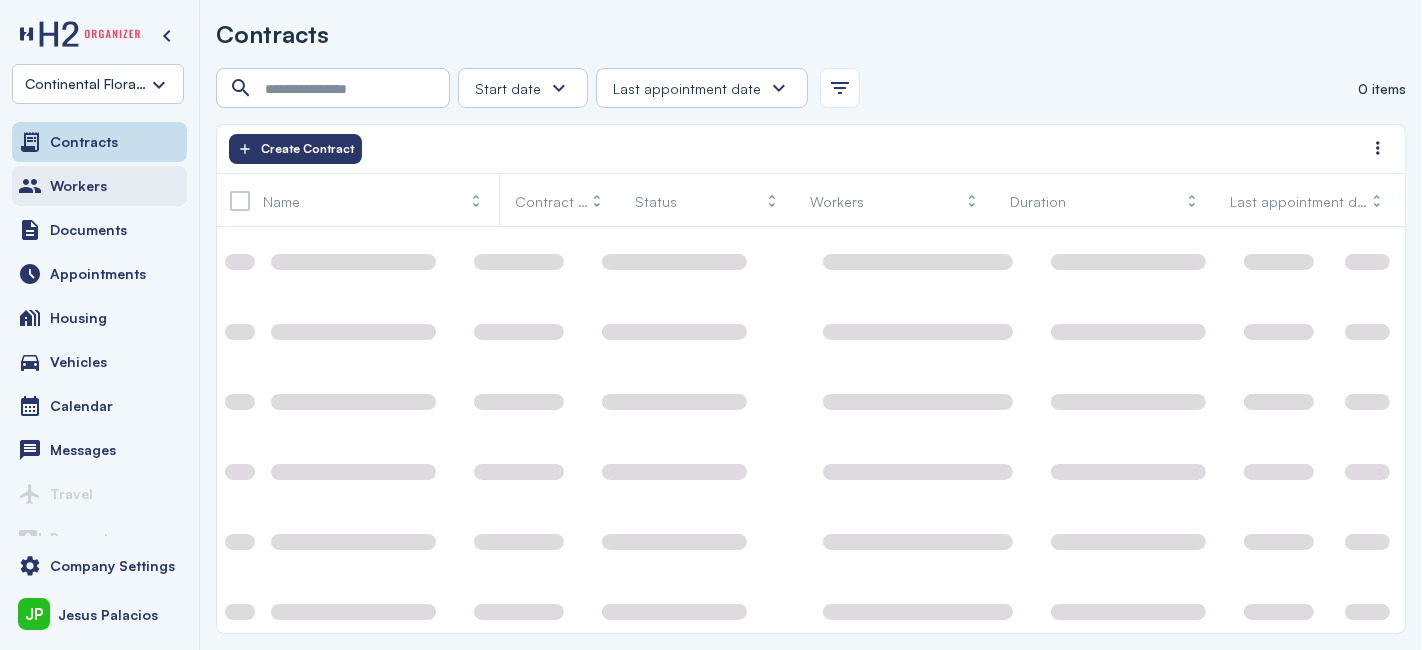 click on "Workers" at bounding box center (78, 186) 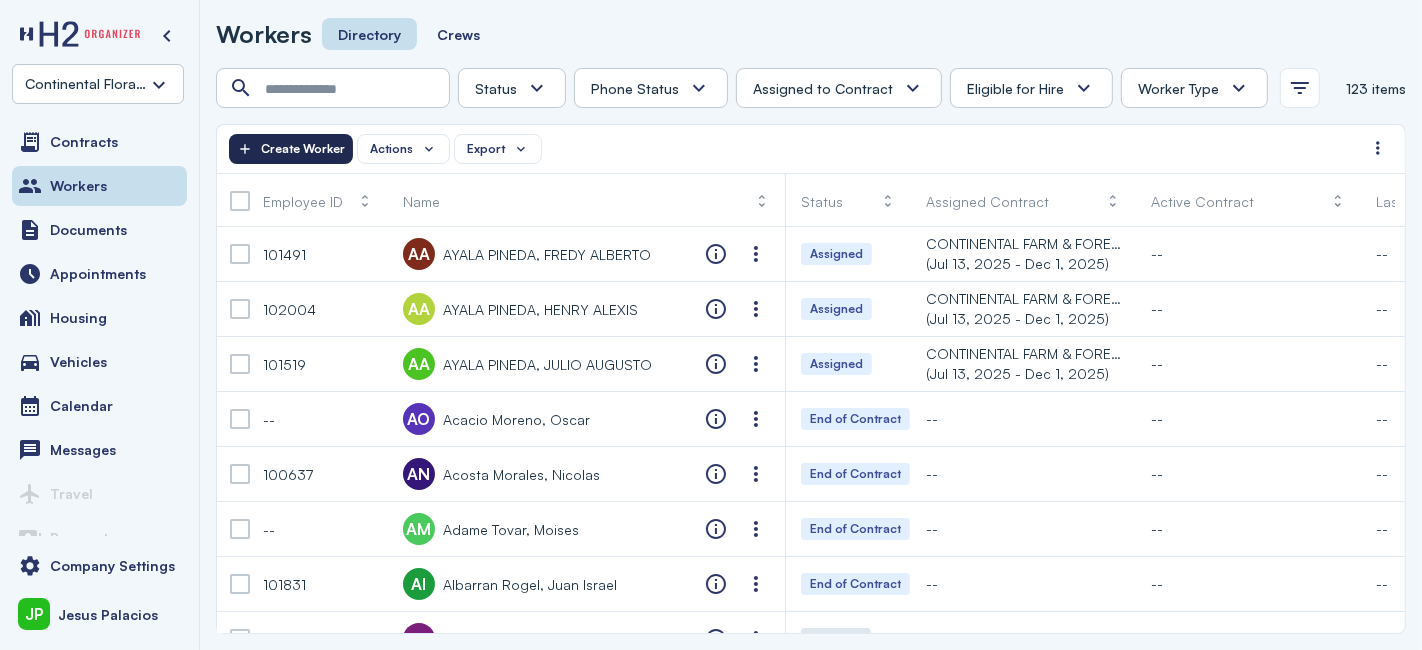 click on "Create Worker" 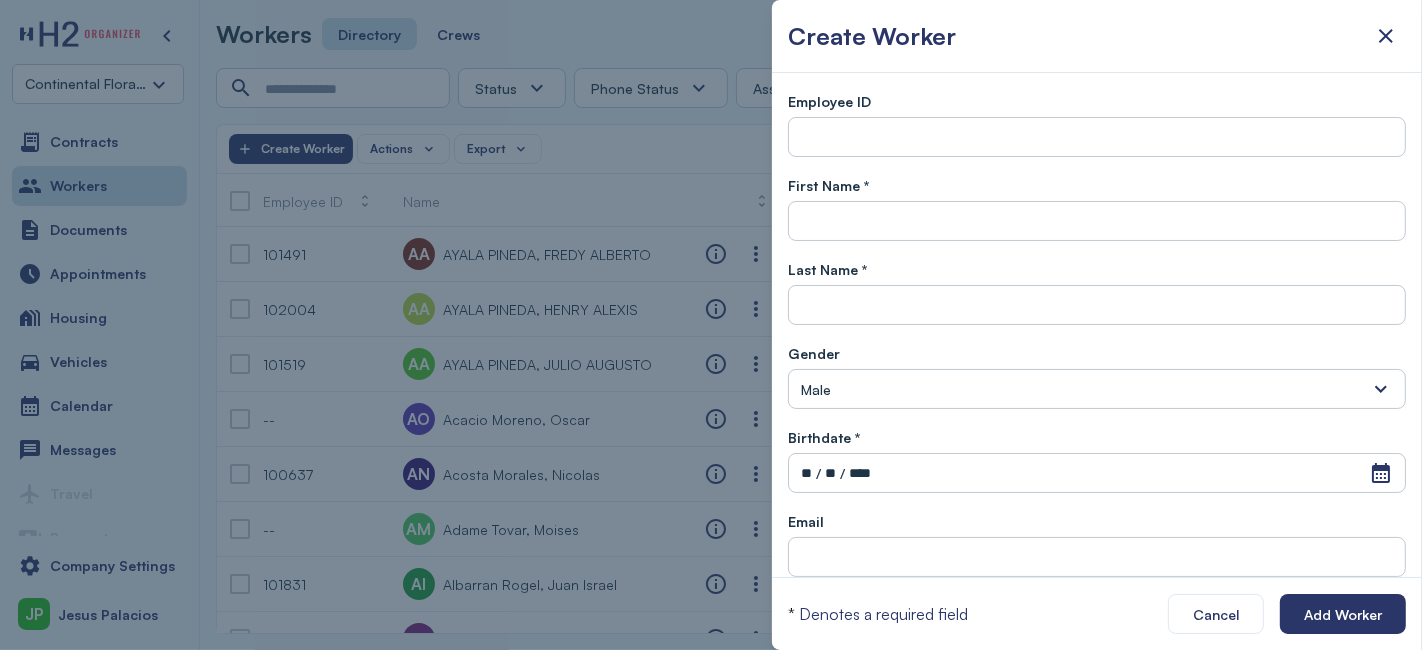 click at bounding box center [711, 325] 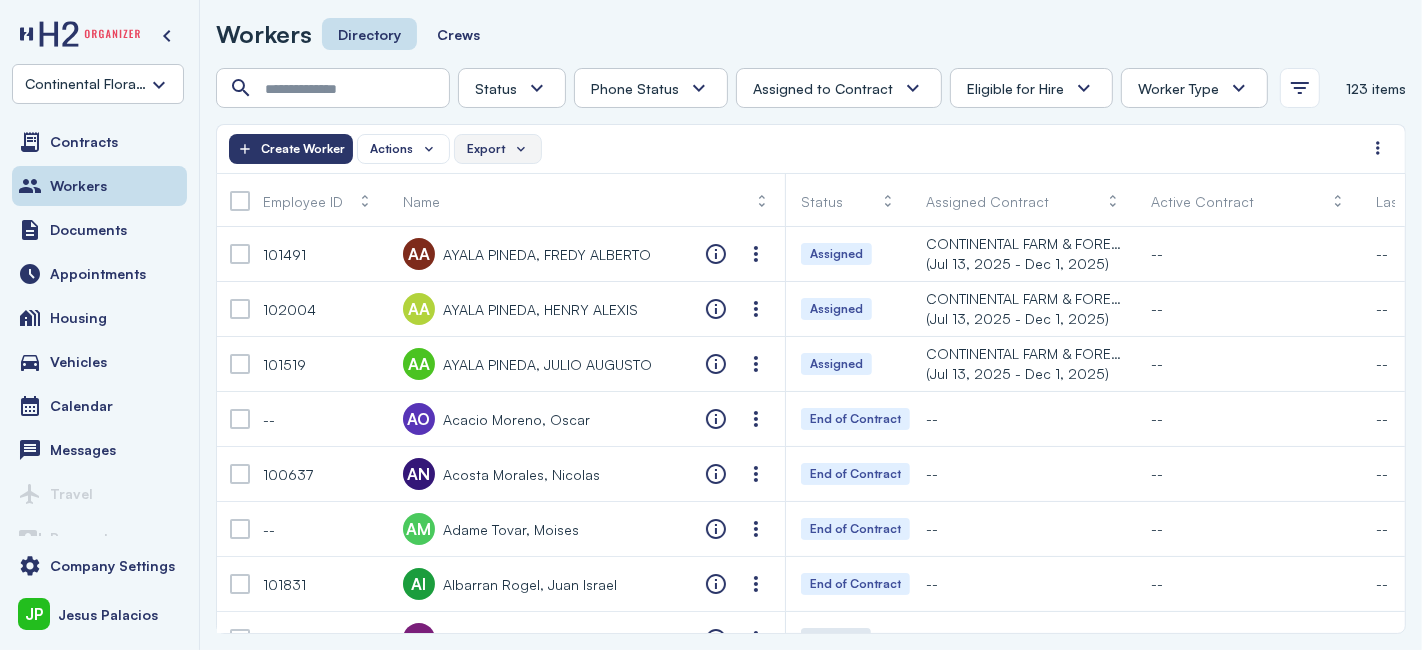 click on "Export" at bounding box center (498, 149) 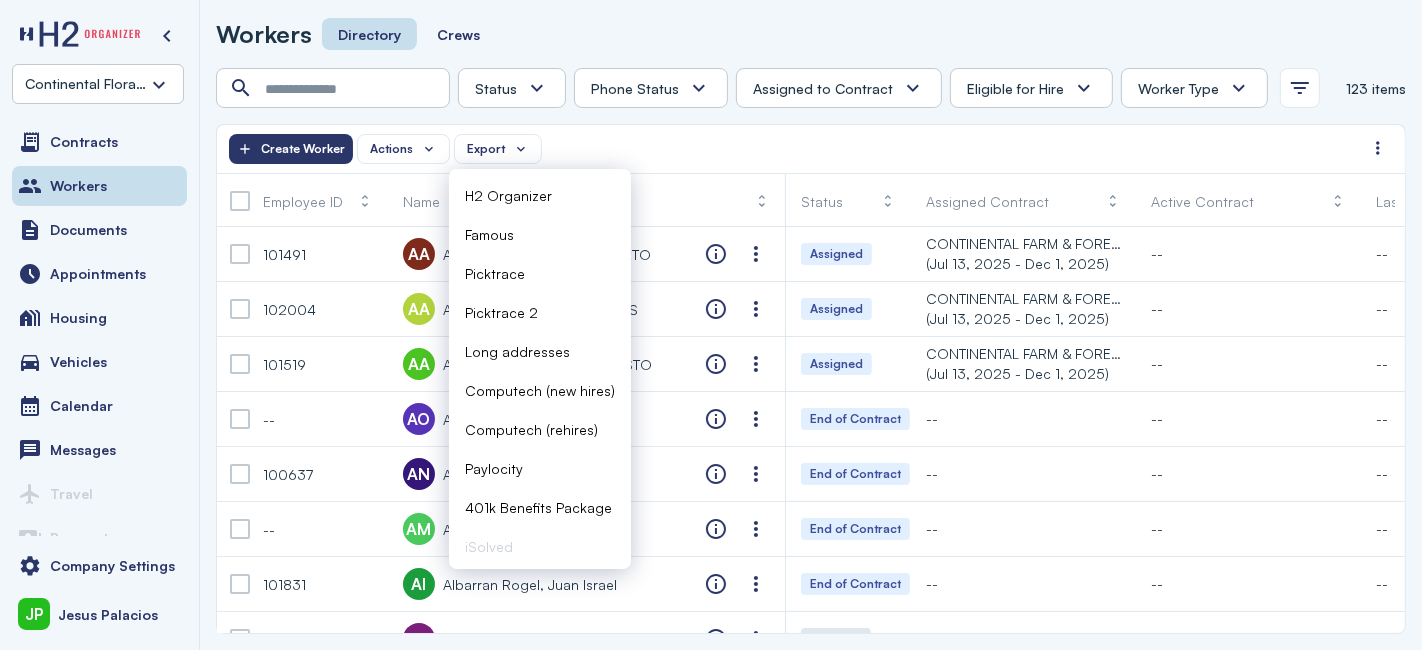 click on "Actions           Export                 Create Worker" at bounding box center (796, 149) 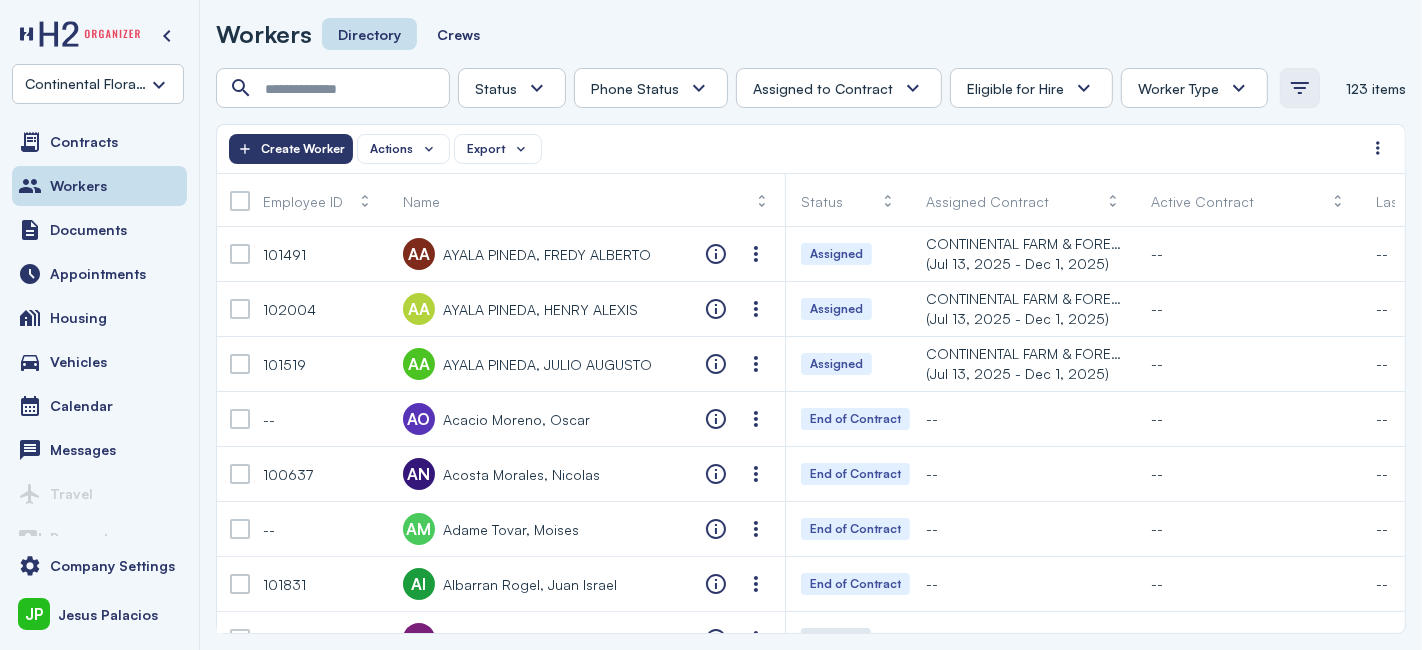 click at bounding box center (1300, 88) 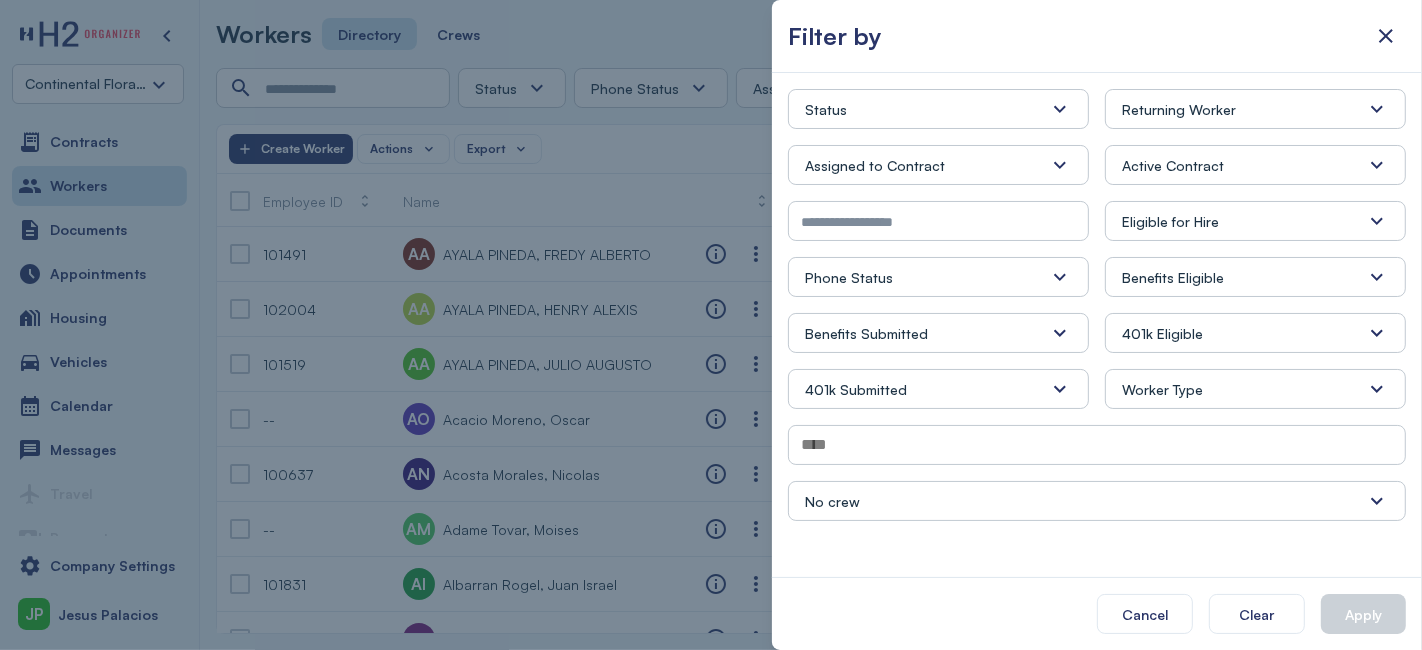 click at bounding box center [711, 325] 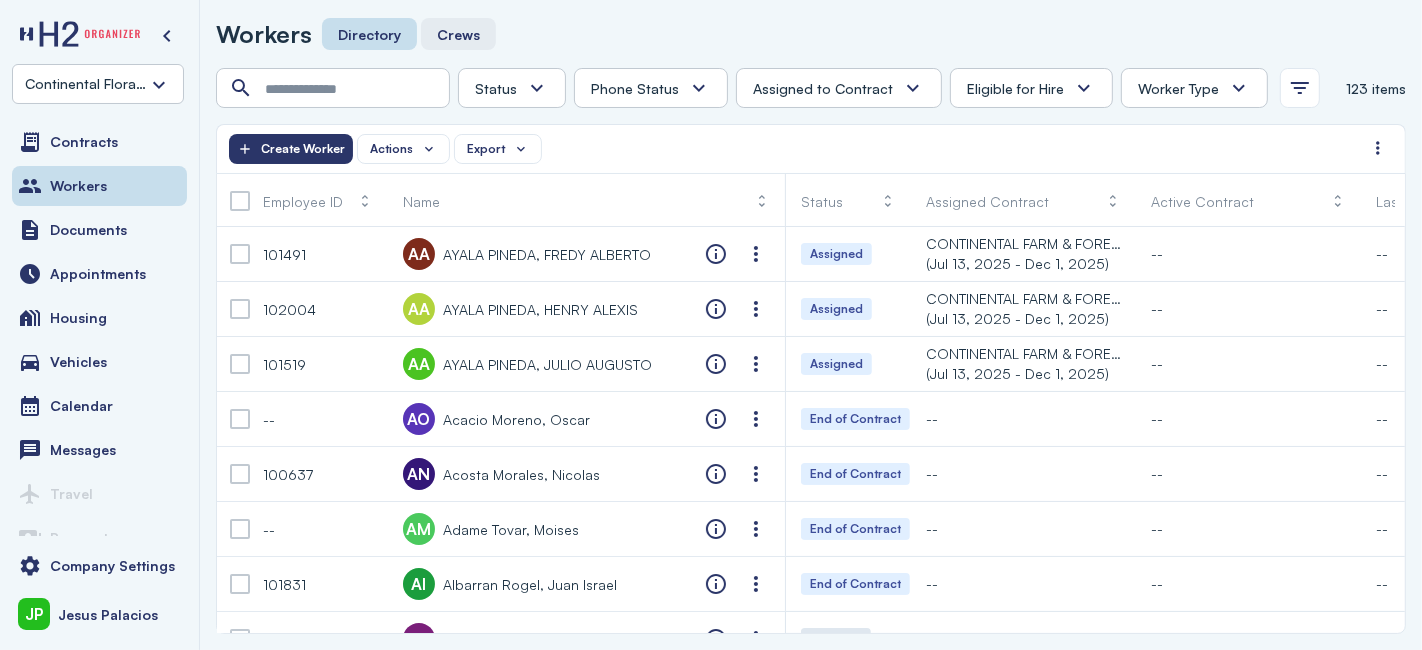 click on "Crews" at bounding box center [458, 34] 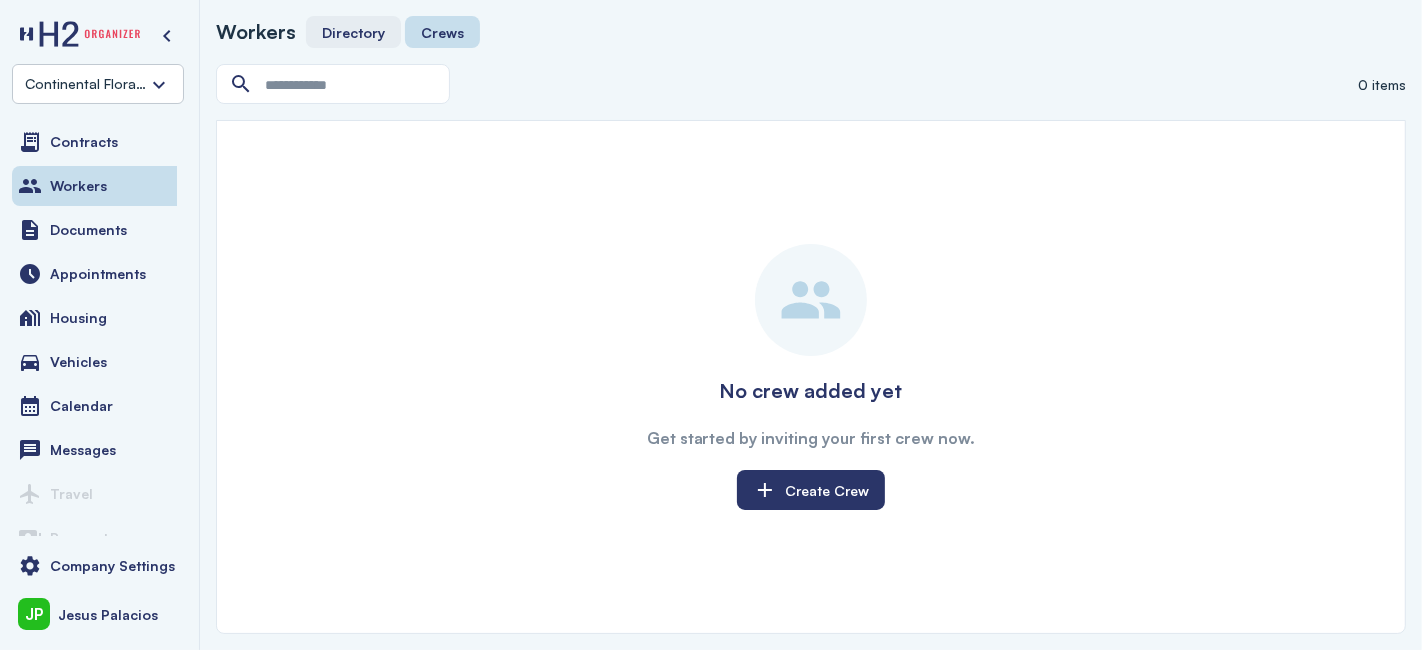 click on "Directory" at bounding box center [353, 32] 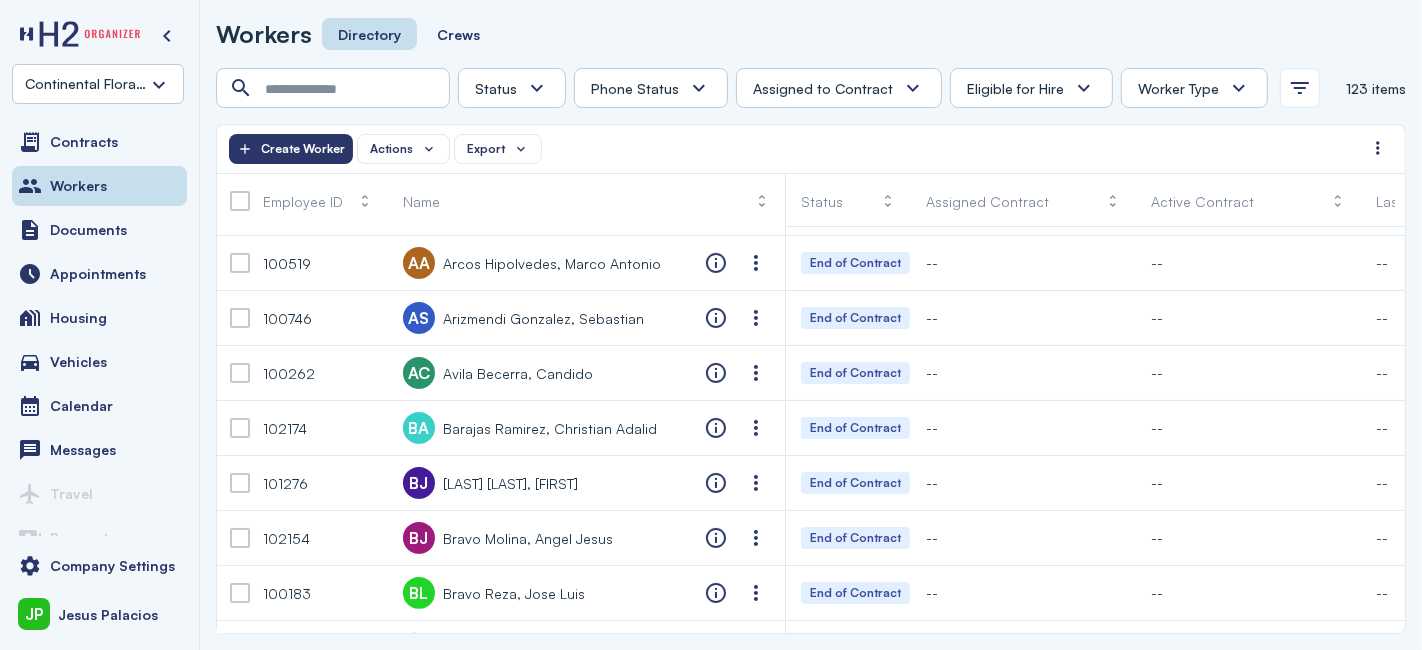 scroll, scrollTop: 0, scrollLeft: 0, axis: both 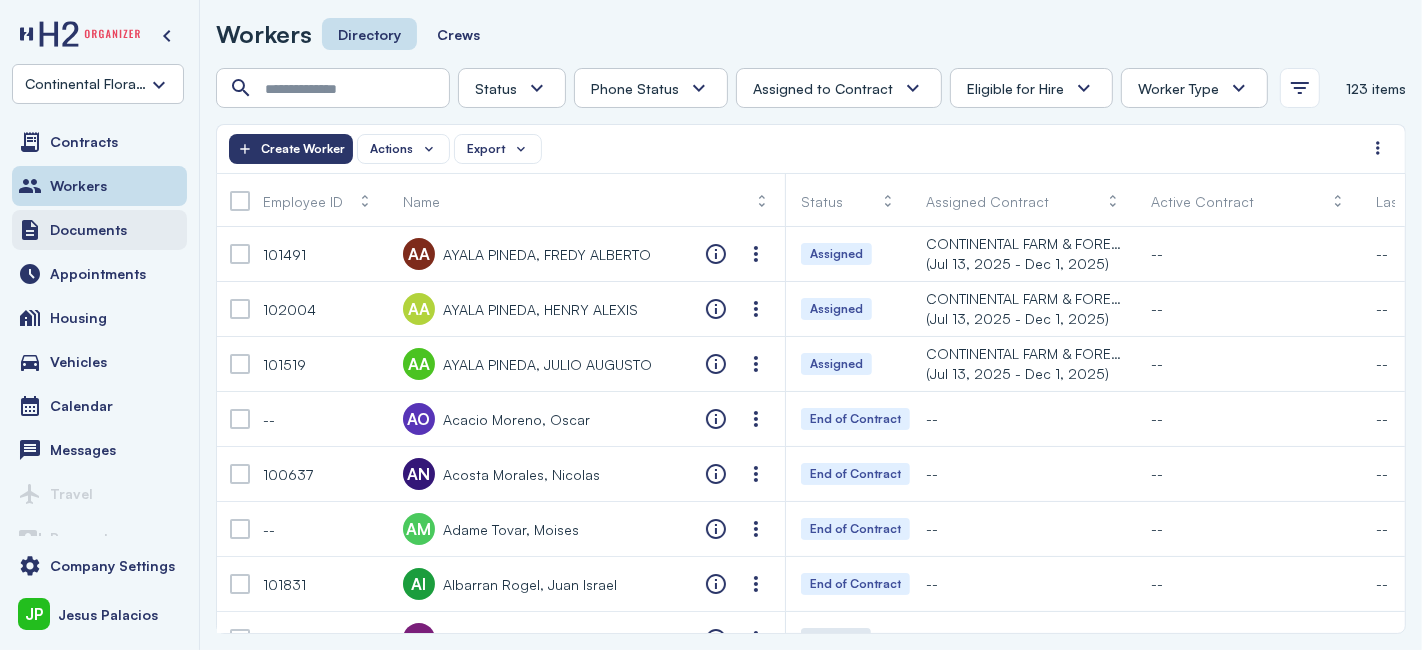 click on "Documents" at bounding box center (99, 230) 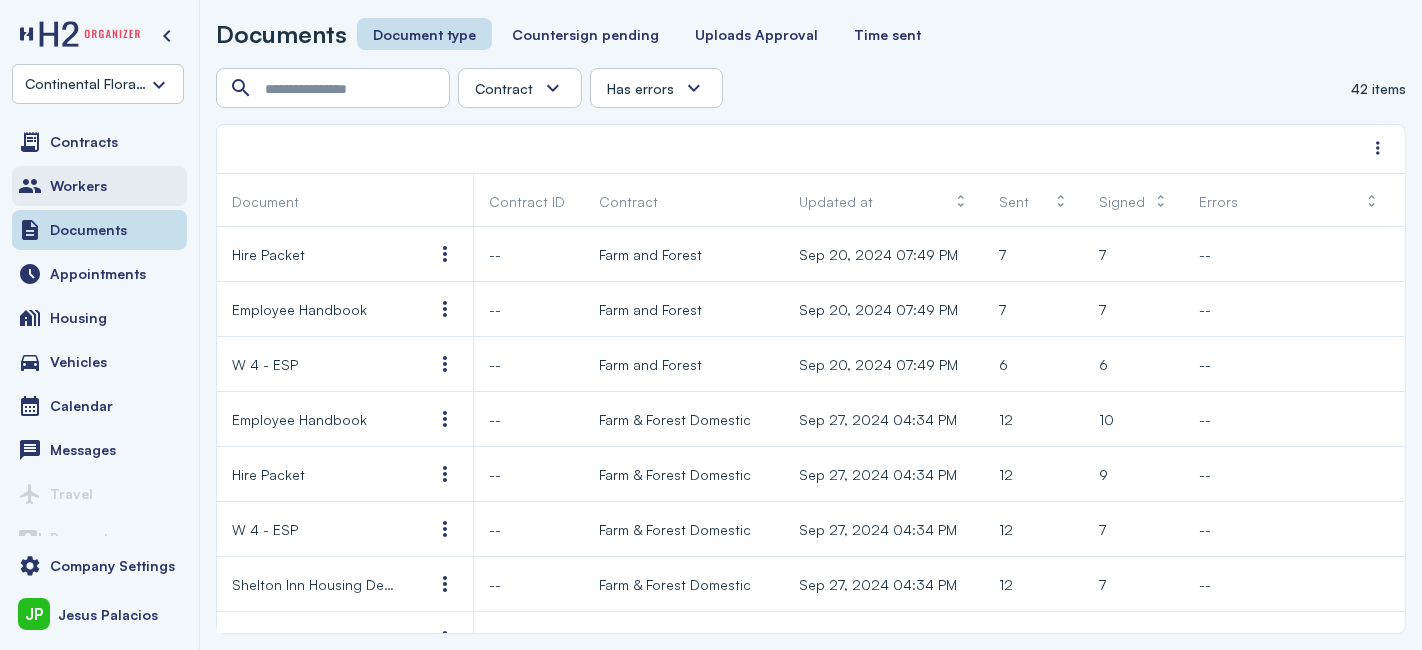 click on "Workers" at bounding box center (78, 186) 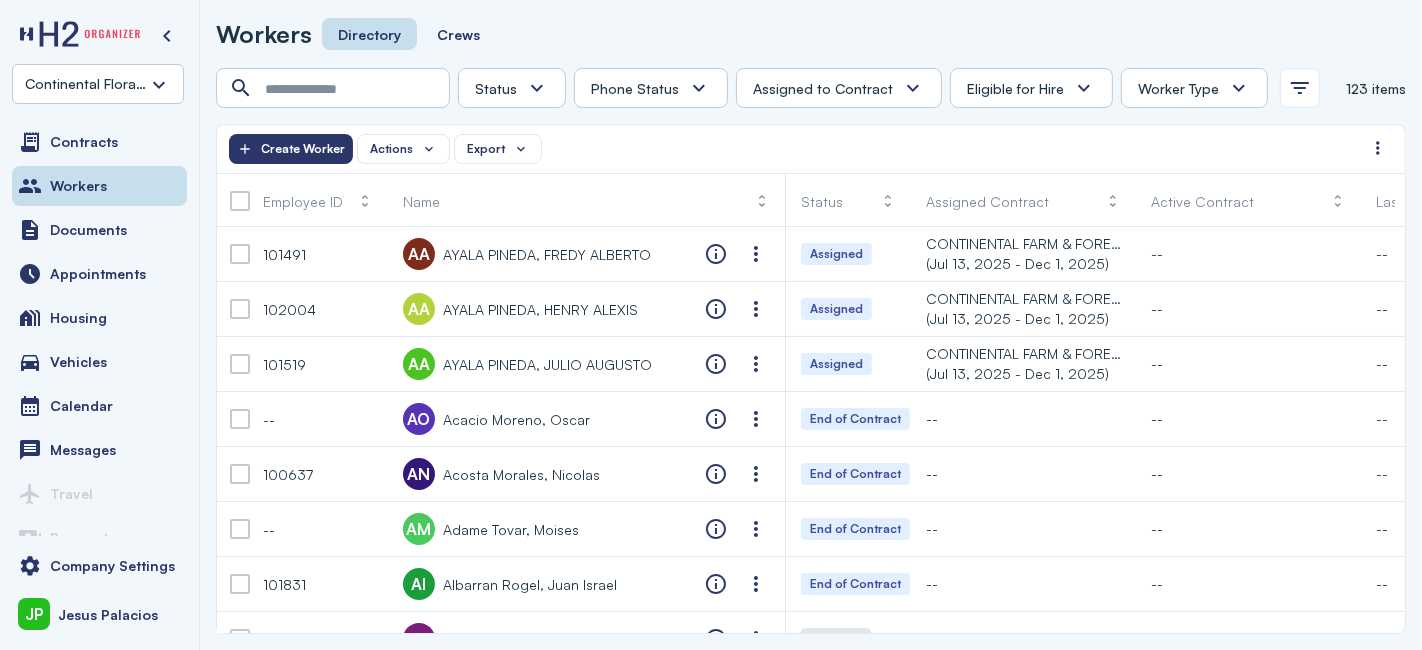 click on "Worker Type" at bounding box center (1178, 88) 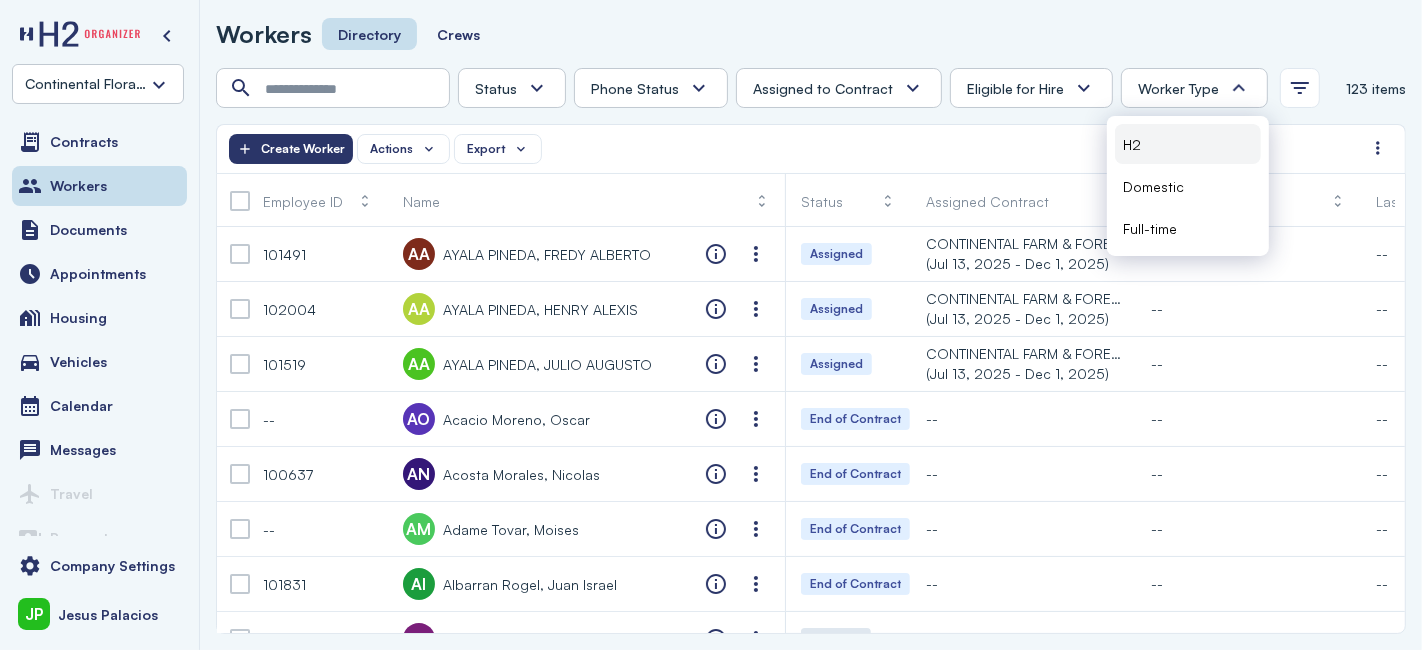 click on "H2" at bounding box center [1188, 144] 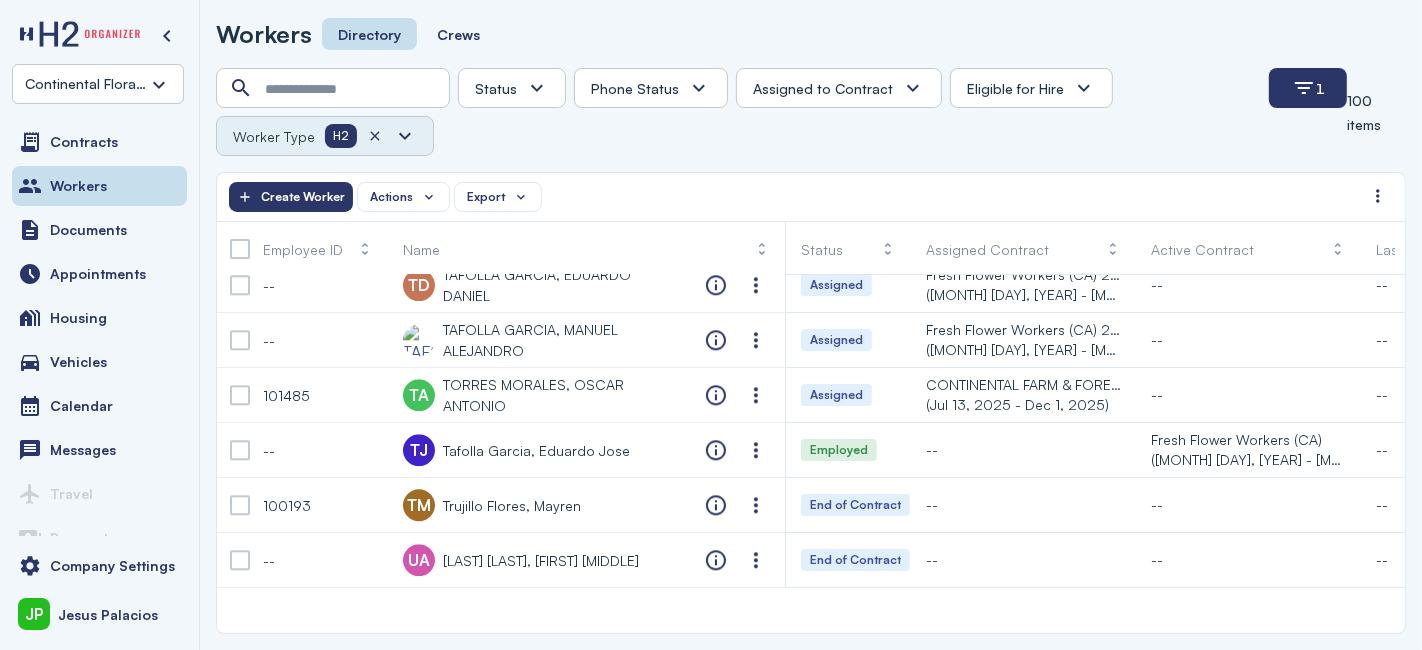 scroll, scrollTop: 3947, scrollLeft: 0, axis: vertical 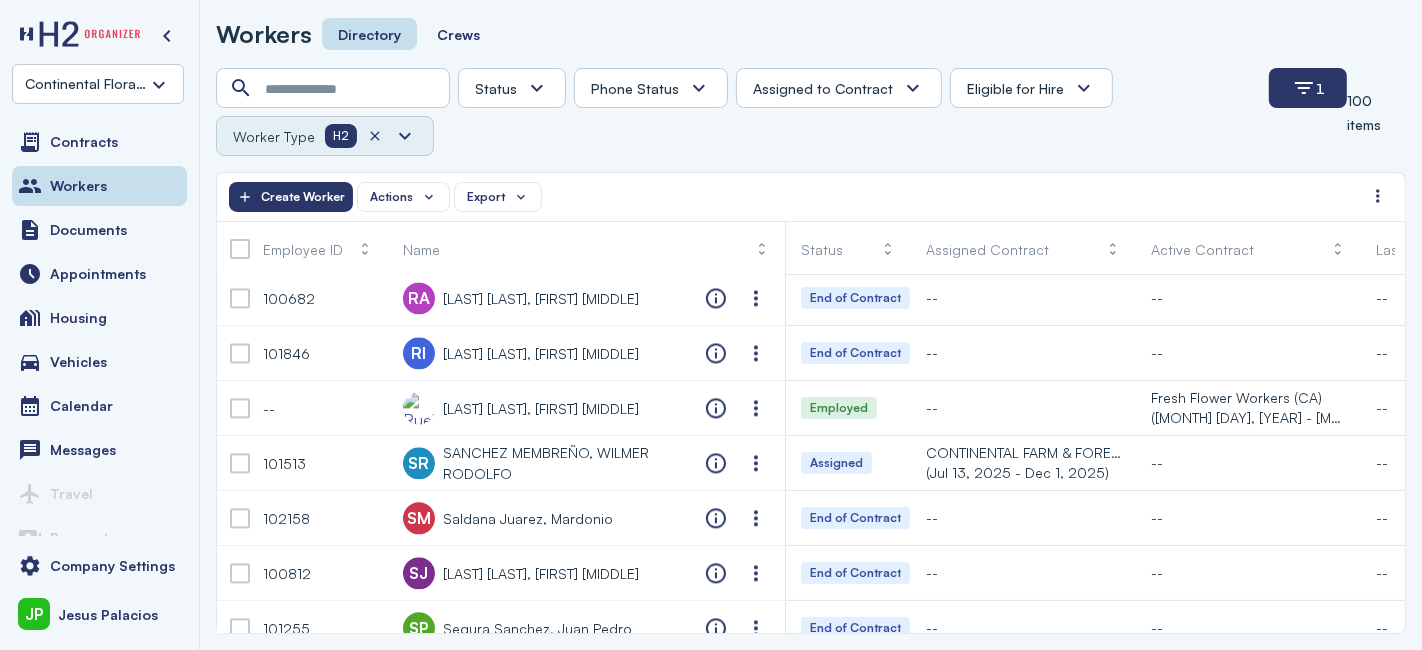 click on "Eligible for Hire" at bounding box center (1031, 88) 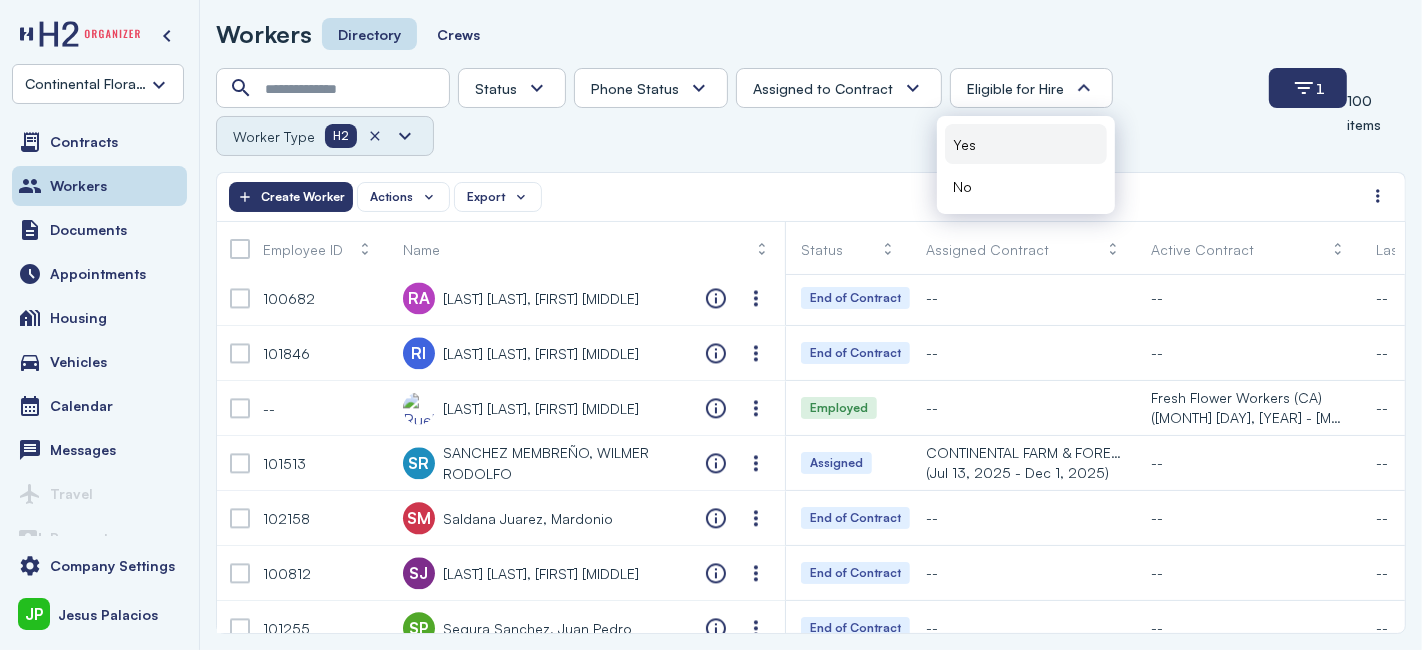 click on "Yes" at bounding box center [1026, 144] 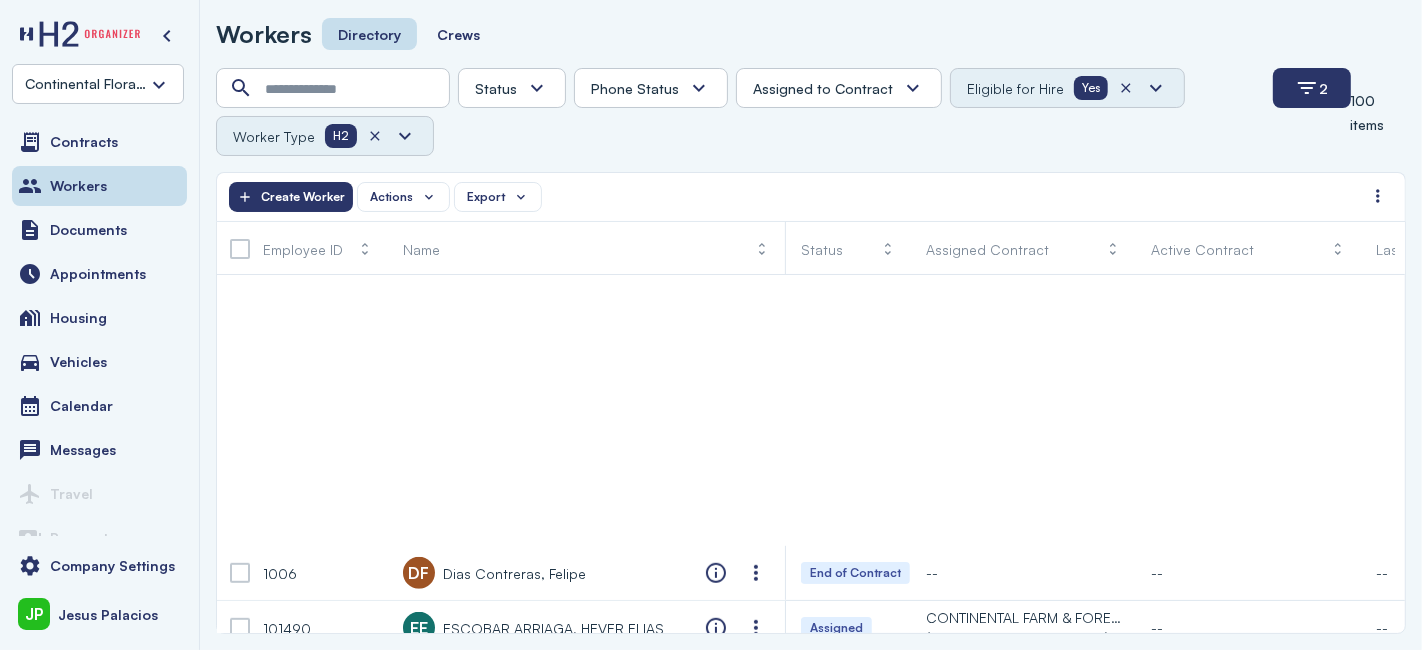 scroll, scrollTop: 777, scrollLeft: 0, axis: vertical 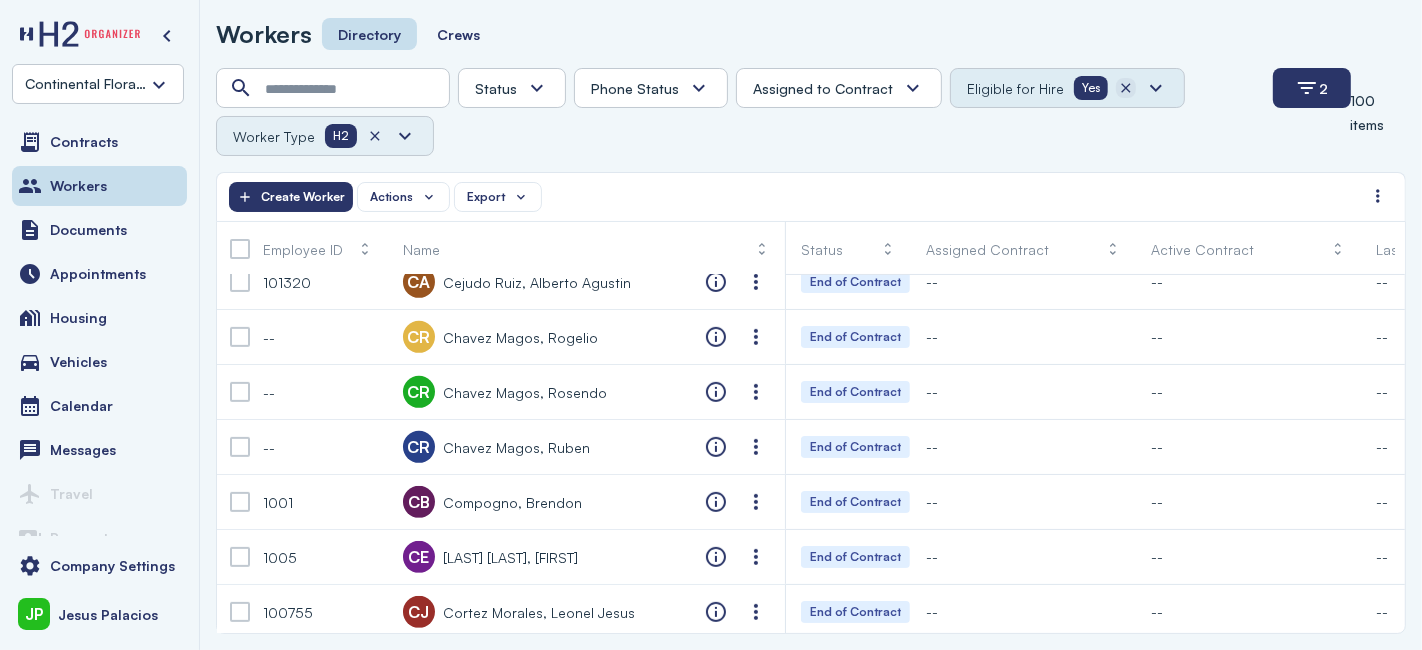 click at bounding box center (1126, 88) 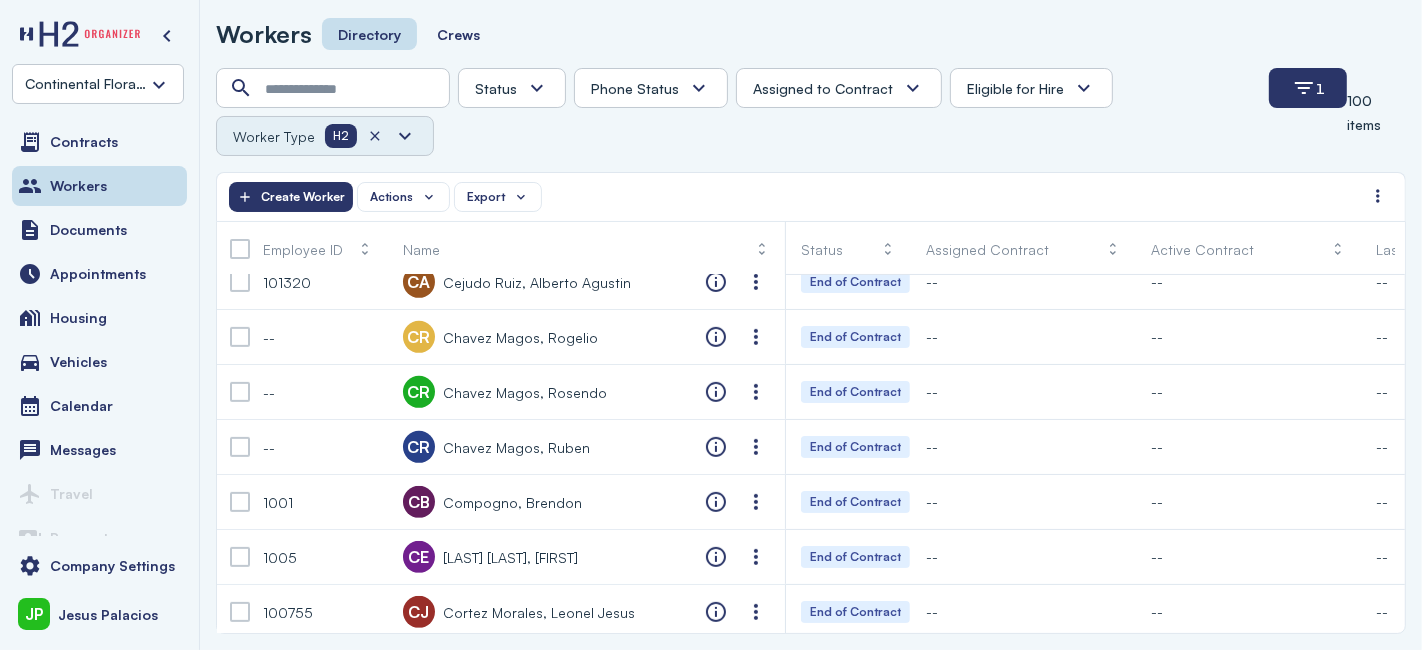 click on "Assigned to Contract" at bounding box center [823, 88] 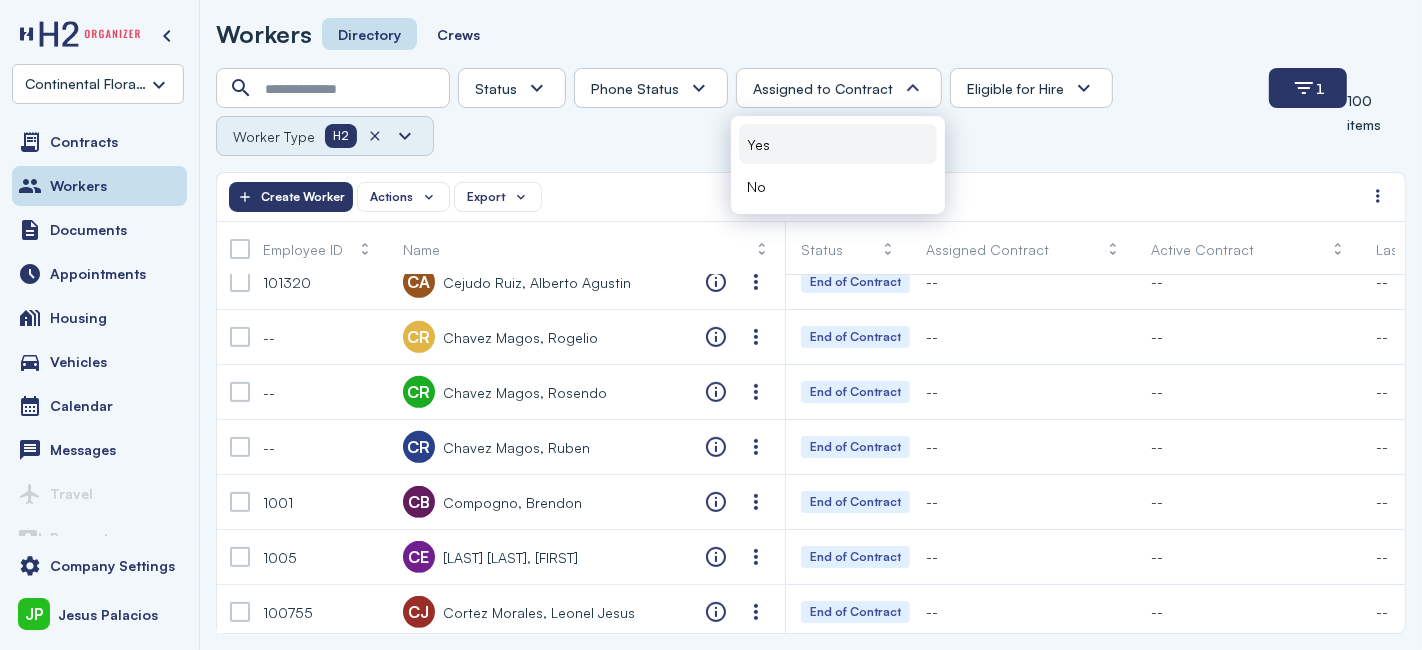 click on "Yes" at bounding box center (838, 144) 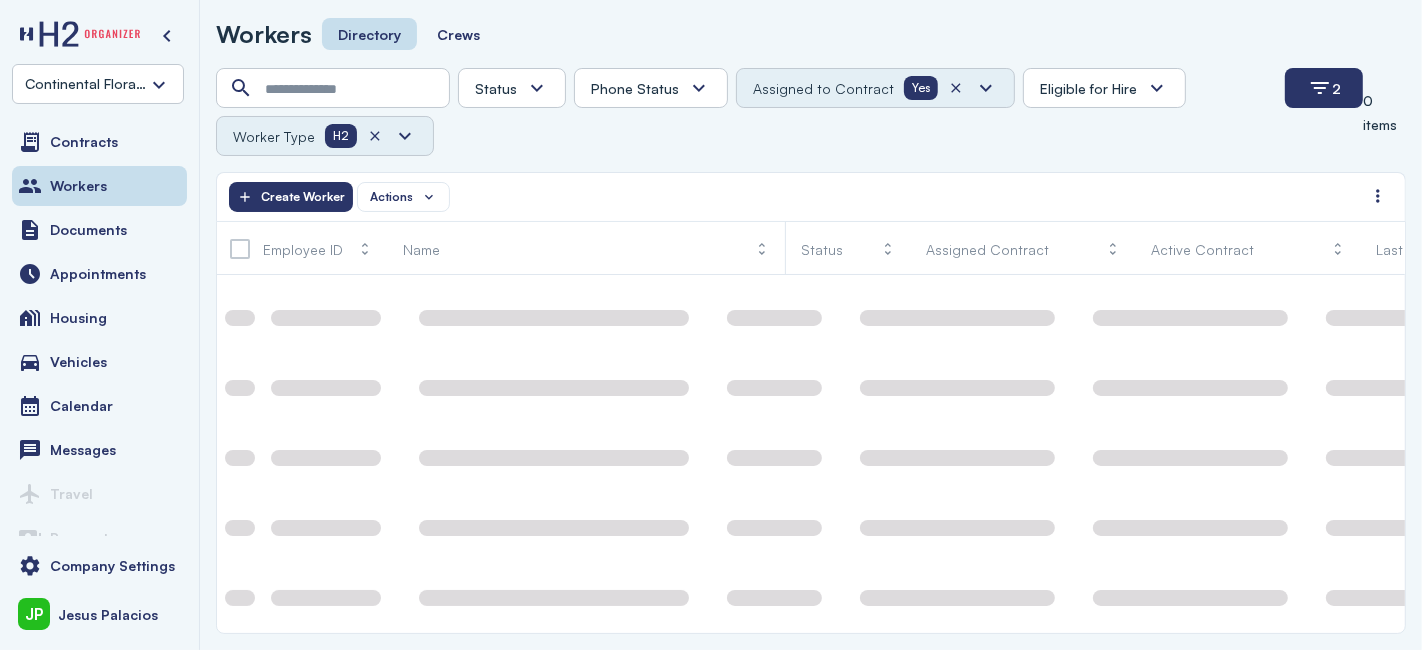 scroll, scrollTop: 141, scrollLeft: 0, axis: vertical 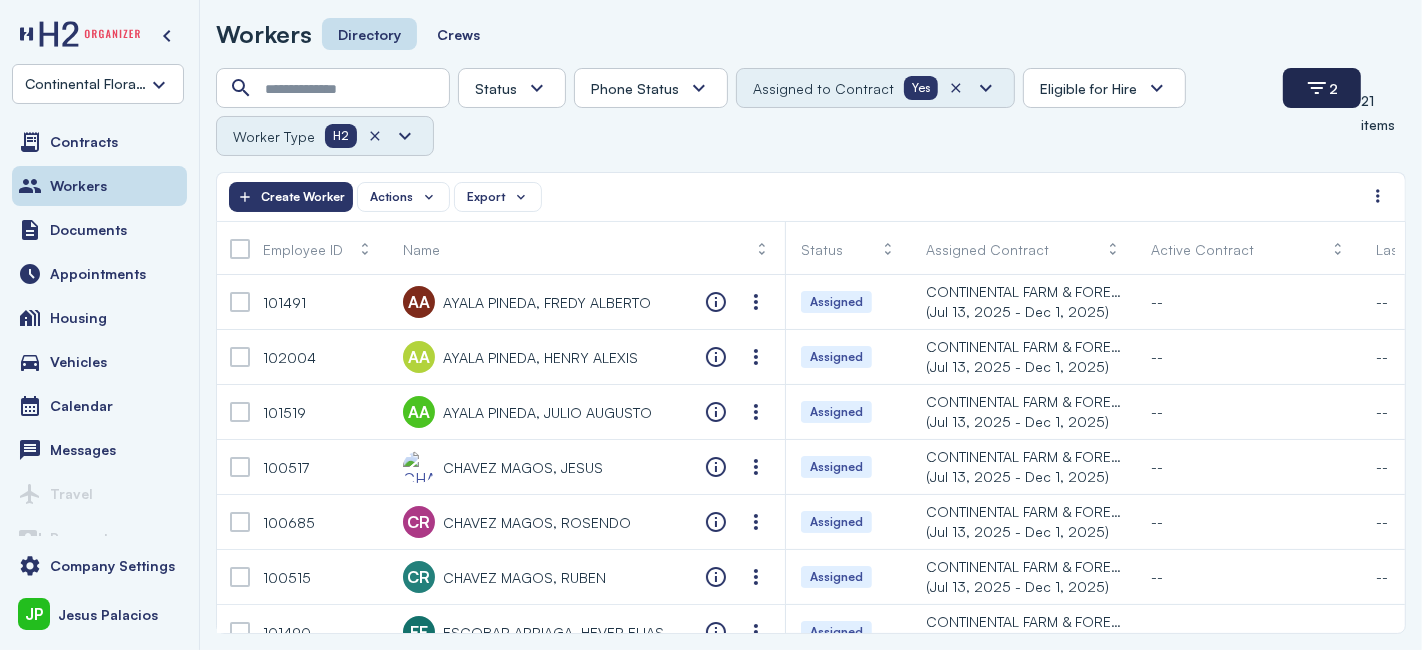 click on "2" at bounding box center (1322, 88) 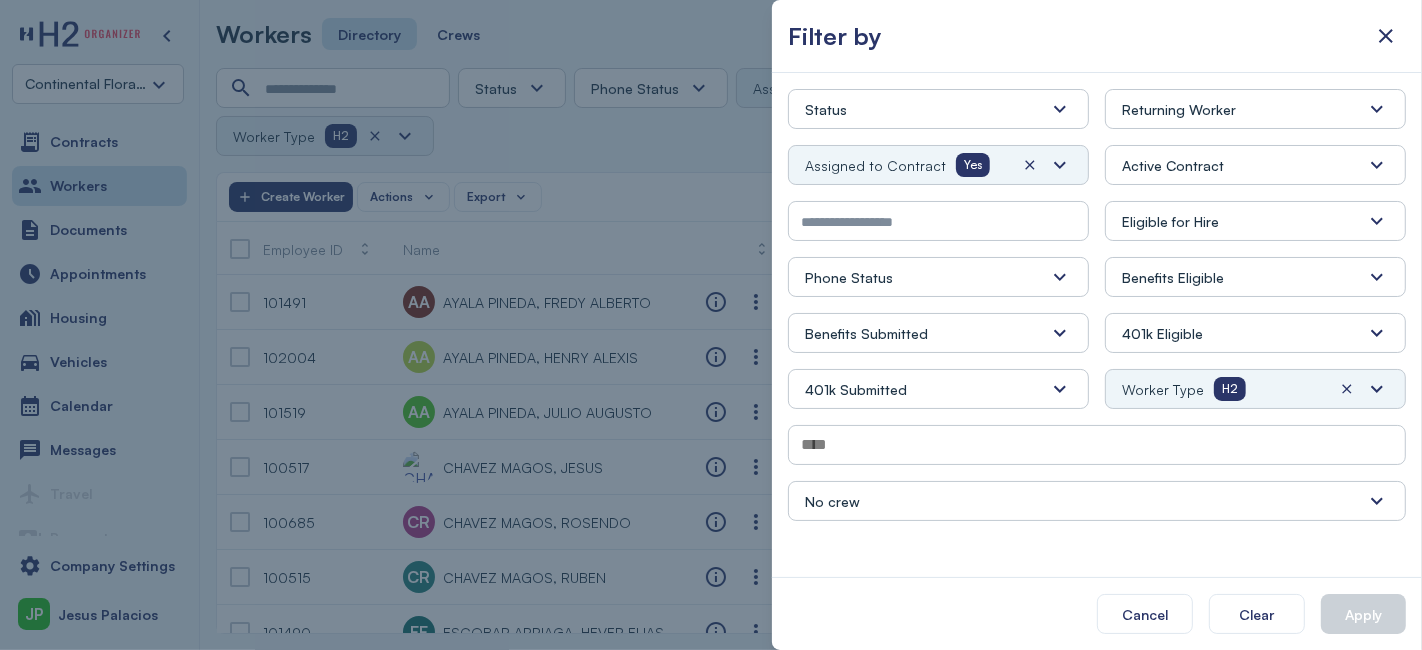 click at bounding box center (711, 325) 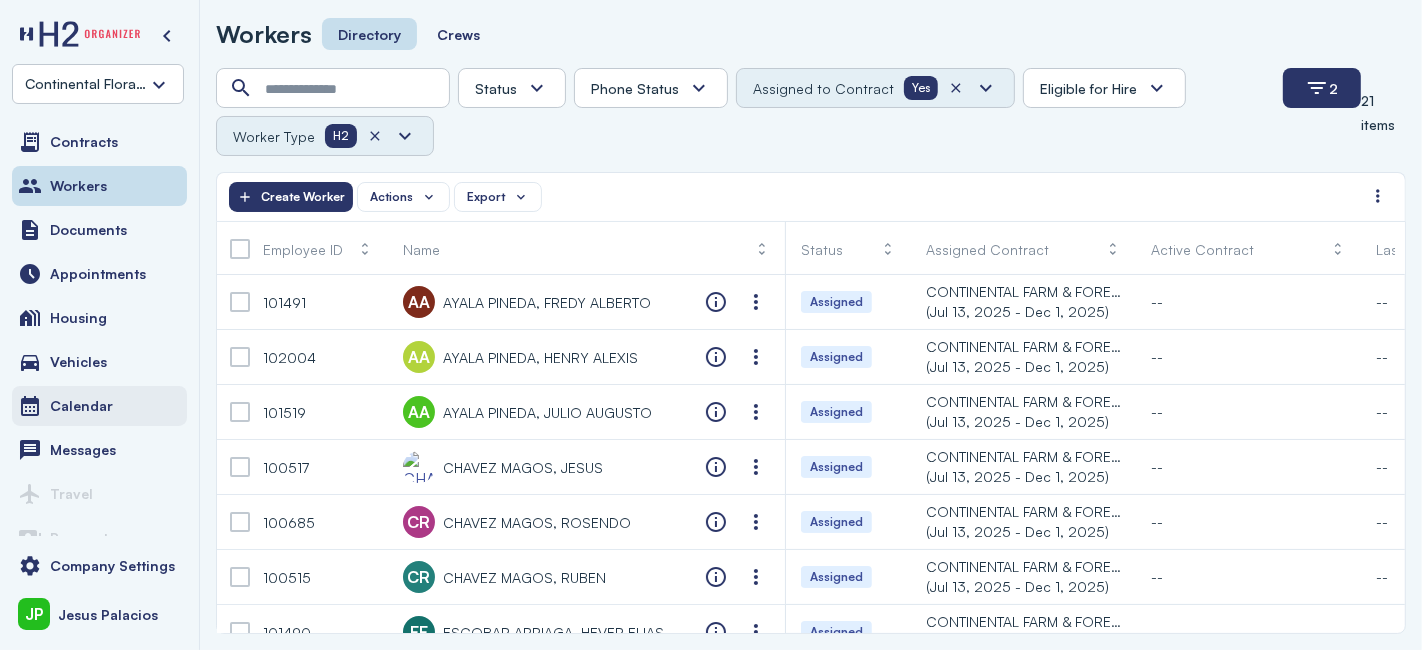 scroll, scrollTop: 21, scrollLeft: 0, axis: vertical 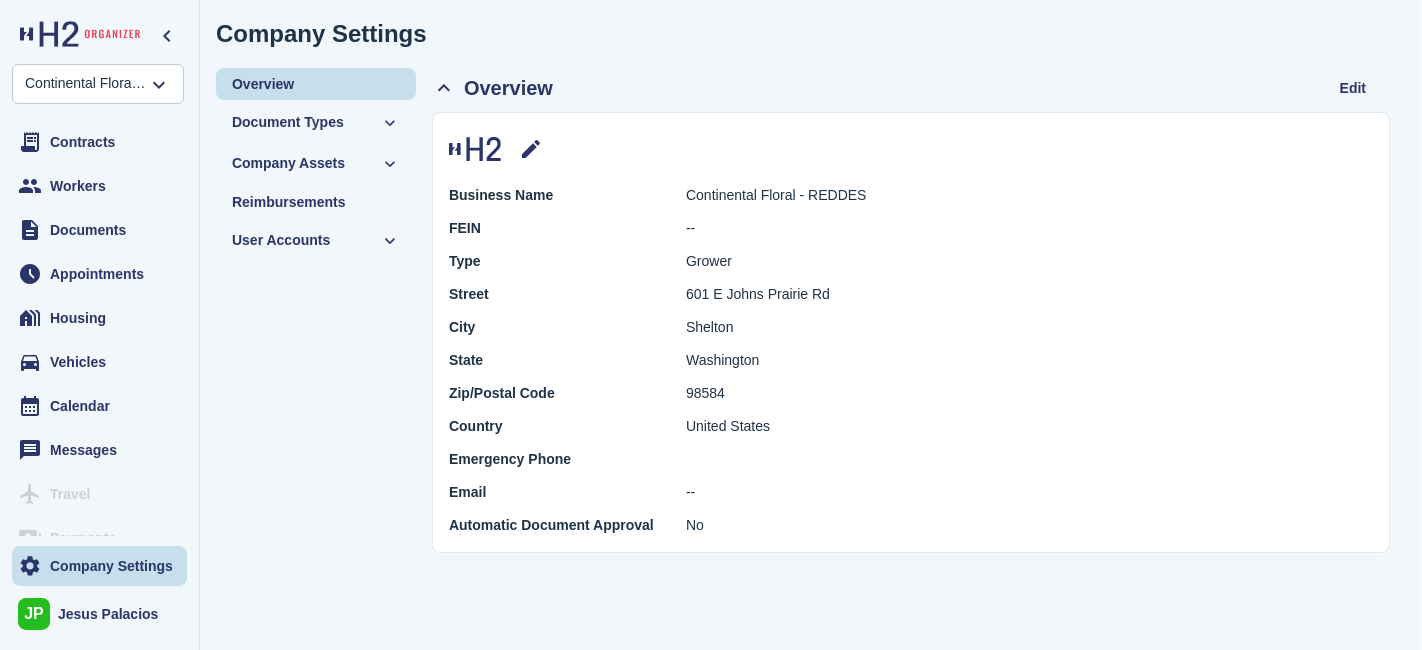 click on "Document Types" at bounding box center [288, 122] 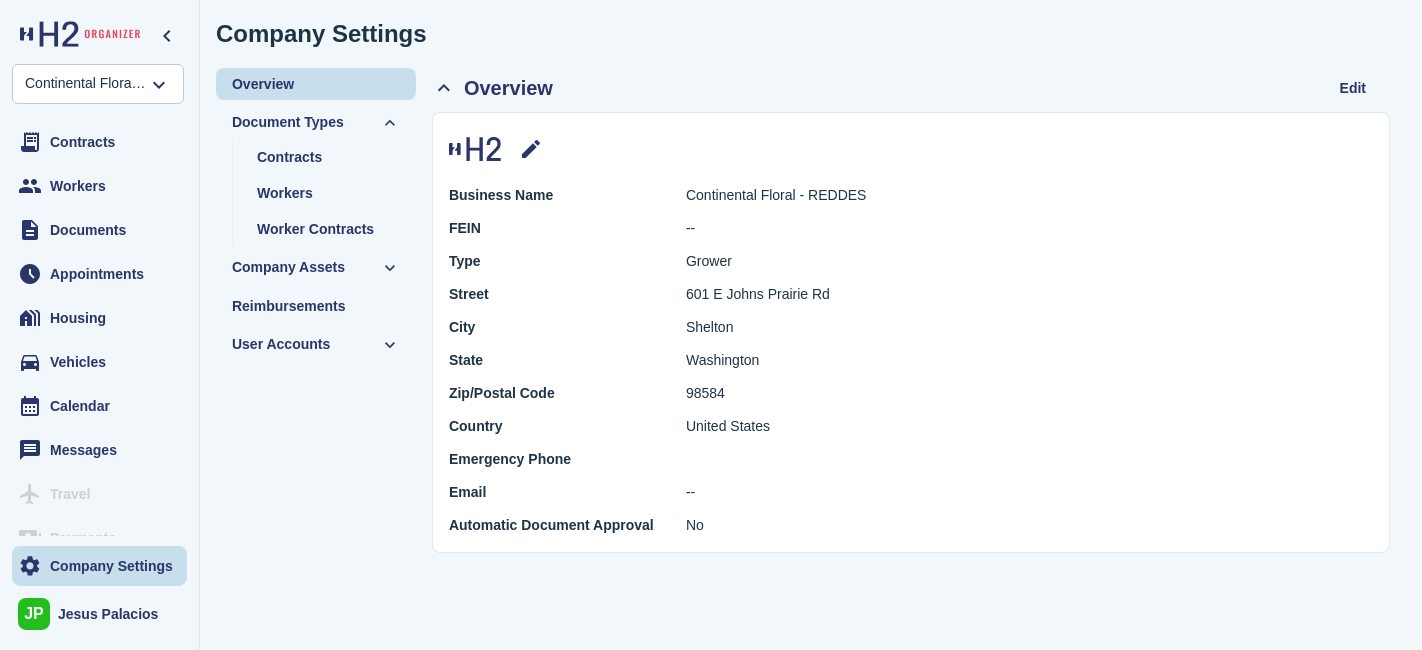 click on "User Accounts" at bounding box center [281, 344] 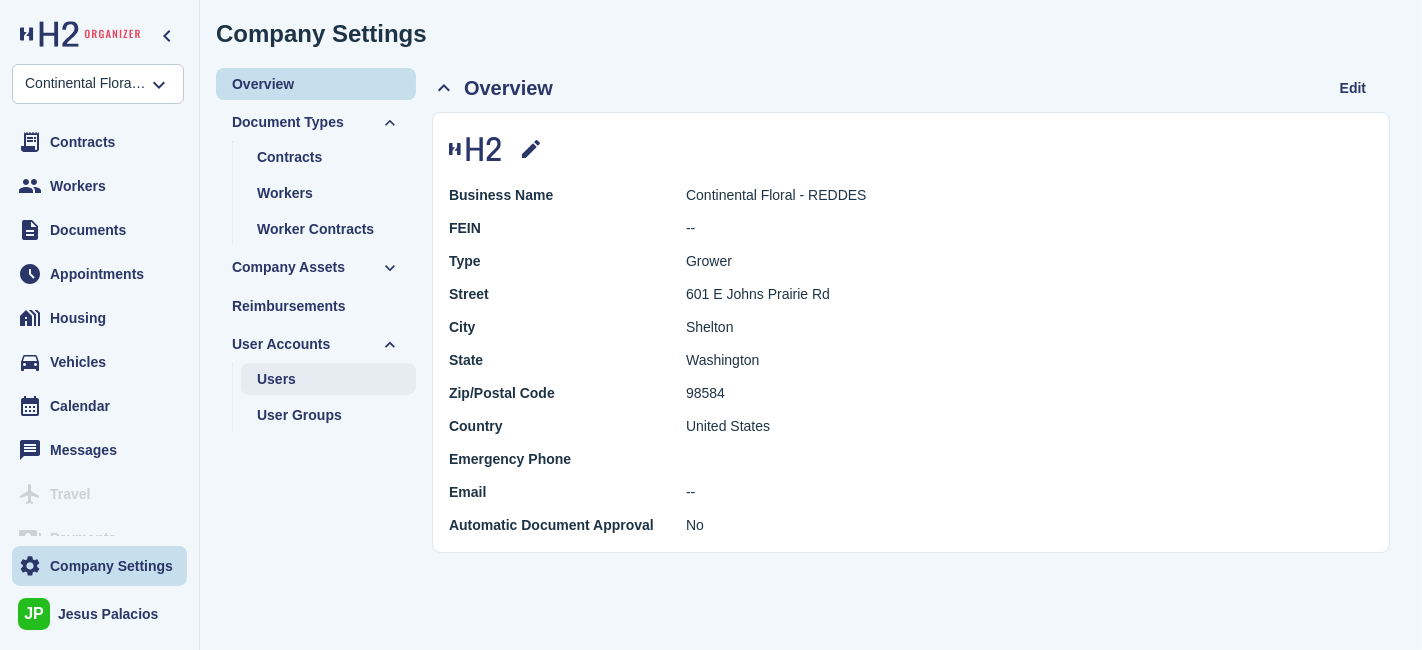 click on "Users" at bounding box center [328, 379] 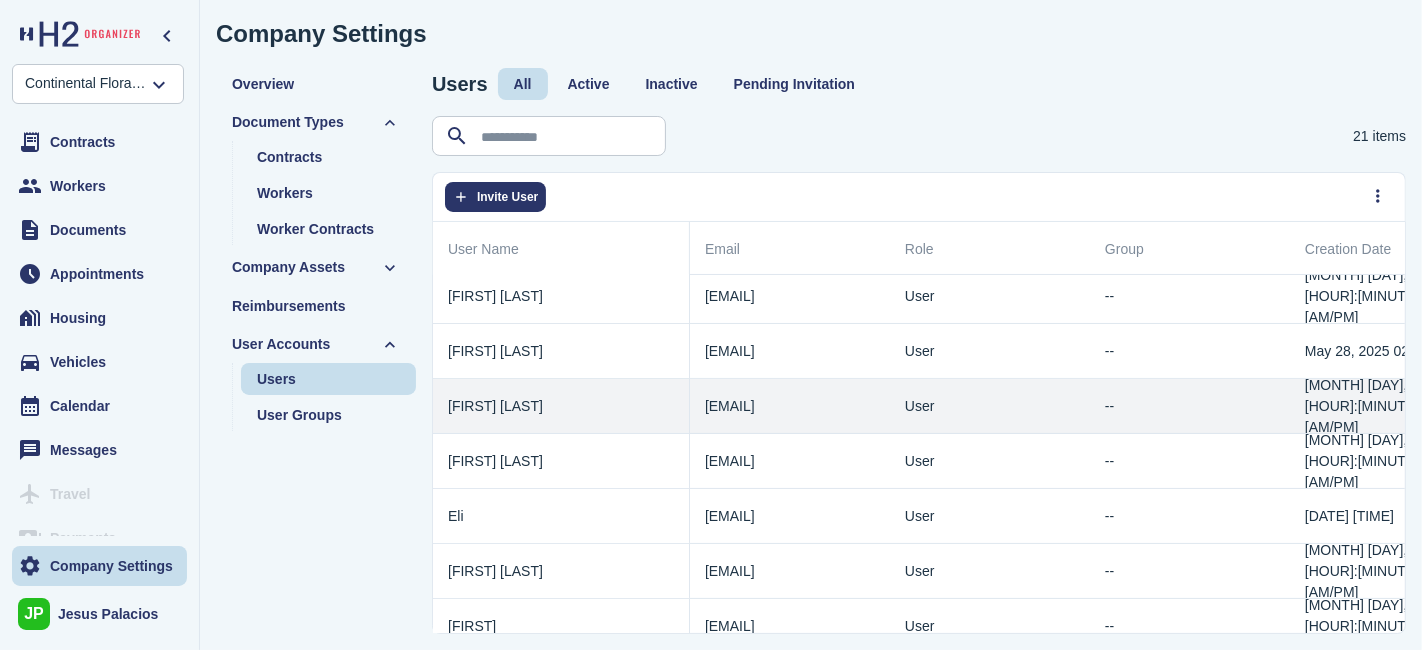 scroll, scrollTop: 111, scrollLeft: 0, axis: vertical 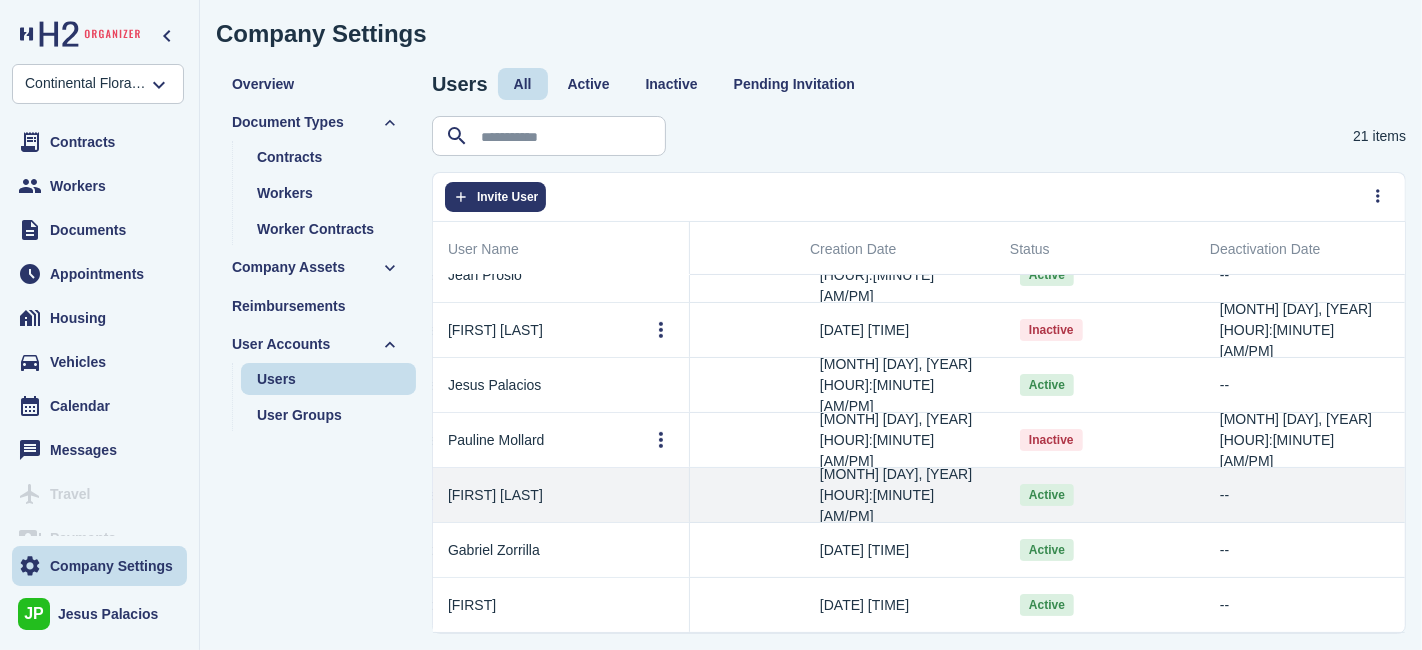 click on "--" 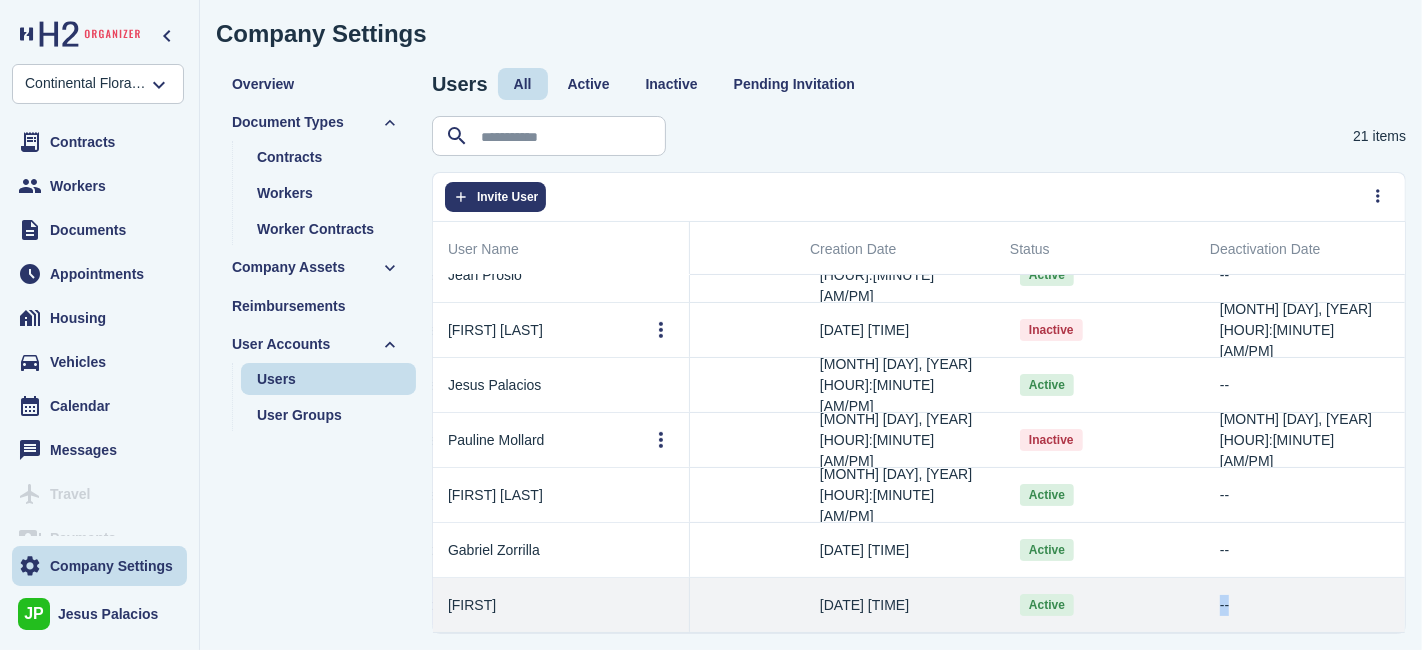 drag, startPoint x: 1291, startPoint y: 621, endPoint x: 1103, endPoint y: 621, distance: 188 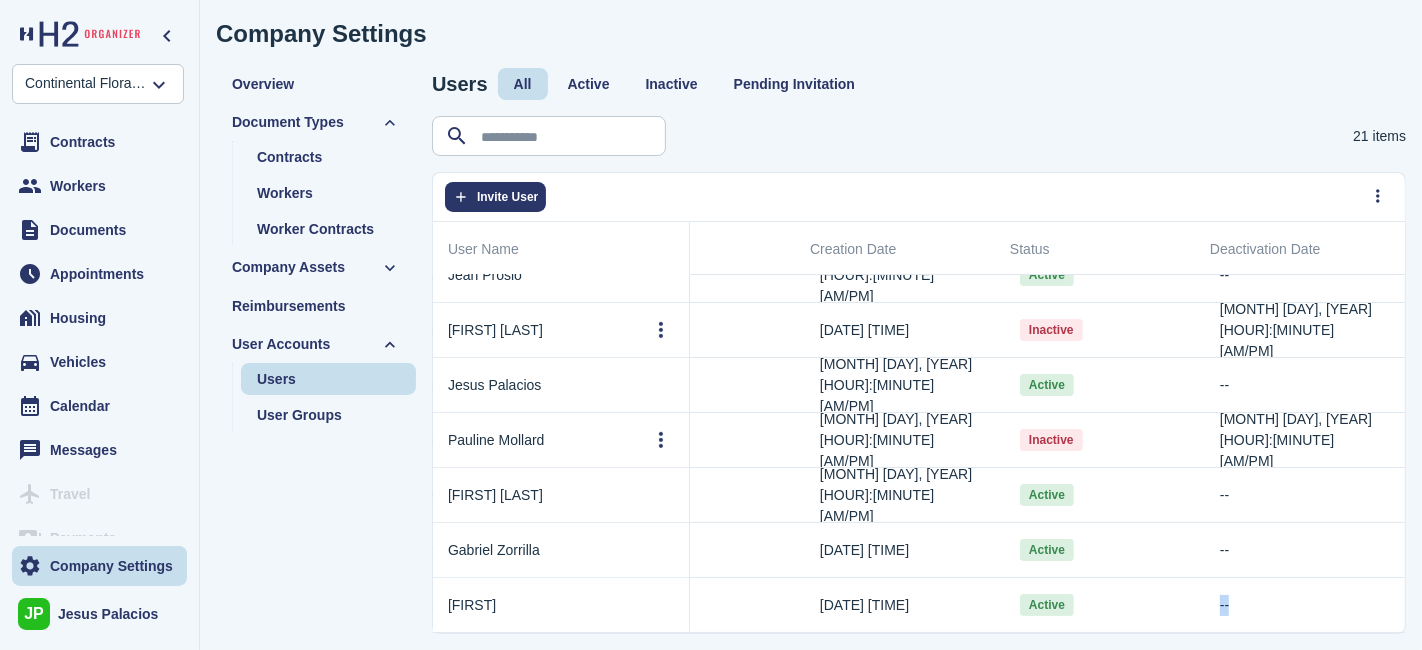 scroll, scrollTop: 791, scrollLeft: 359, axis: both 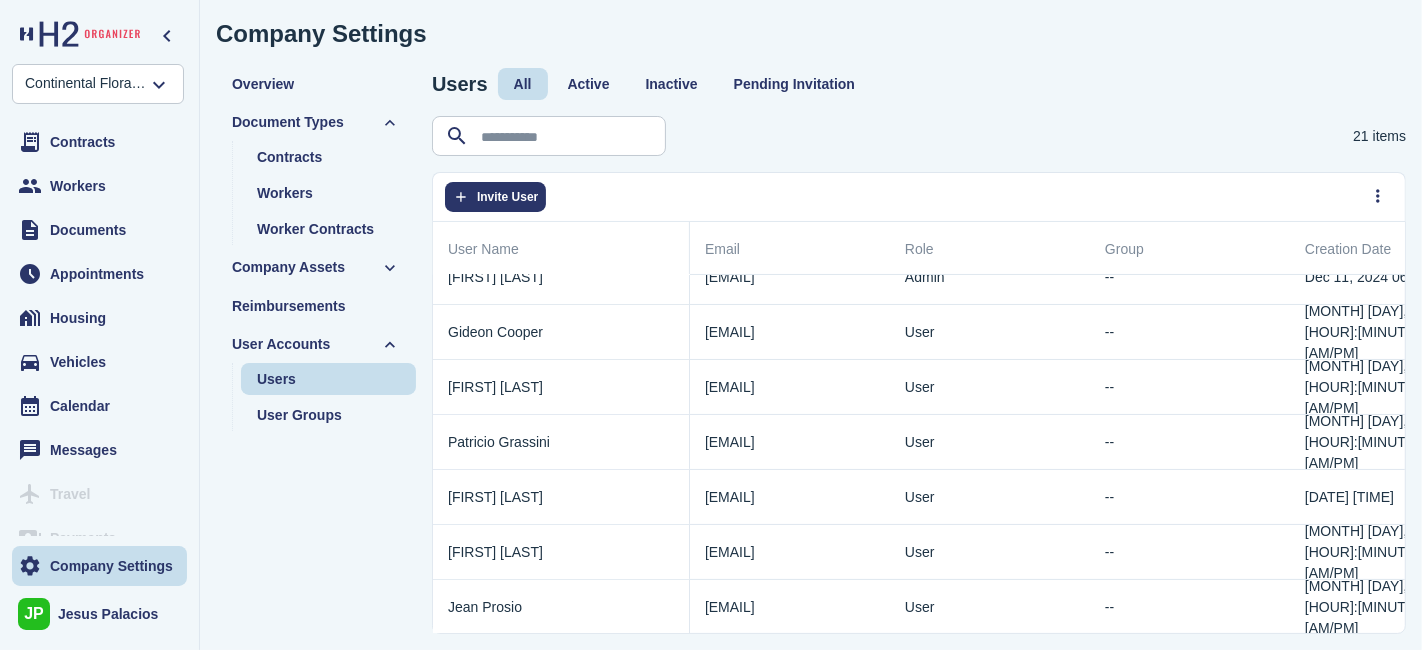 click on "Users User Groups" at bounding box center [324, 397] 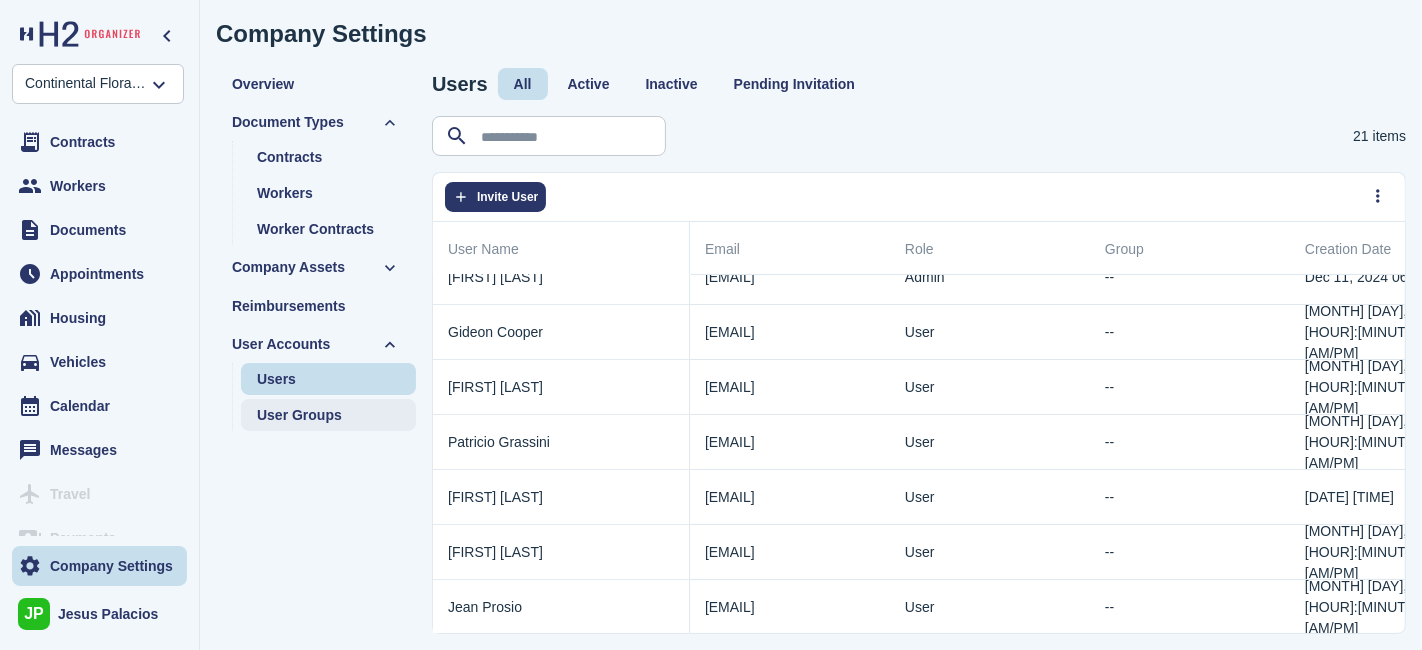 click on "User Groups" at bounding box center [299, 415] 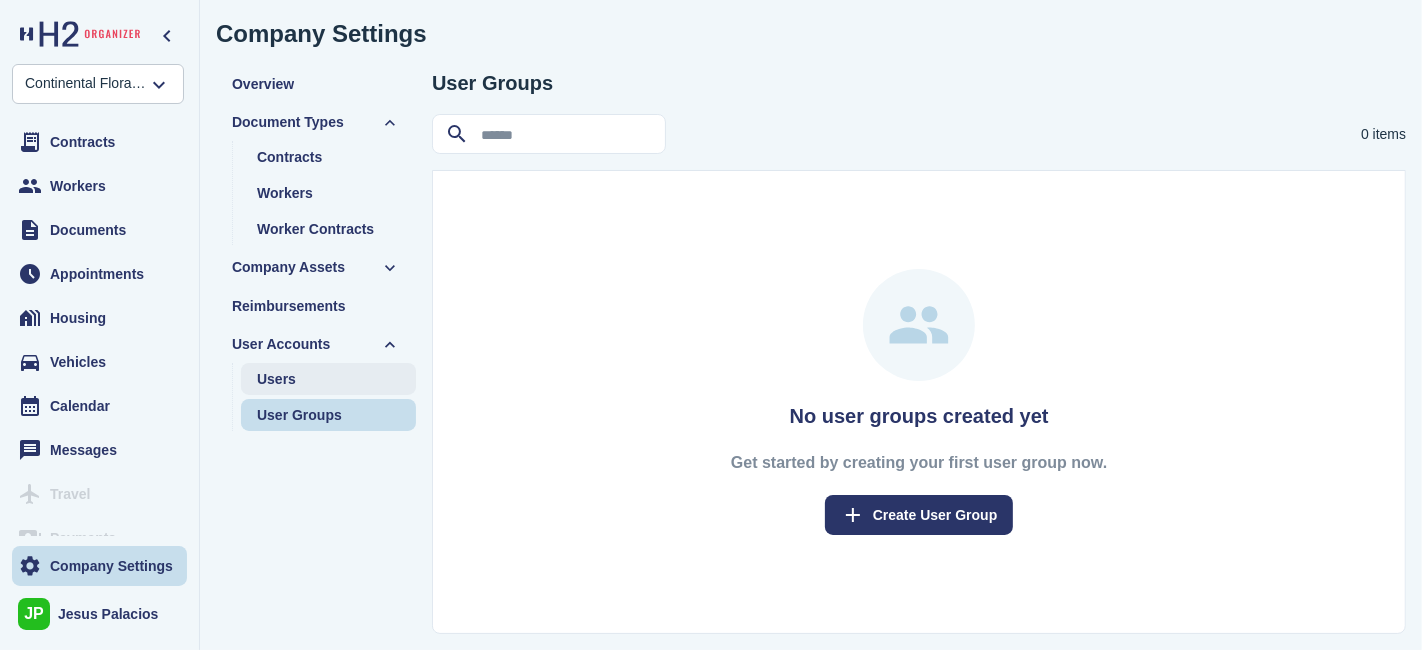 click on "Users" at bounding box center [328, 379] 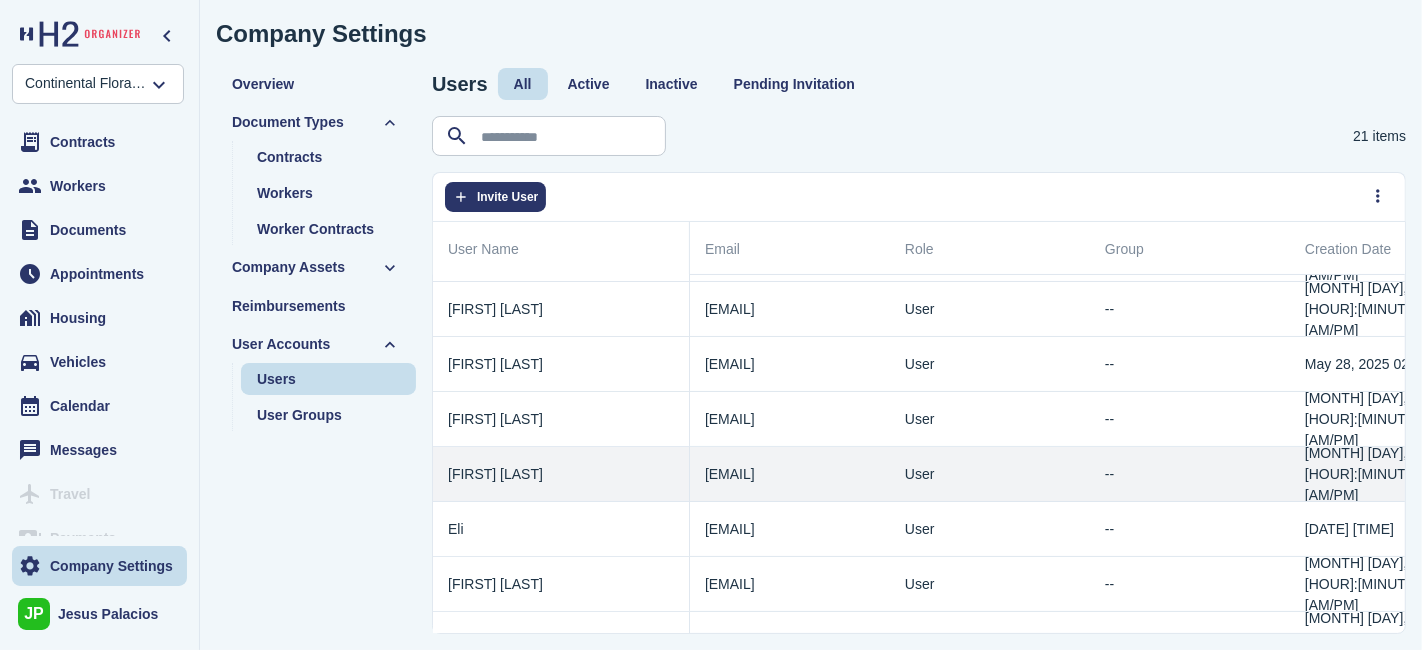 scroll, scrollTop: 0, scrollLeft: 0, axis: both 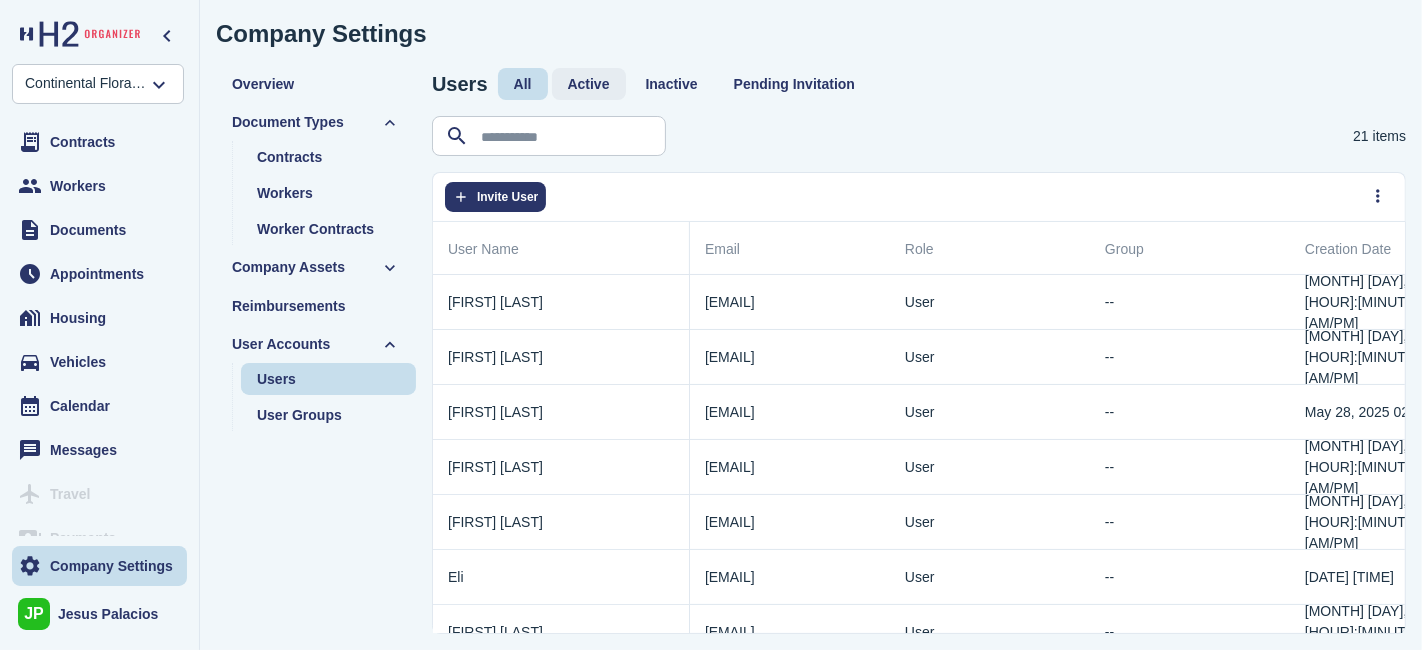 click on "Active" at bounding box center [589, 84] 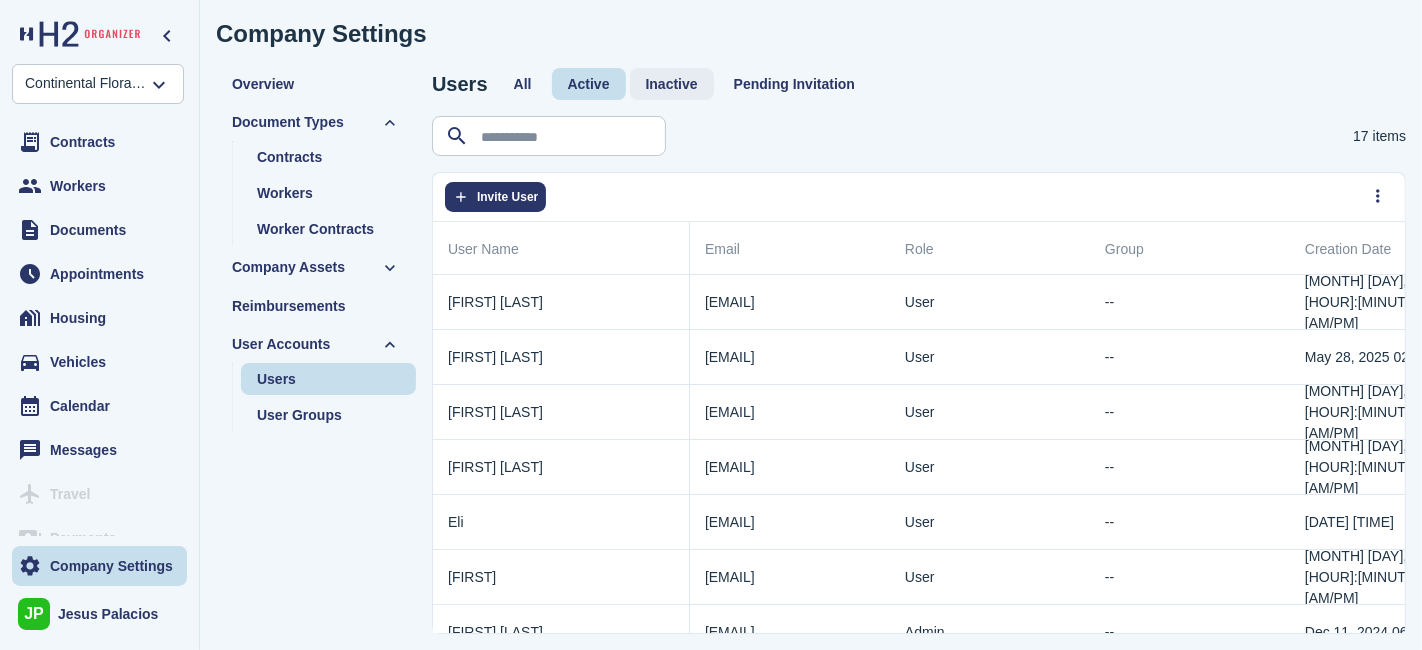 click on "Inactive" at bounding box center (672, 84) 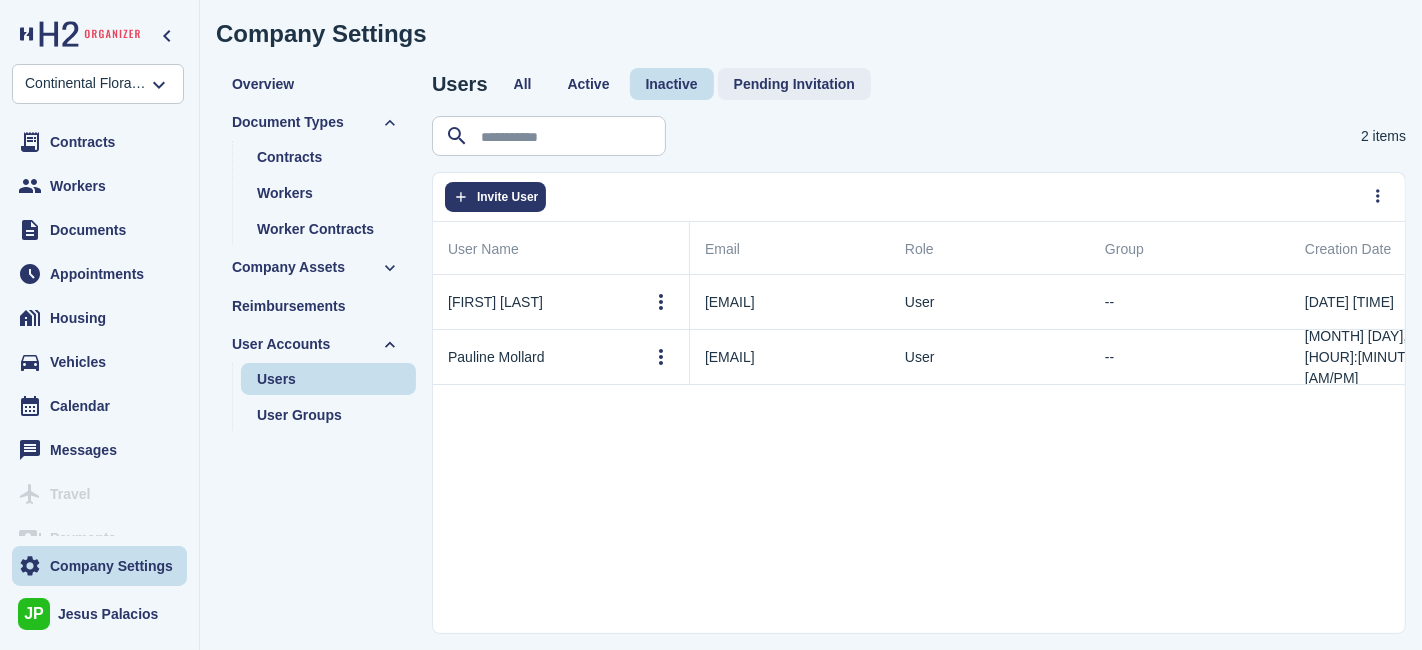 click on "Pending Invitation" at bounding box center [794, 84] 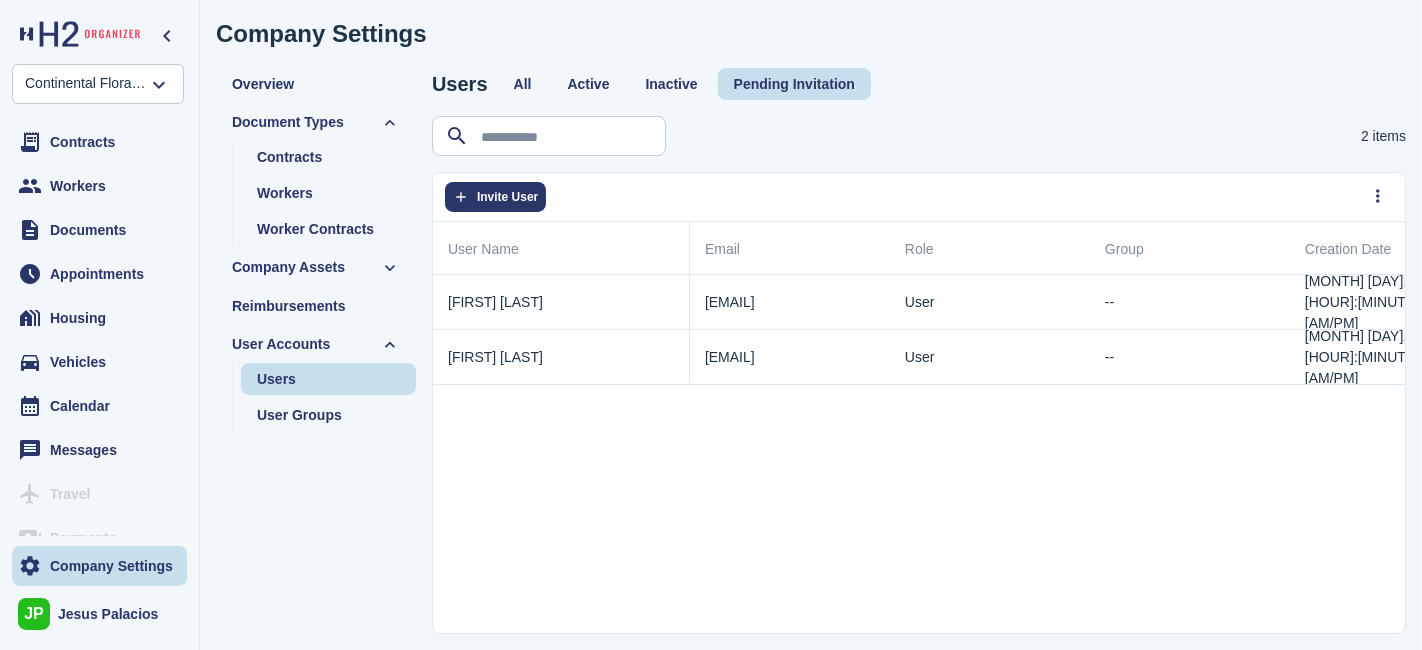 scroll, scrollTop: 0, scrollLeft: 47, axis: horizontal 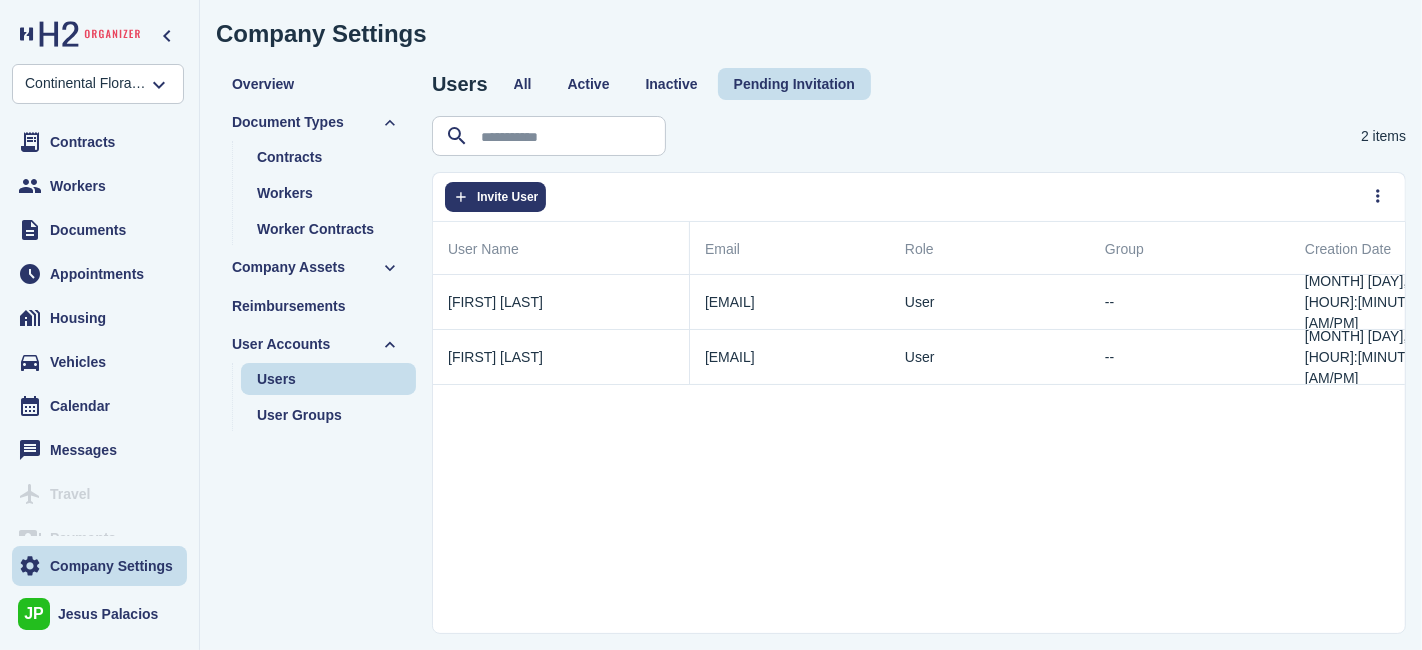 click on "Company Assets" at bounding box center [316, 267] 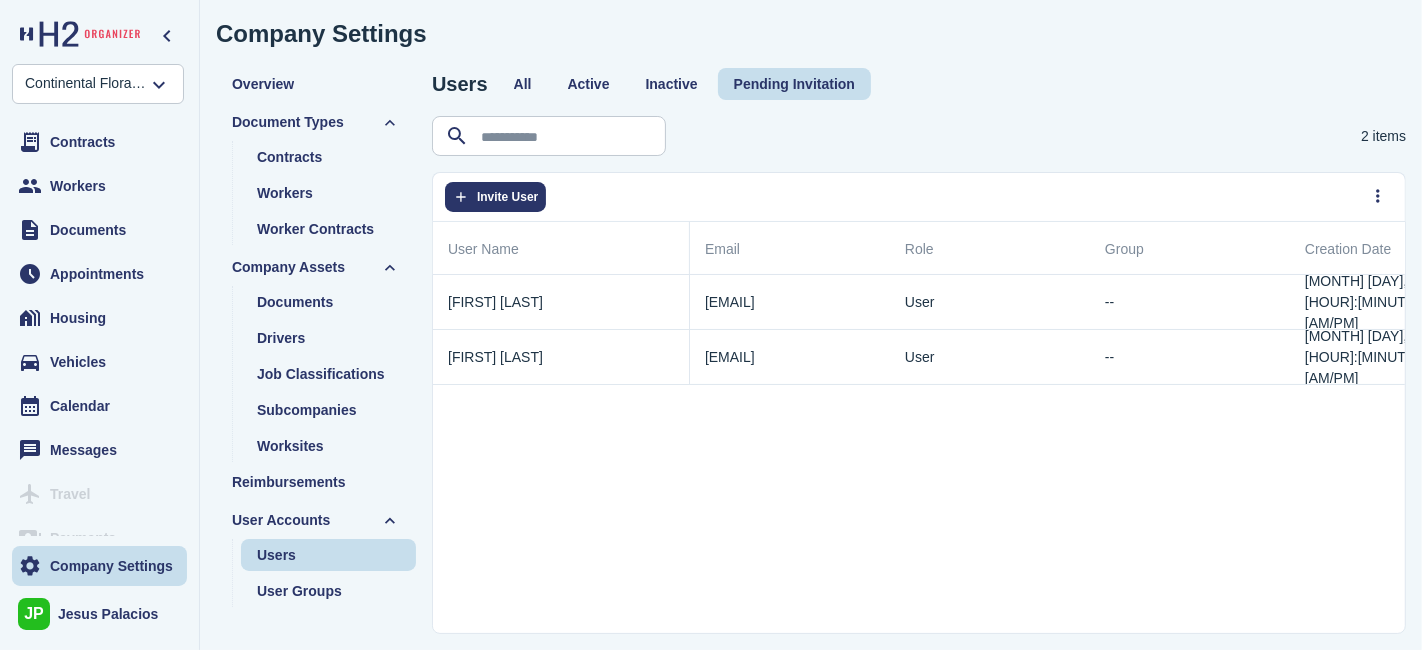 click on "Company Assets" at bounding box center (316, 267) 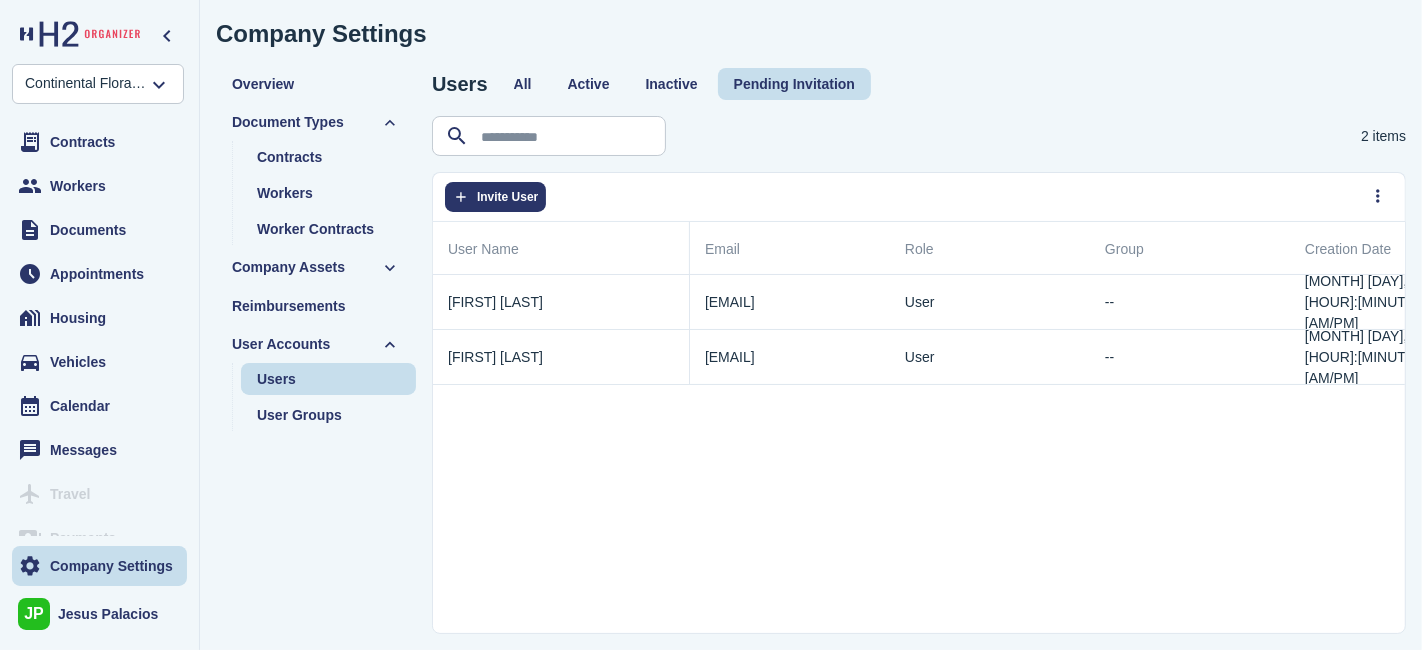 click on "Company Assets" at bounding box center (316, 267) 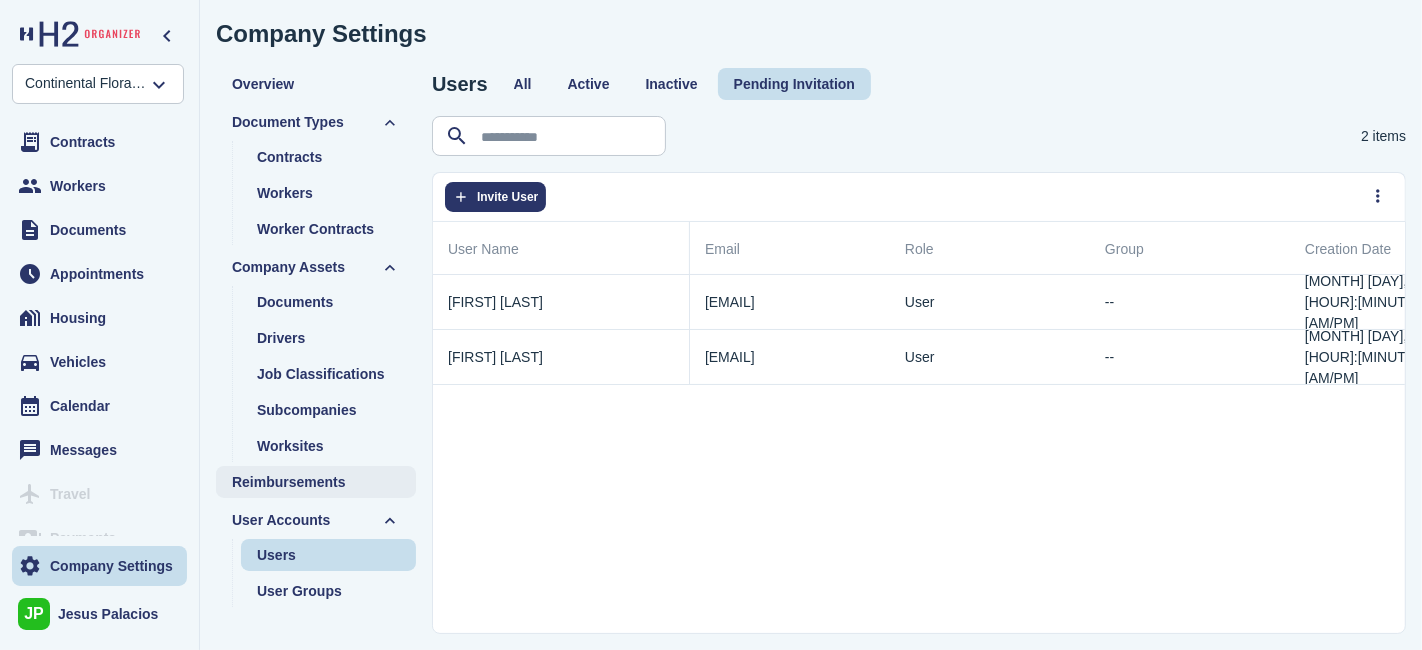 click on "Reimbursements" at bounding box center (316, 482) 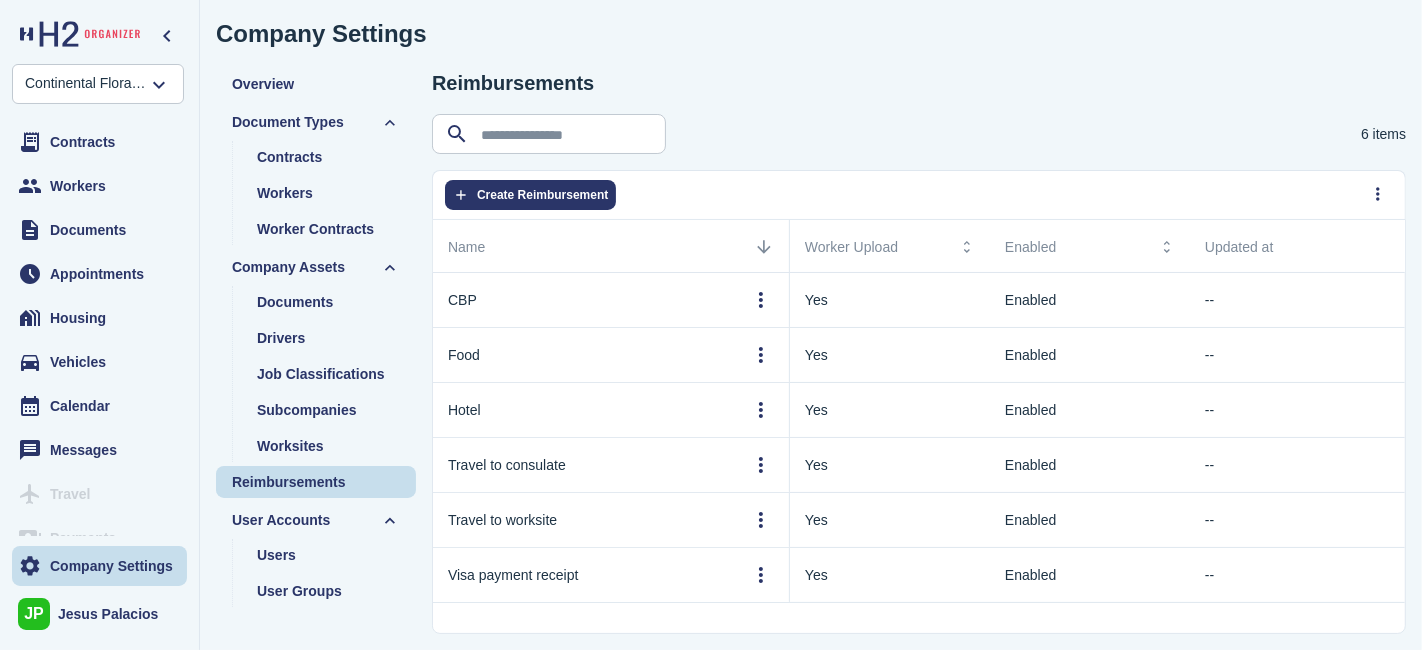 click on "Documents Drivers Job Classifications Subcompanies Worksites" at bounding box center [324, 374] 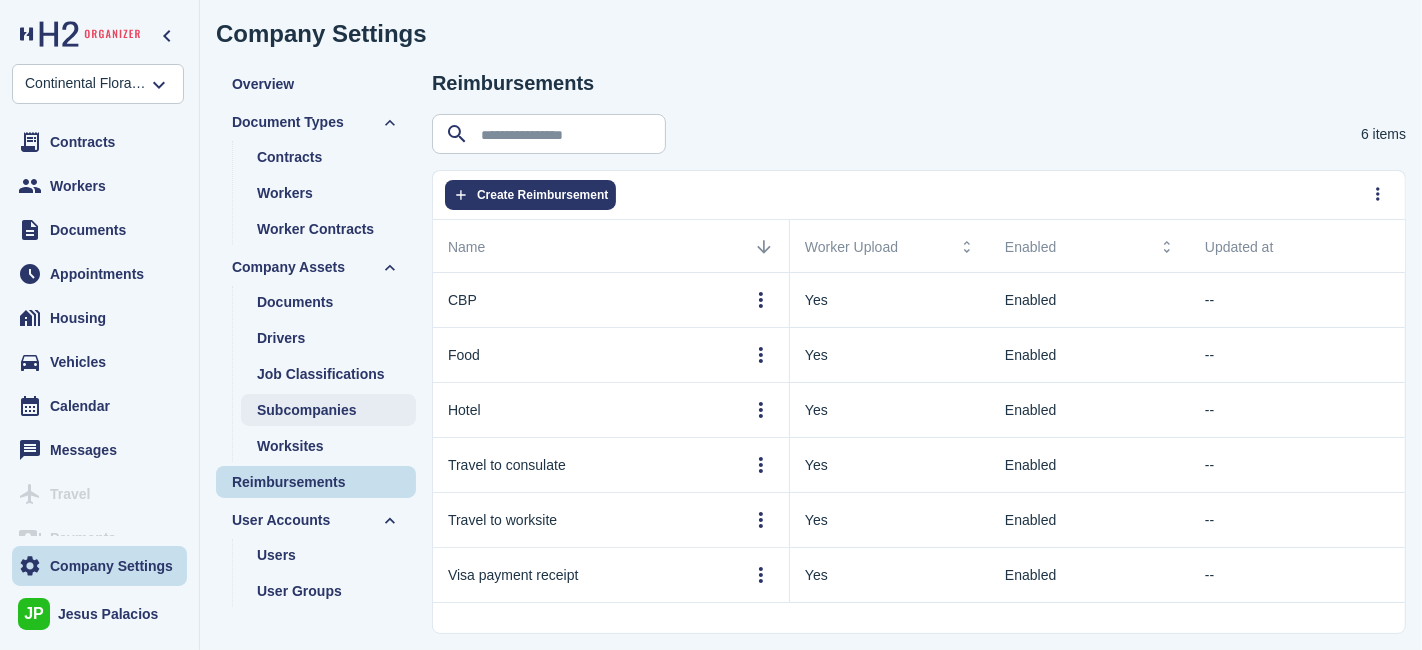 click on "Subcompanies" at bounding box center [307, 410] 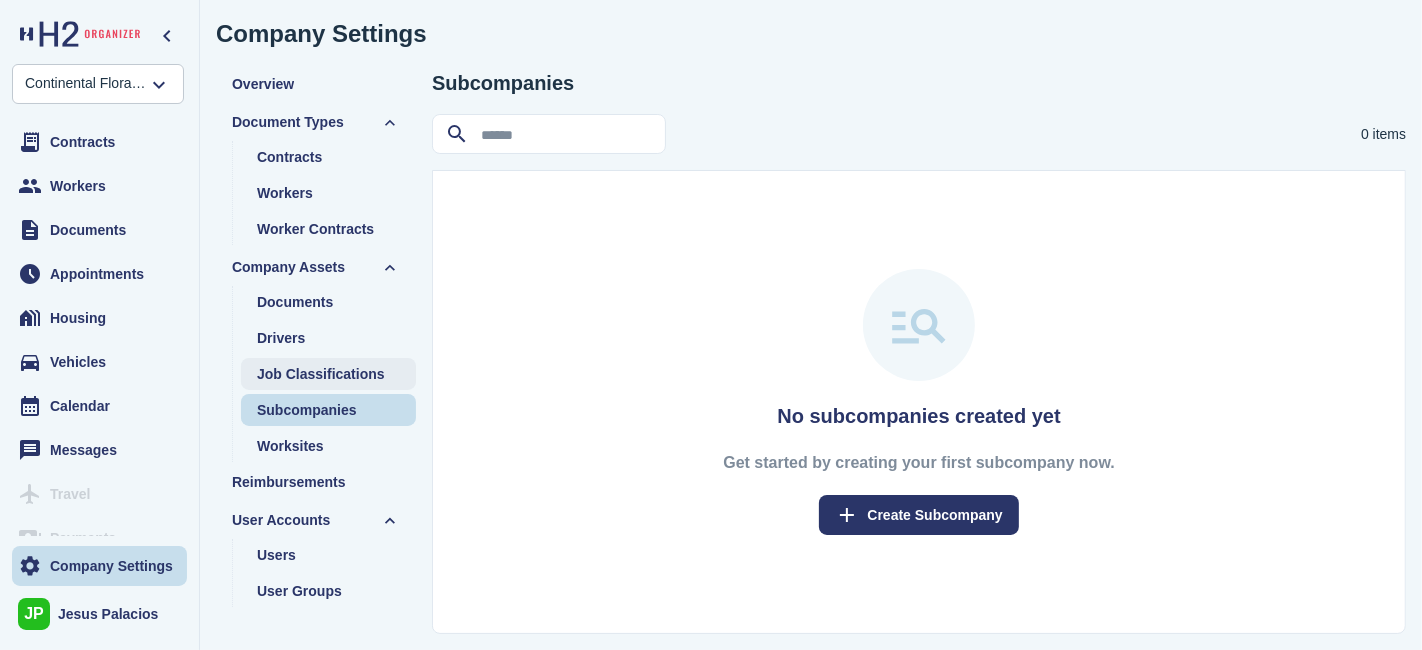 click on "Job Classifications" at bounding box center (321, 374) 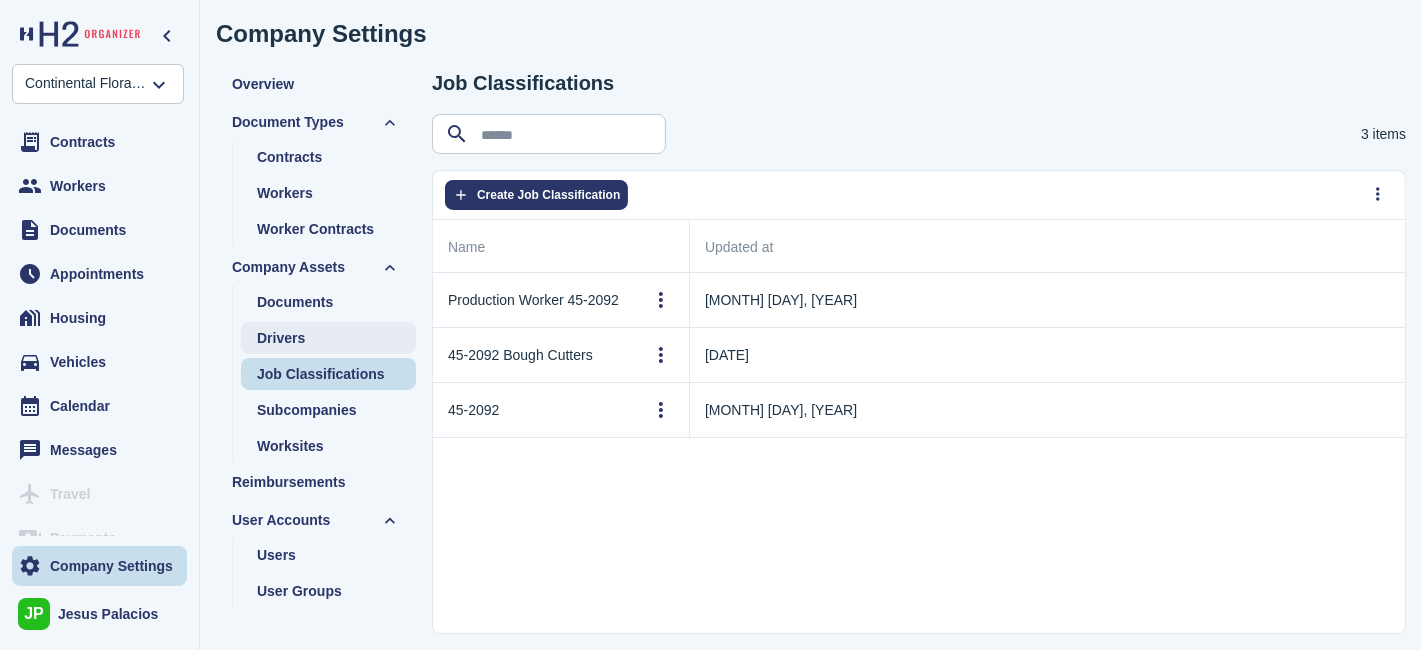 click on "Drivers" at bounding box center [328, 338] 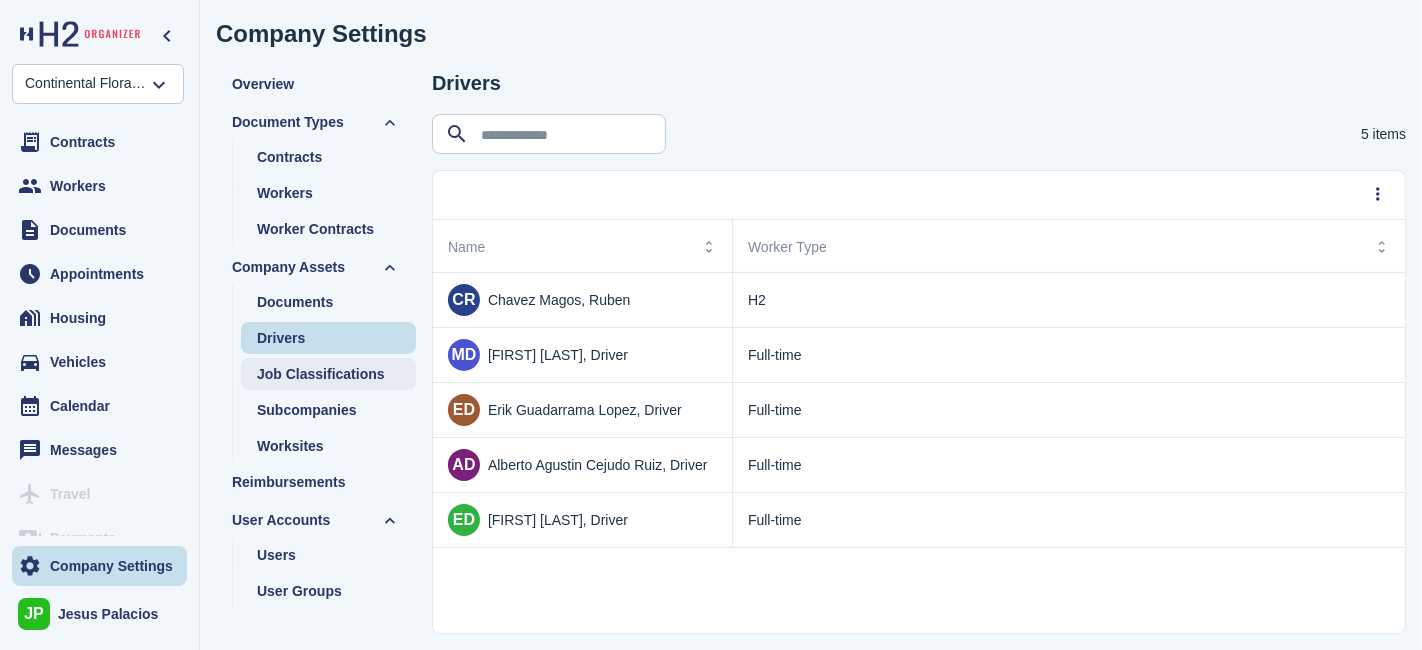 click on "Job Classifications" at bounding box center [321, 374] 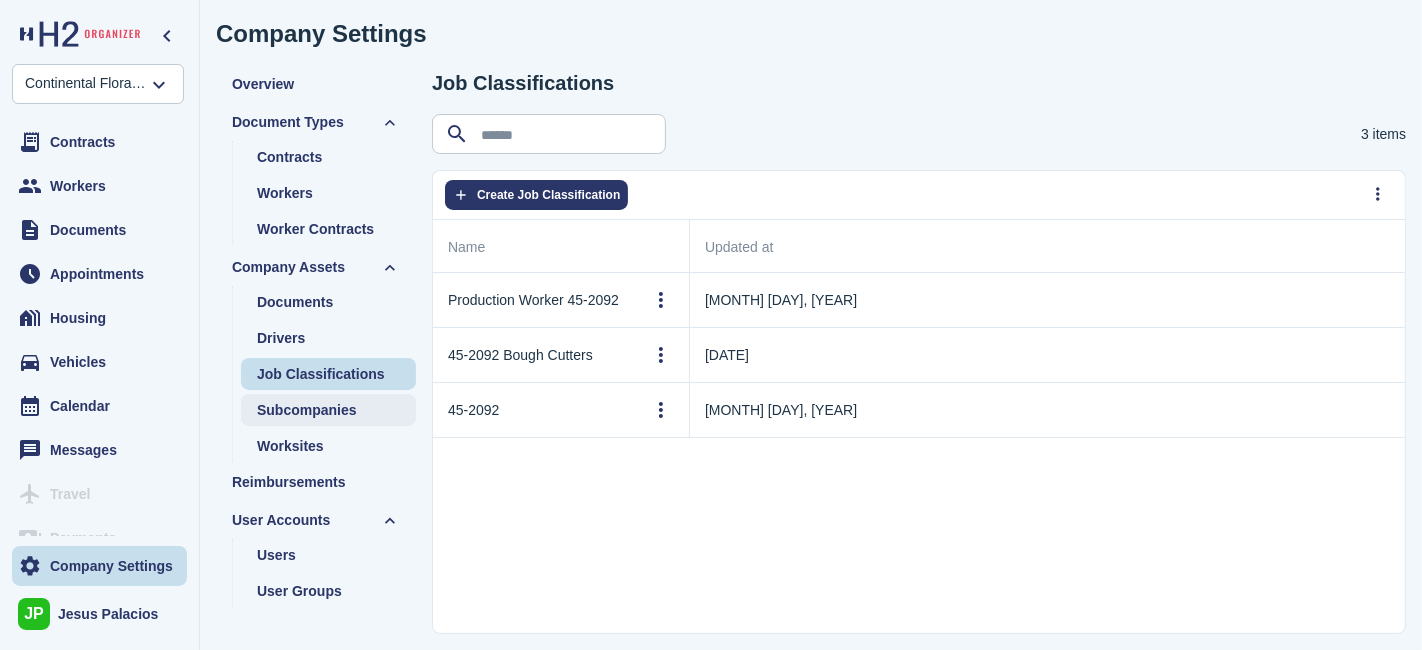 click on "Subcompanies" at bounding box center (307, 410) 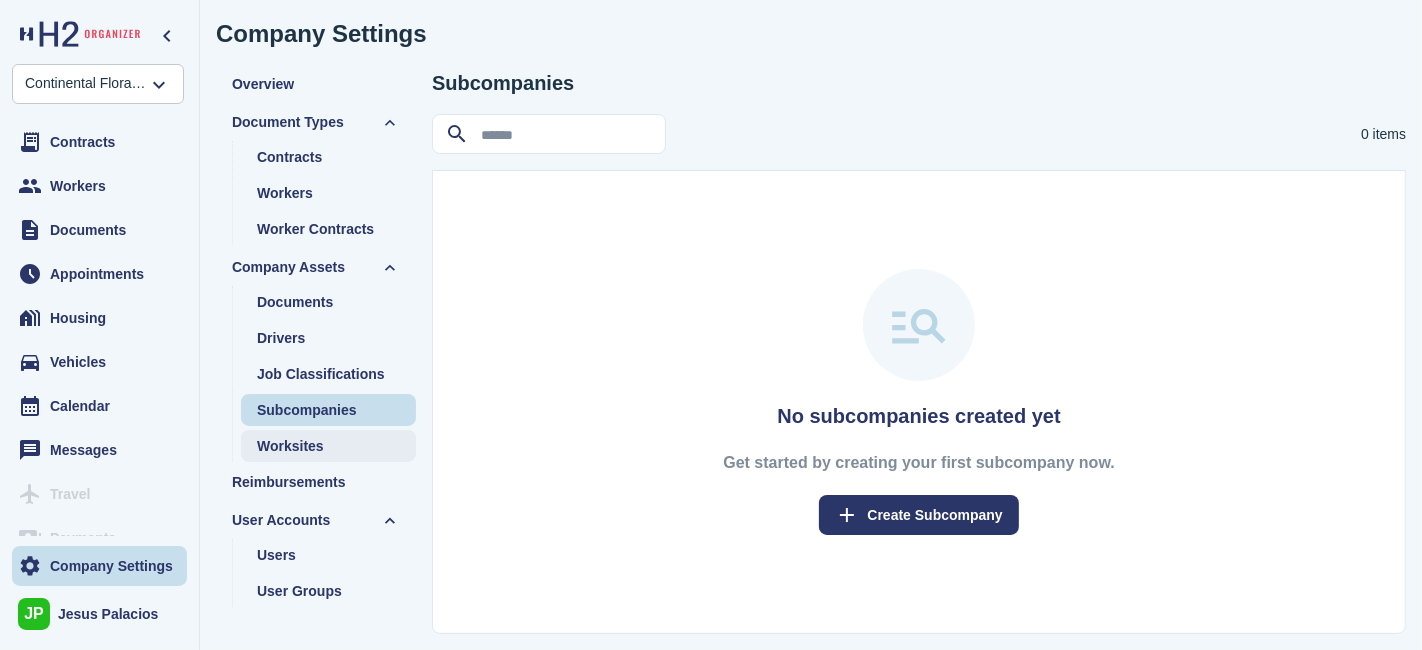 click on "Worksites" at bounding box center (328, 446) 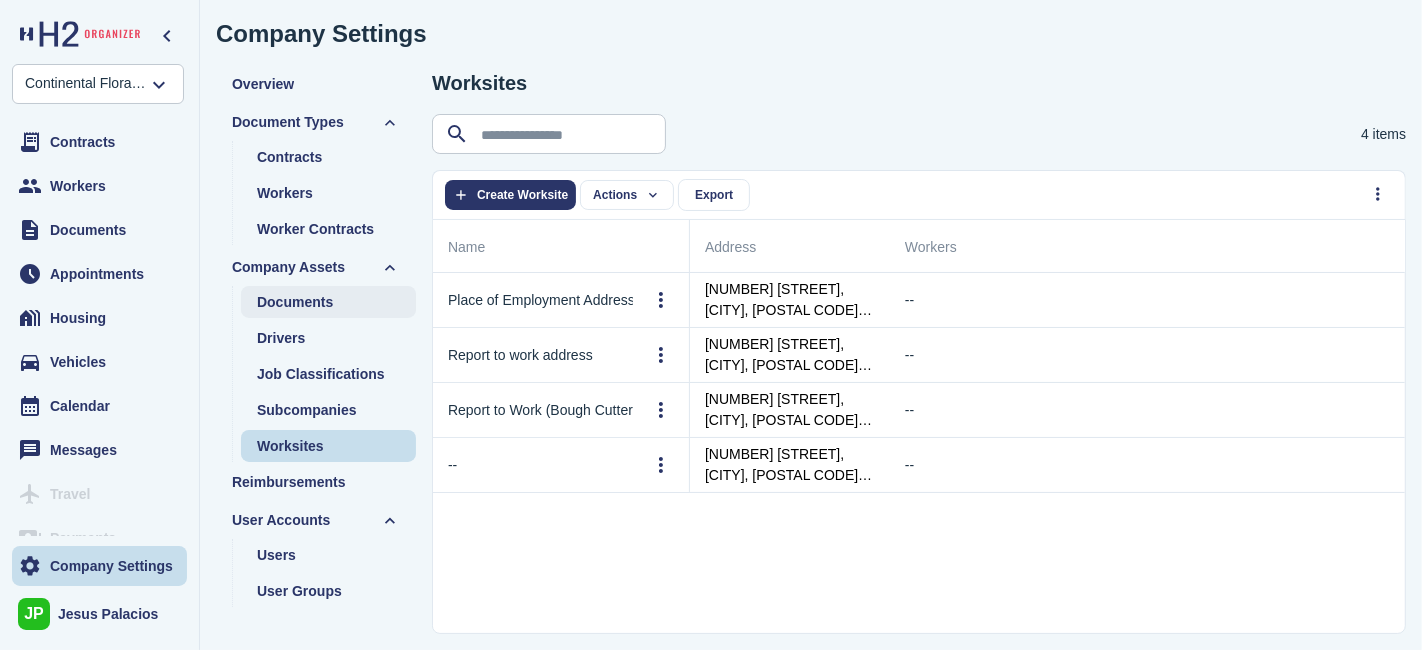 click on "Documents" at bounding box center (295, 302) 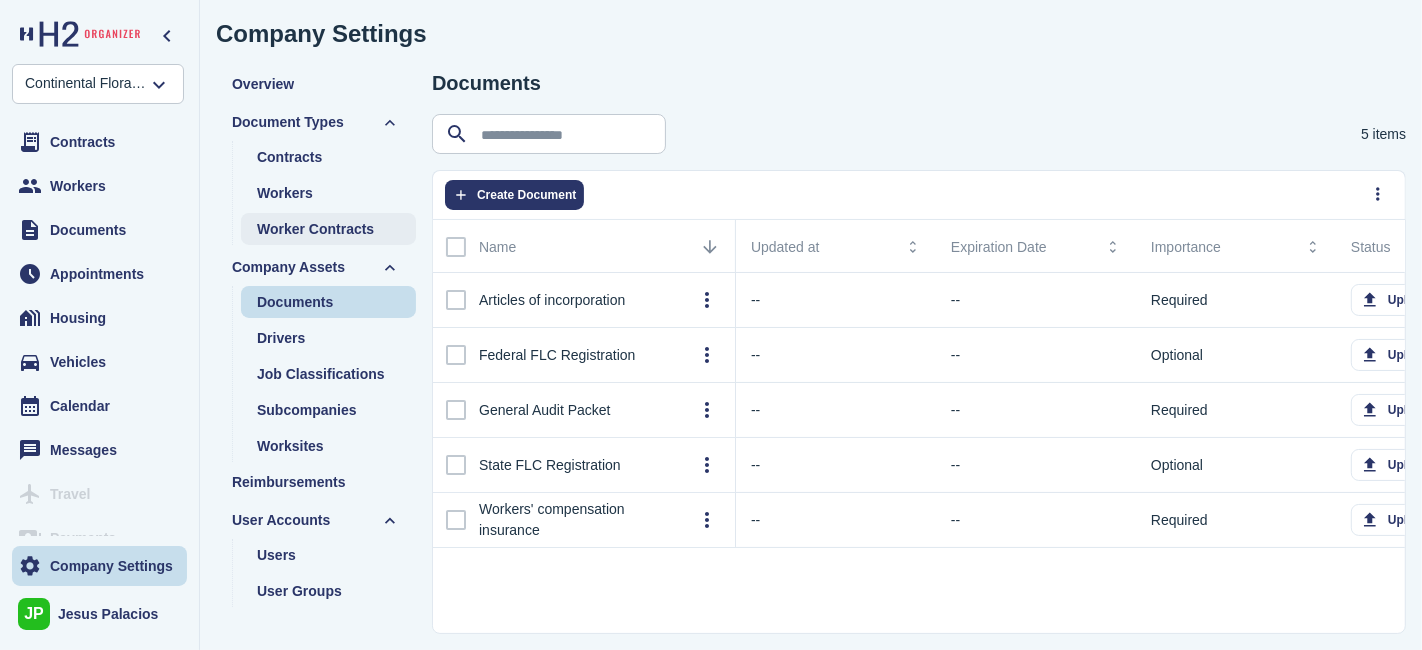 click on "Worker Contracts" at bounding box center (315, 229) 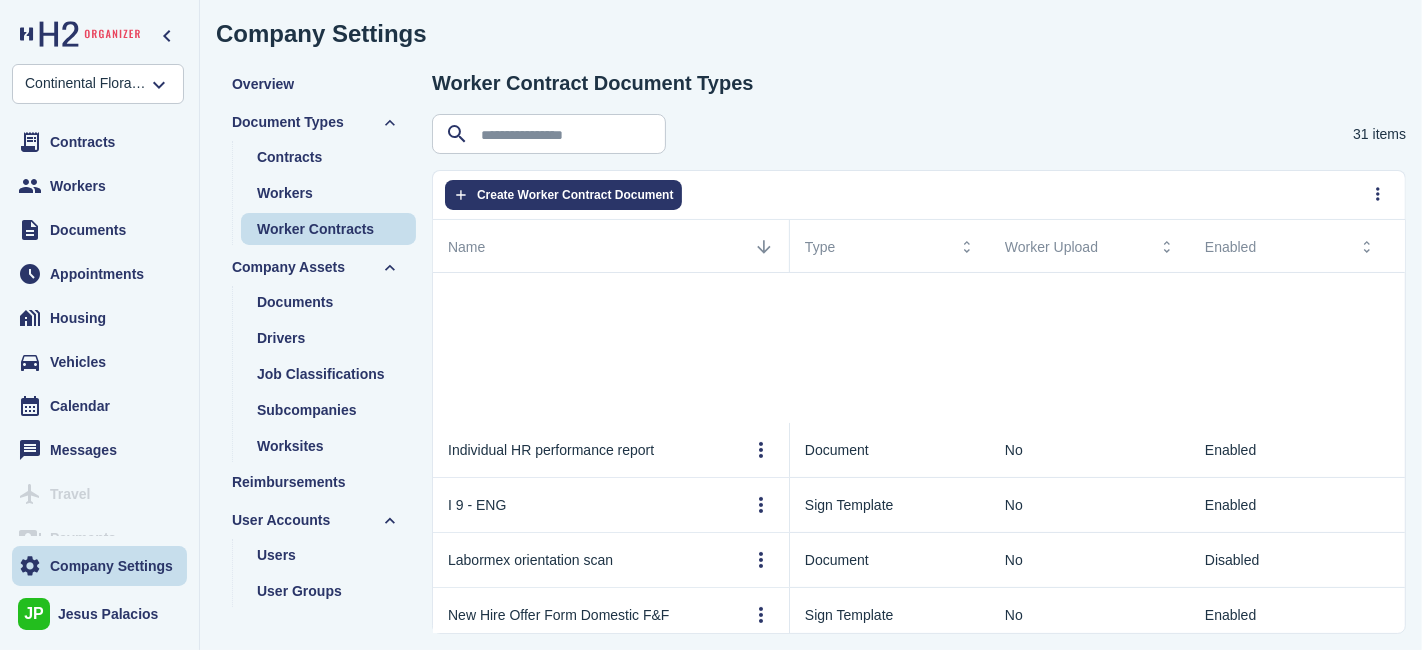 scroll, scrollTop: 1000, scrollLeft: 0, axis: vertical 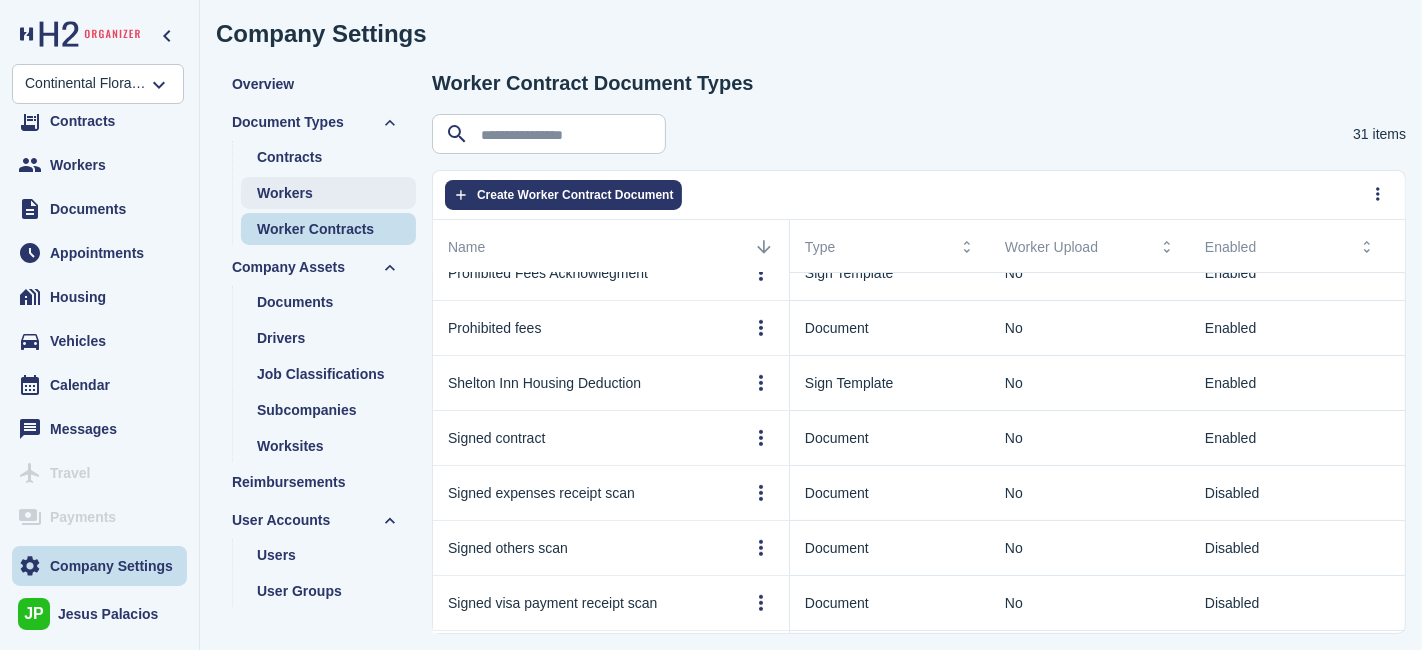 click on "Workers" at bounding box center [328, 193] 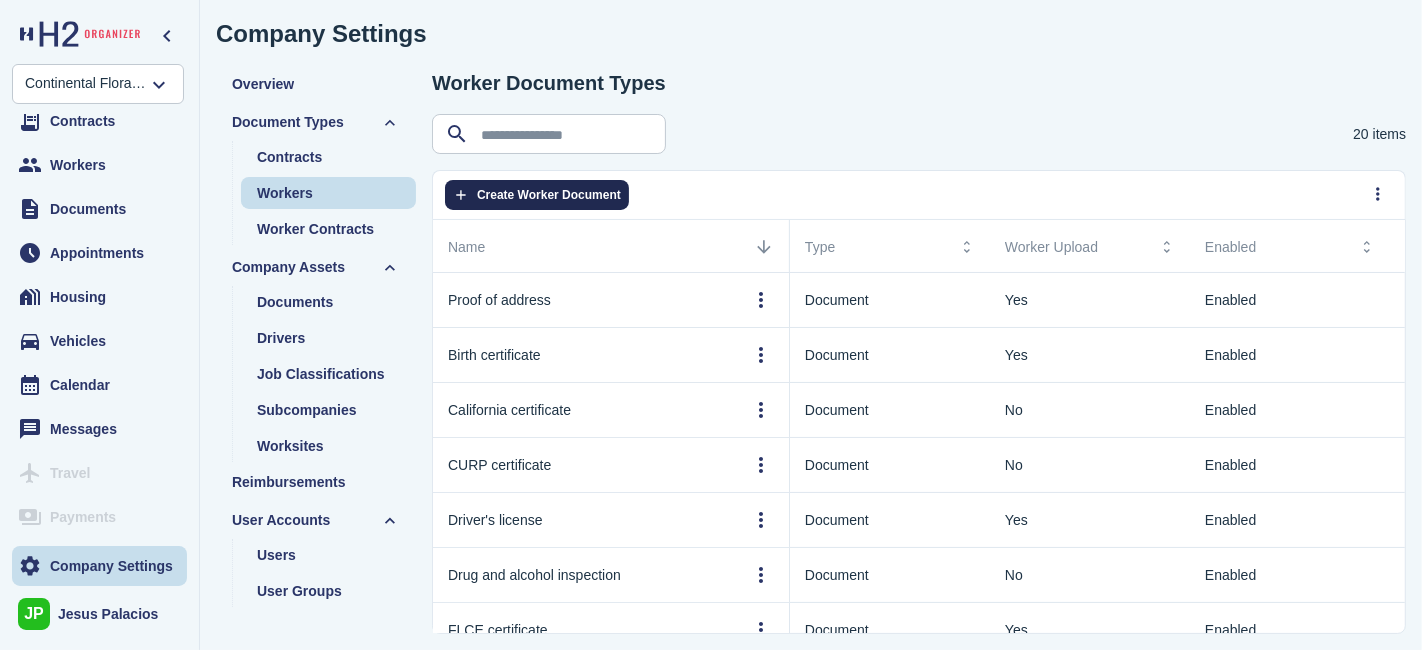 click on "Create Worker Document" 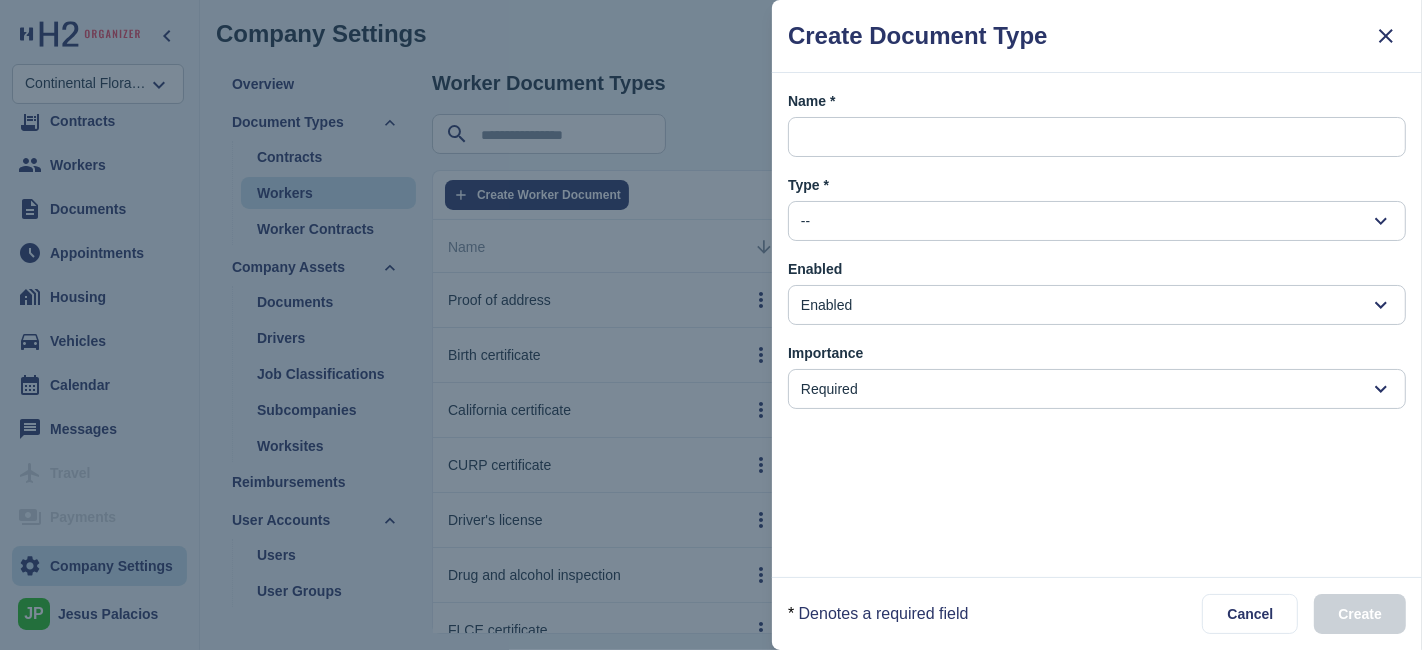 click on "Name *" at bounding box center [1097, 101] 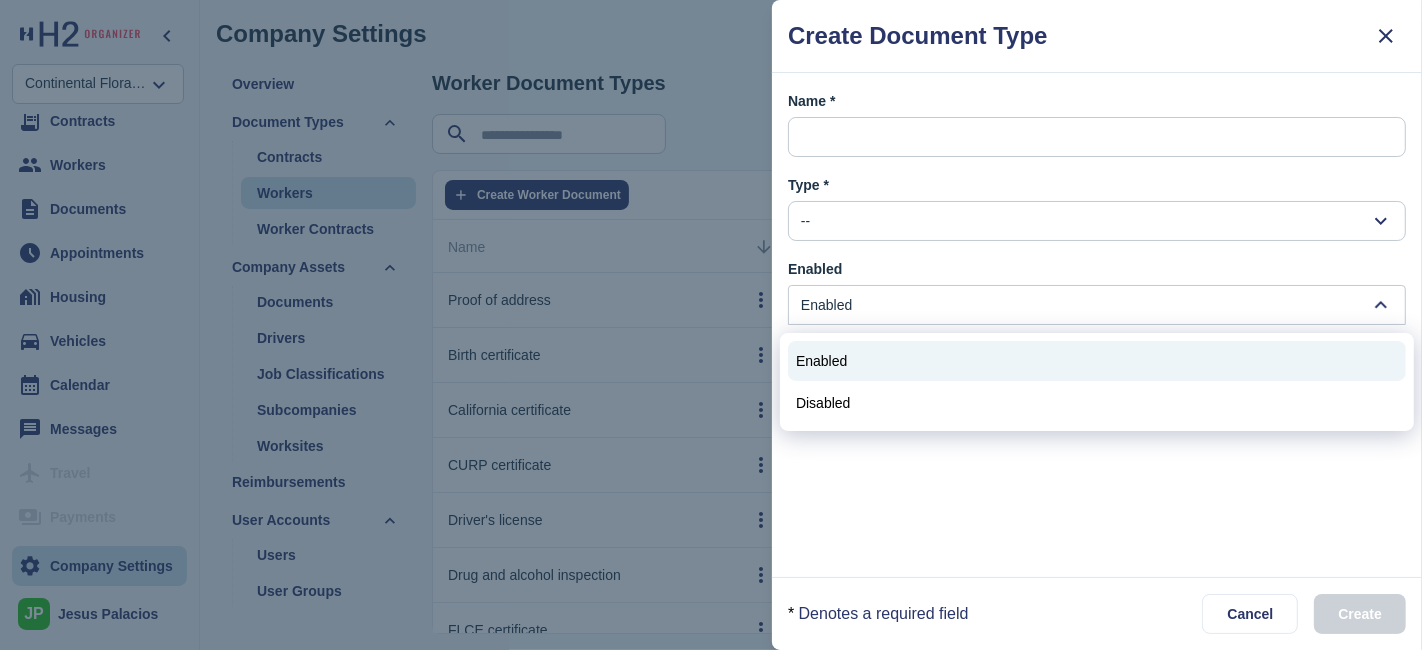 click at bounding box center (711, 325) 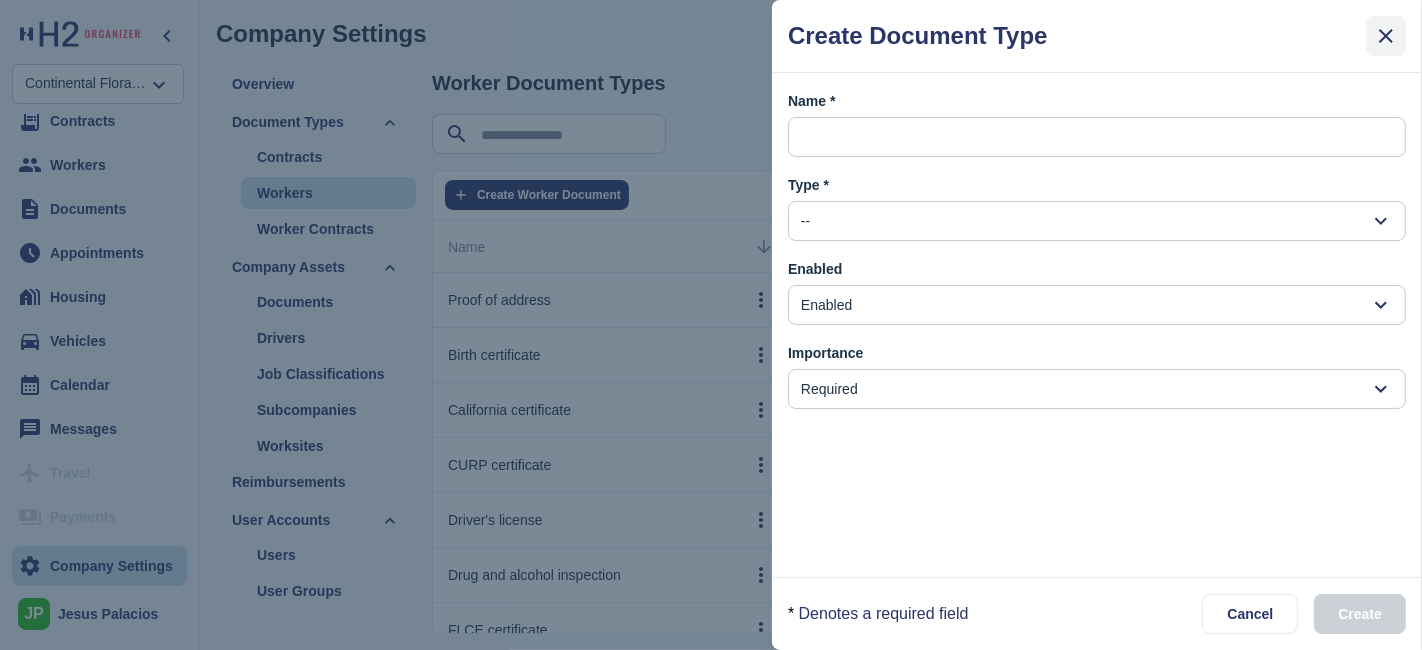 click at bounding box center [1386, 36] 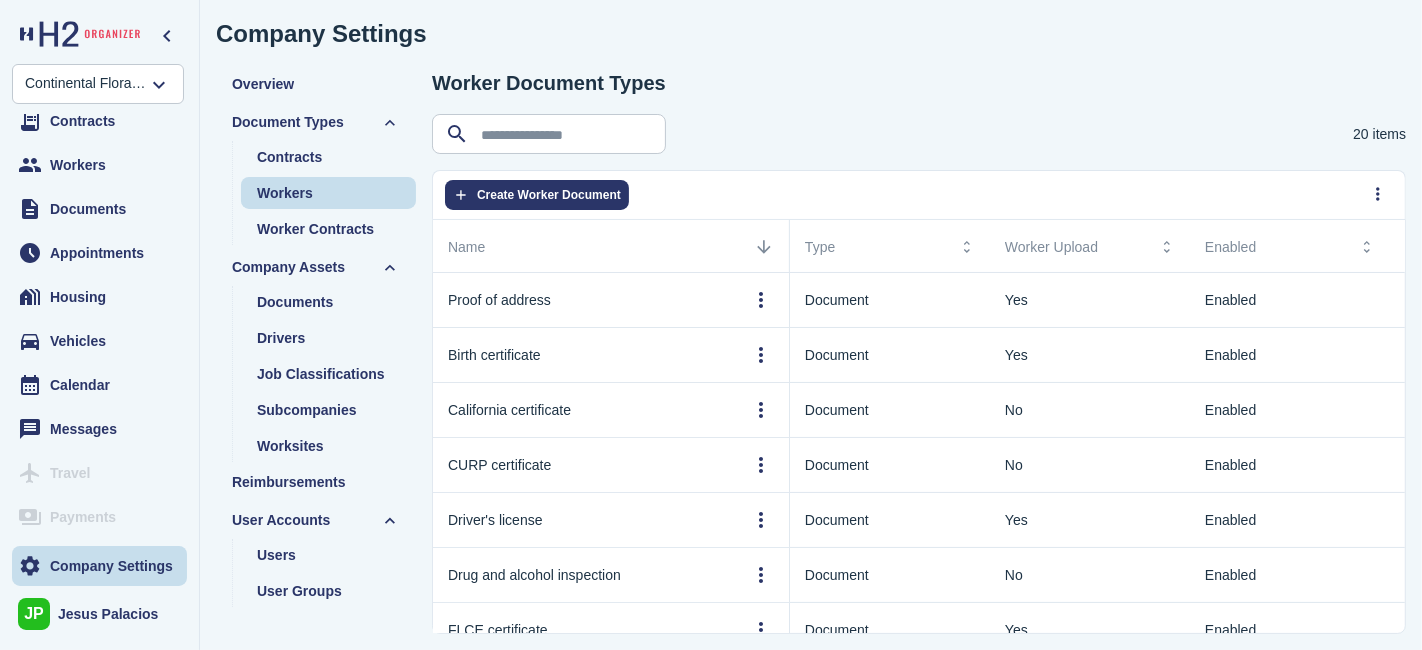 click on "Contracts Workers Worker Contracts" at bounding box center [324, 193] 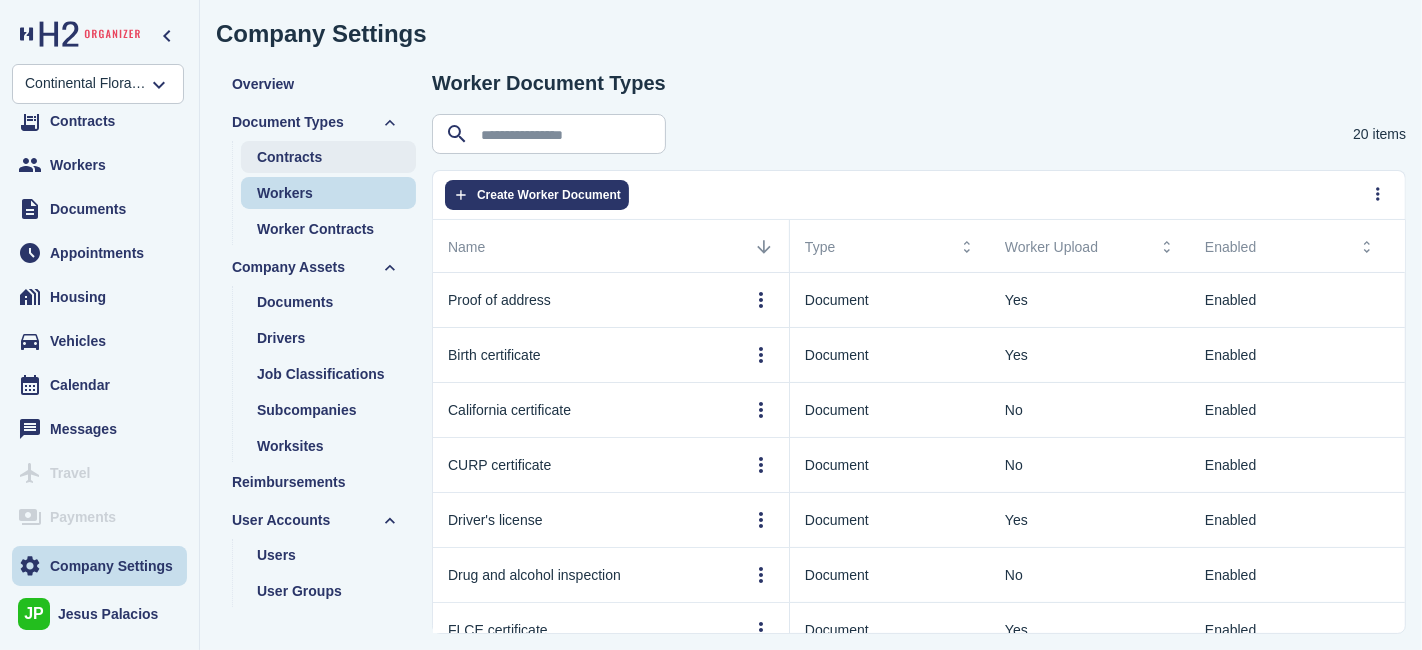 click on "Contracts" at bounding box center (289, 157) 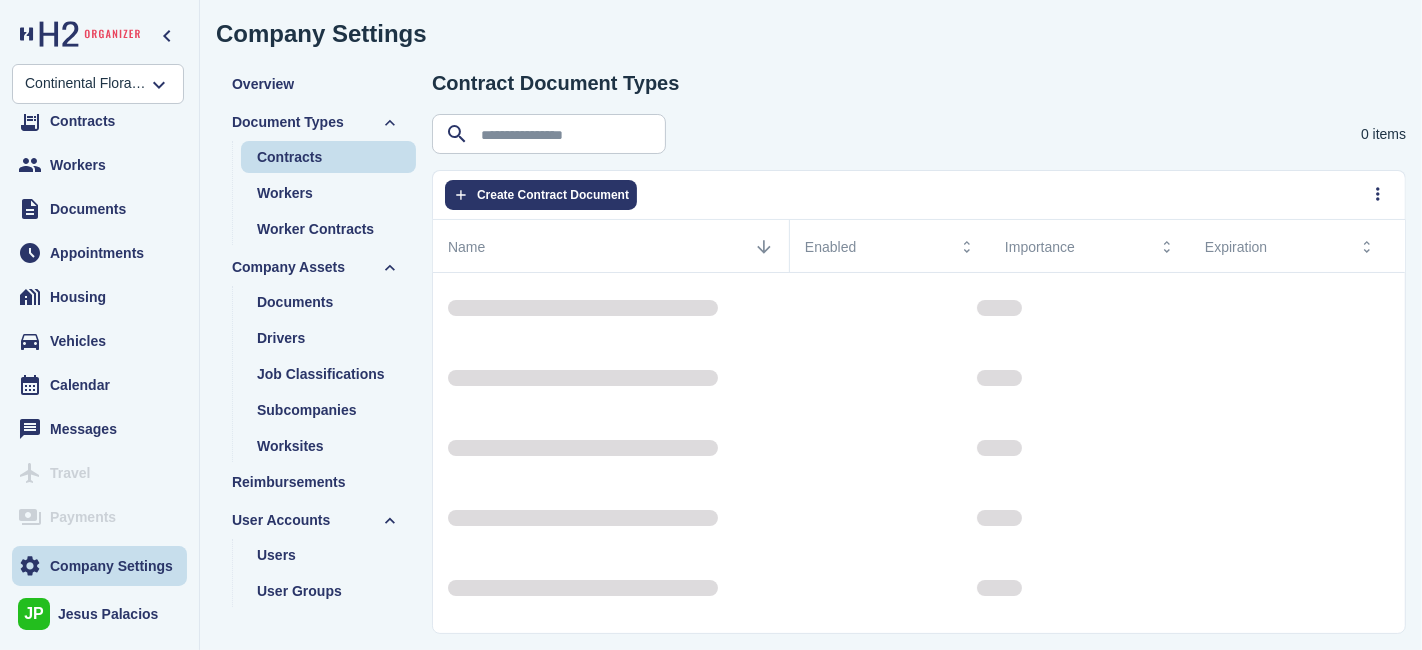 click on "Document Types" at bounding box center (288, 122) 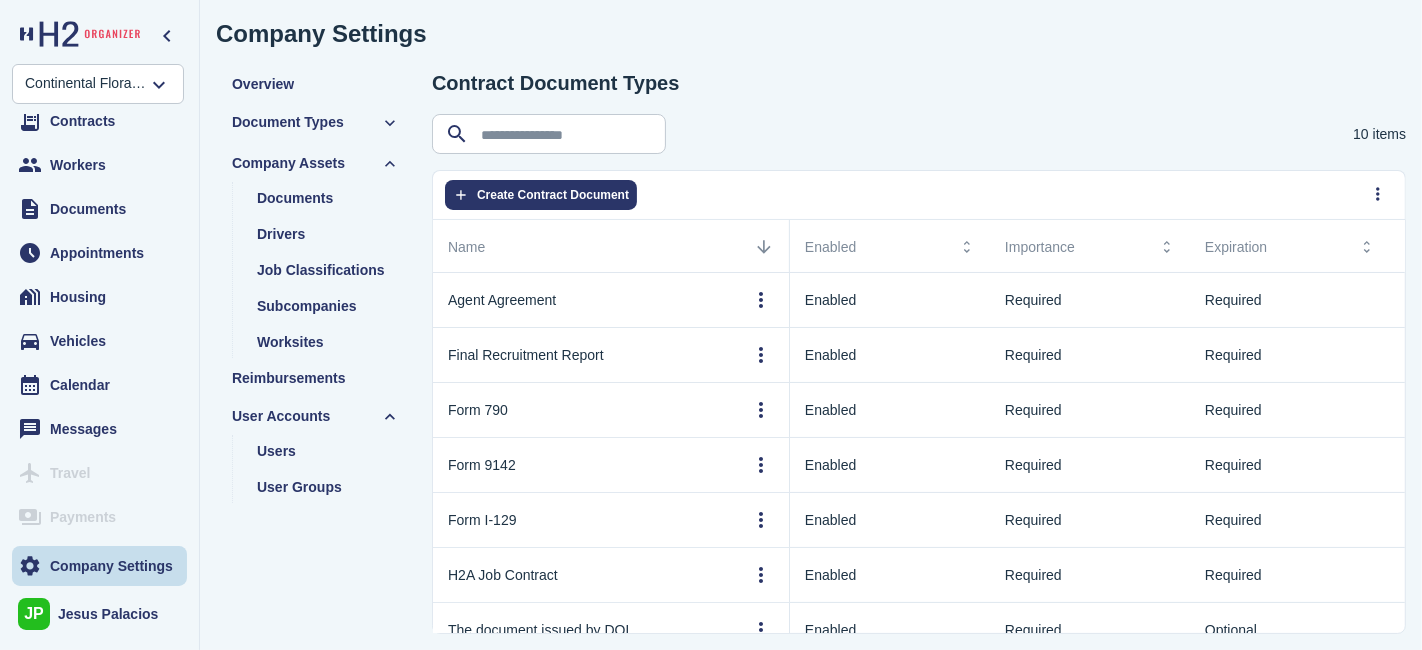 click on "Company Assets" at bounding box center [316, 163] 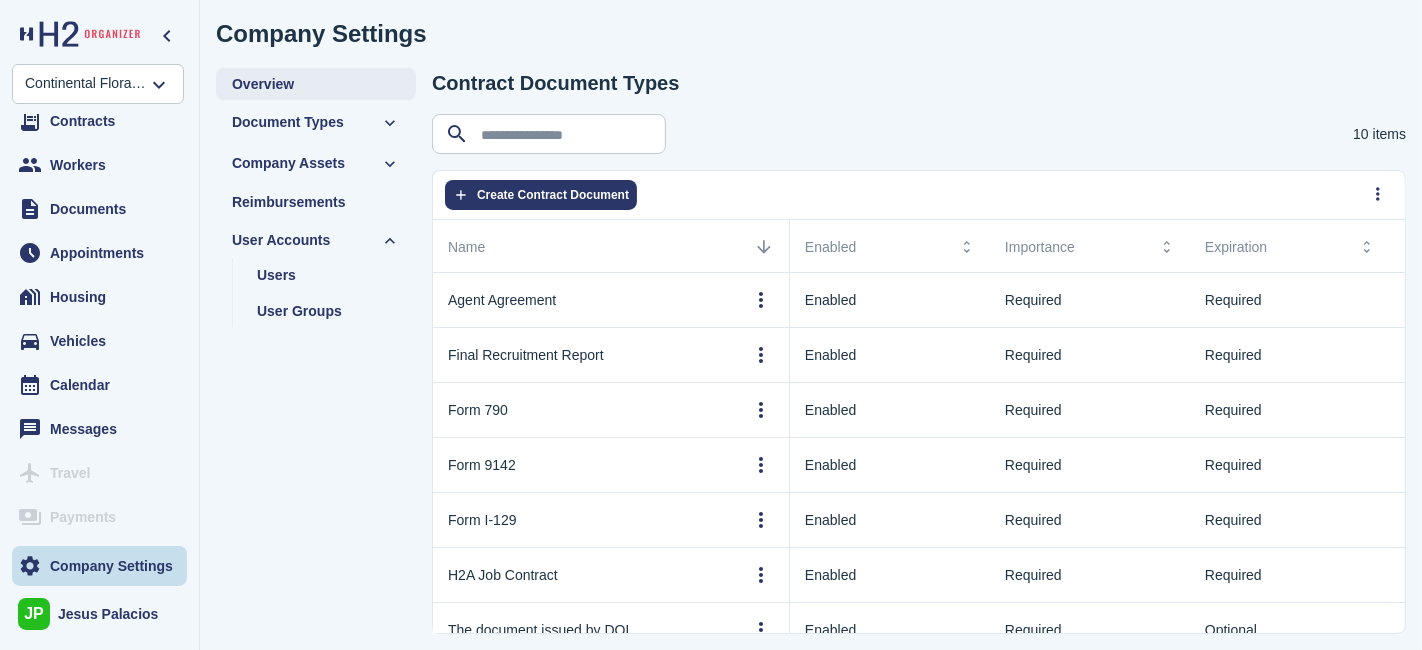 click on "Overview" at bounding box center [316, 84] 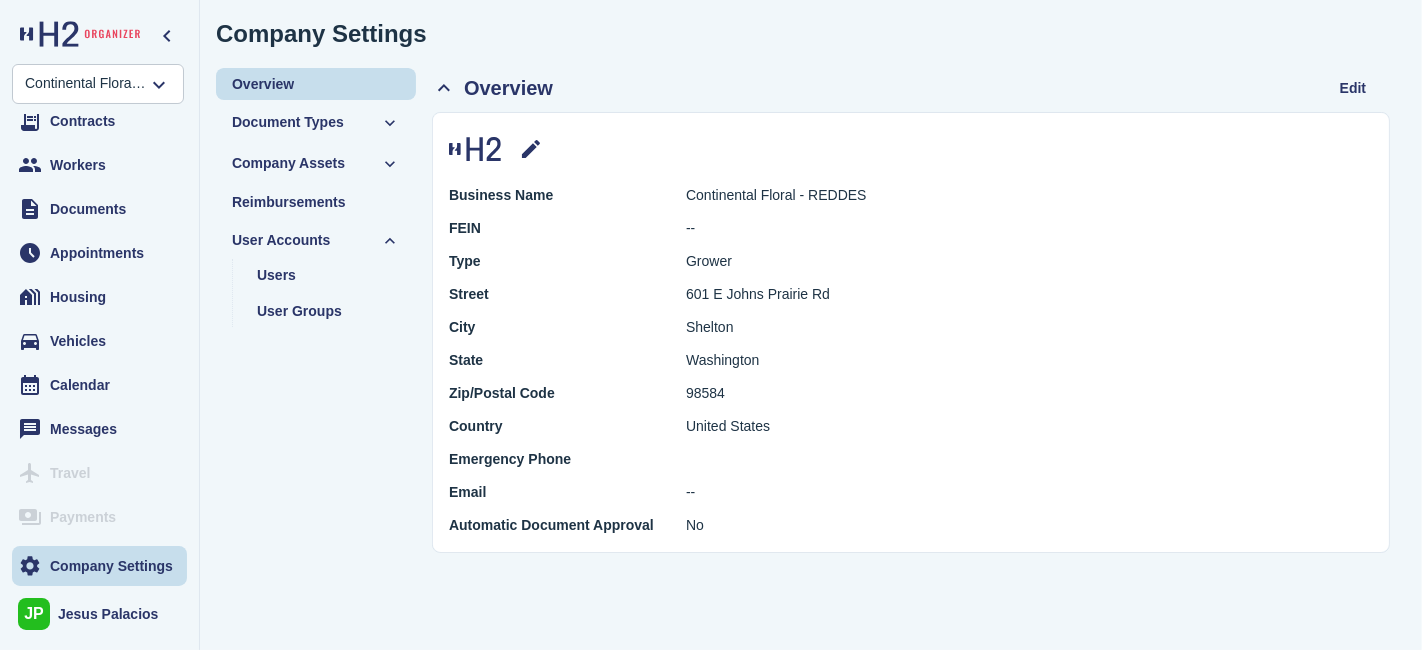 drag, startPoint x: 703, startPoint y: 262, endPoint x: 645, endPoint y: 257, distance: 58.21512 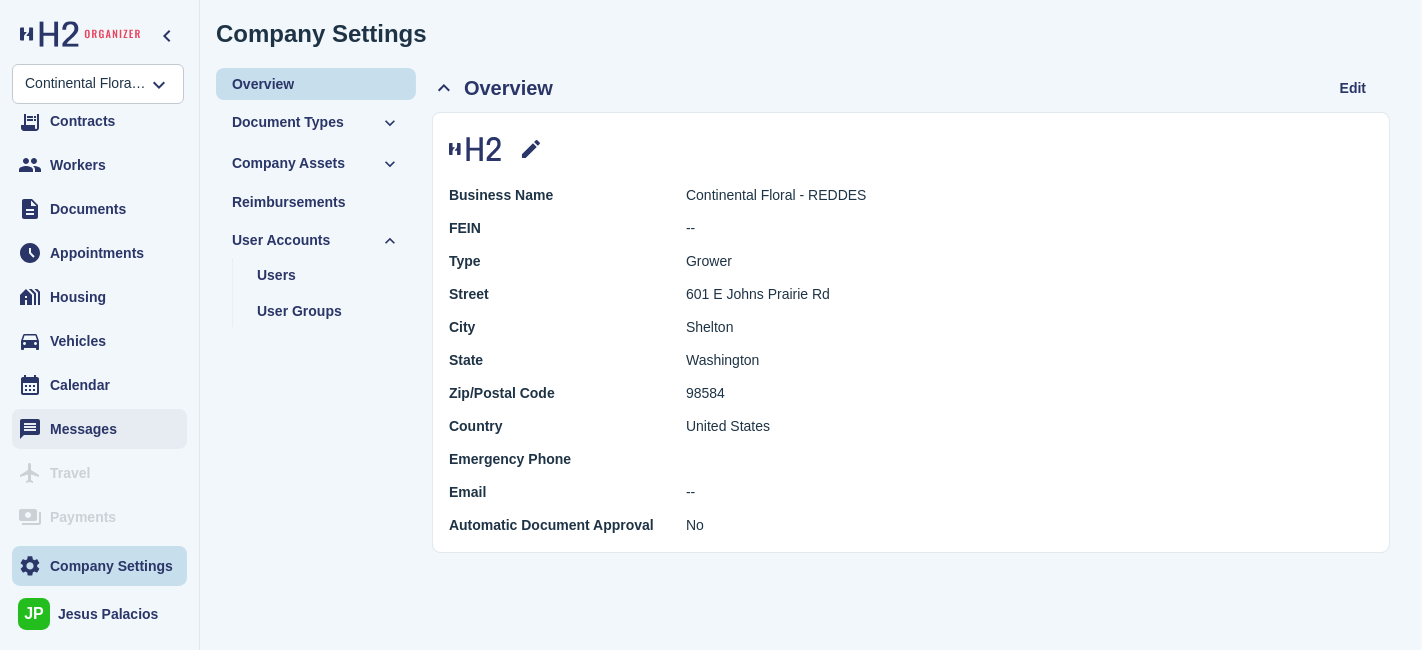 scroll, scrollTop: 0, scrollLeft: 0, axis: both 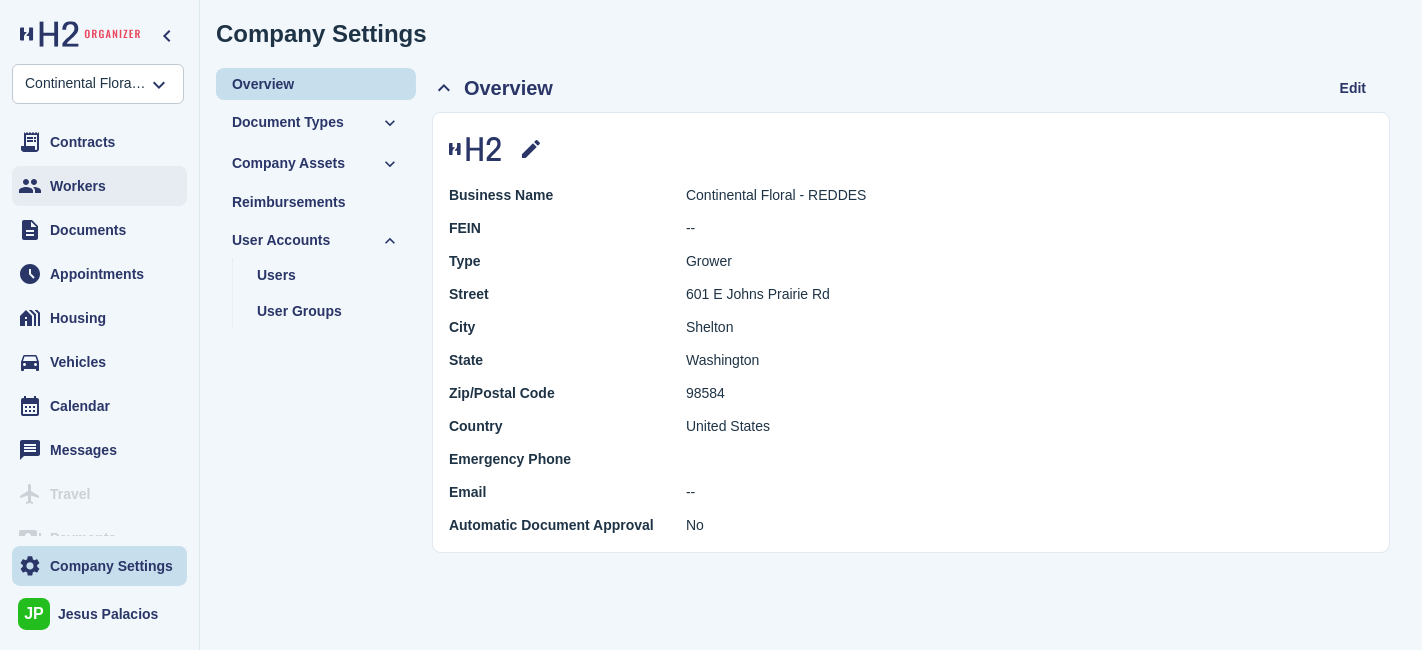 click on "Workers" at bounding box center (99, 186) 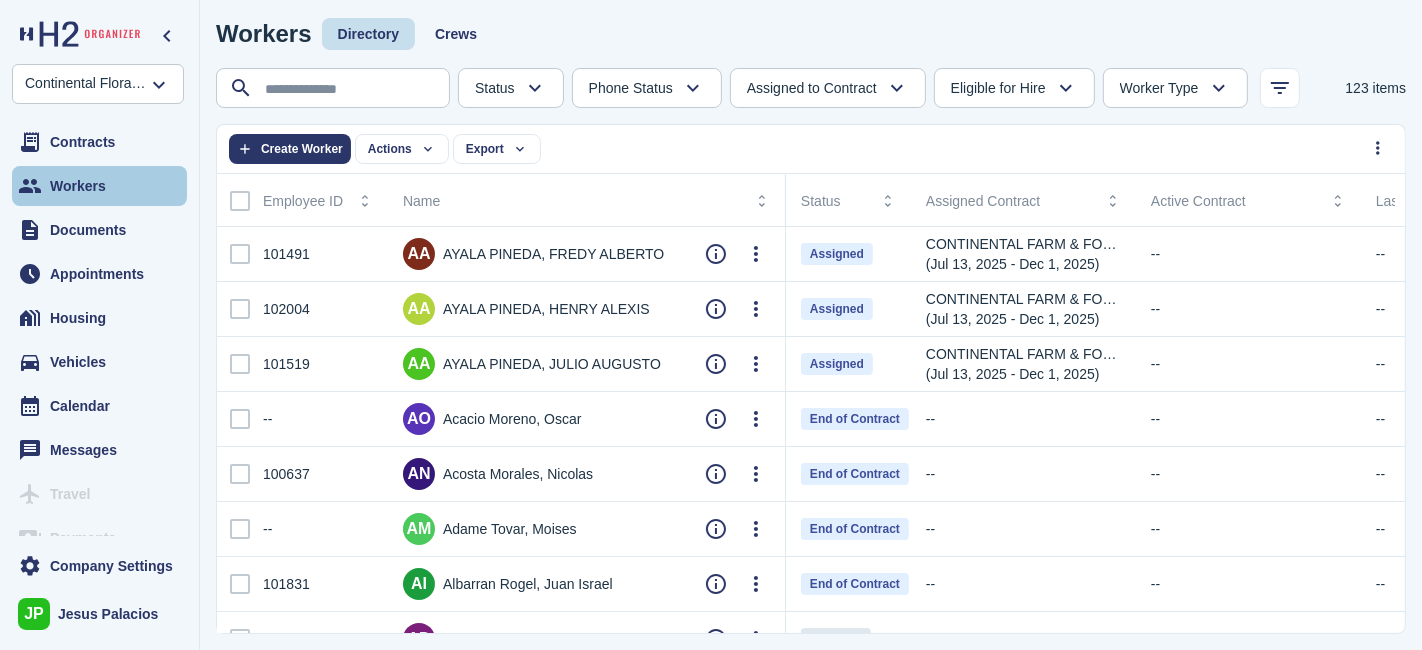 click on "Workers" at bounding box center [99, 186] 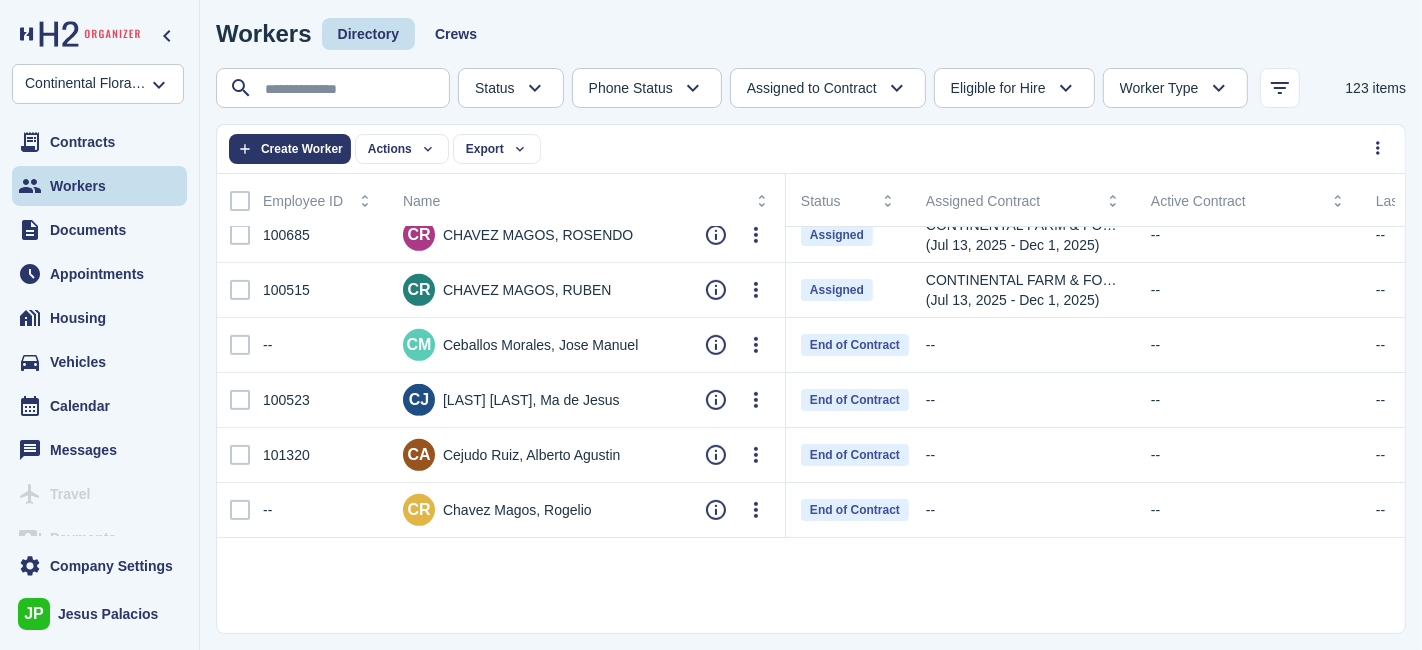 scroll, scrollTop: 222, scrollLeft: 0, axis: vertical 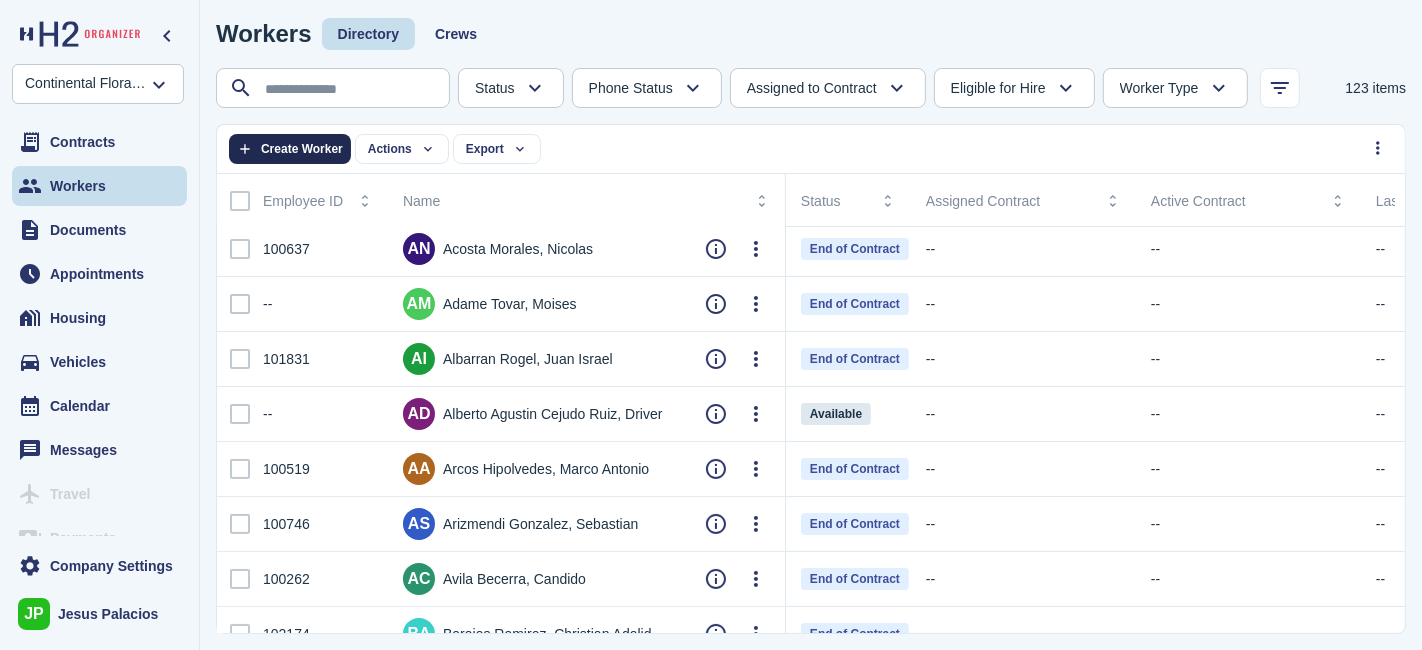 click on "Create Worker" 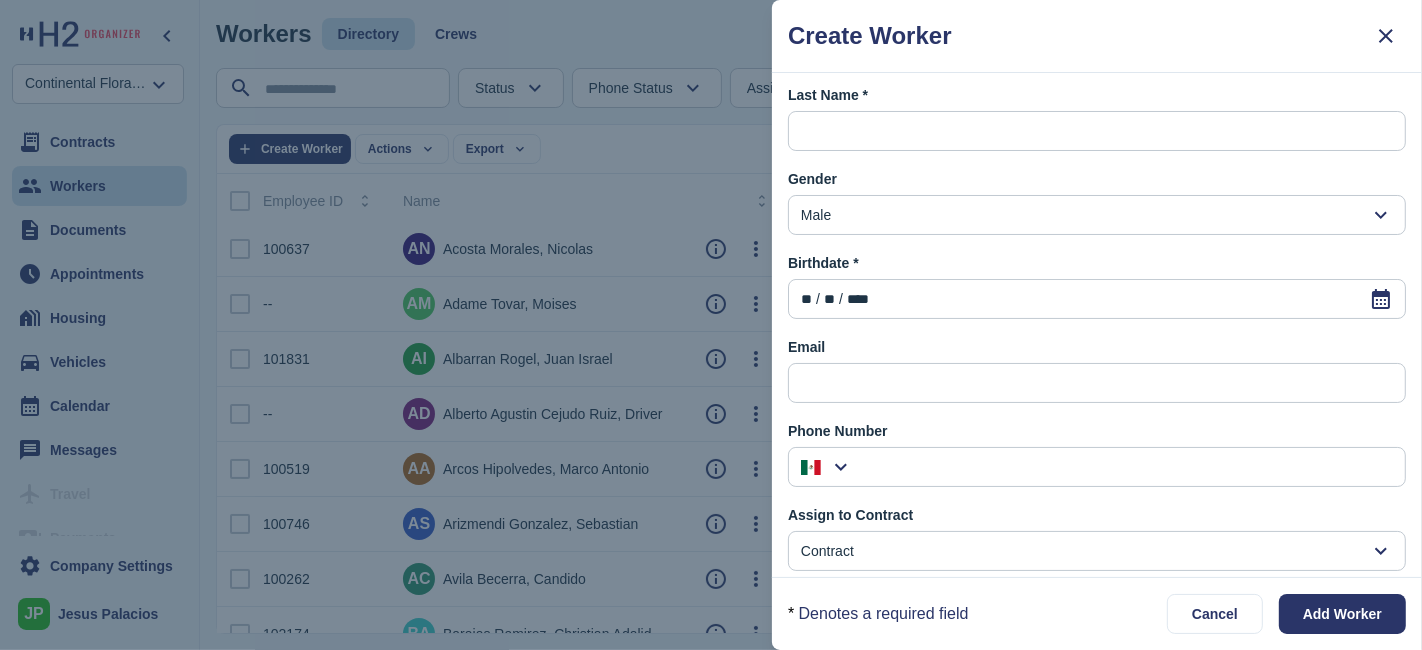 scroll, scrollTop: 0, scrollLeft: 0, axis: both 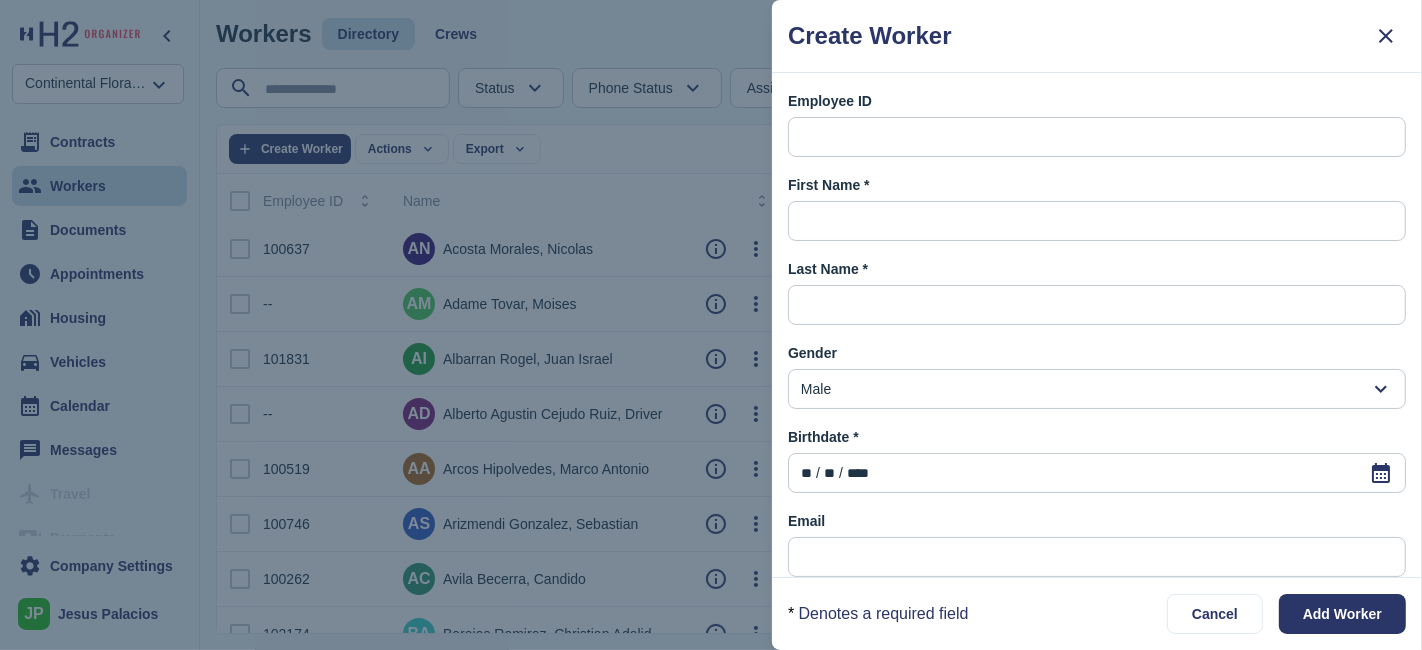 drag, startPoint x: 677, startPoint y: 120, endPoint x: 662, endPoint y: 130, distance: 18.027756 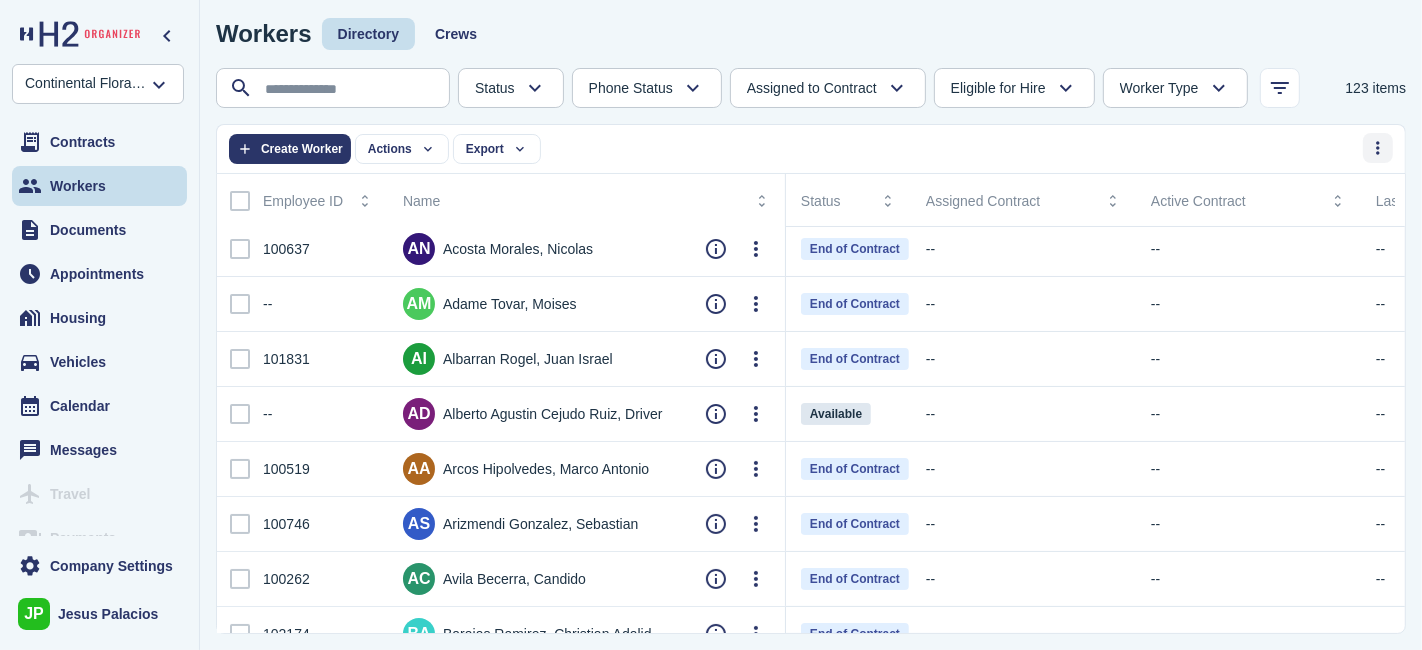 click at bounding box center [1378, 148] 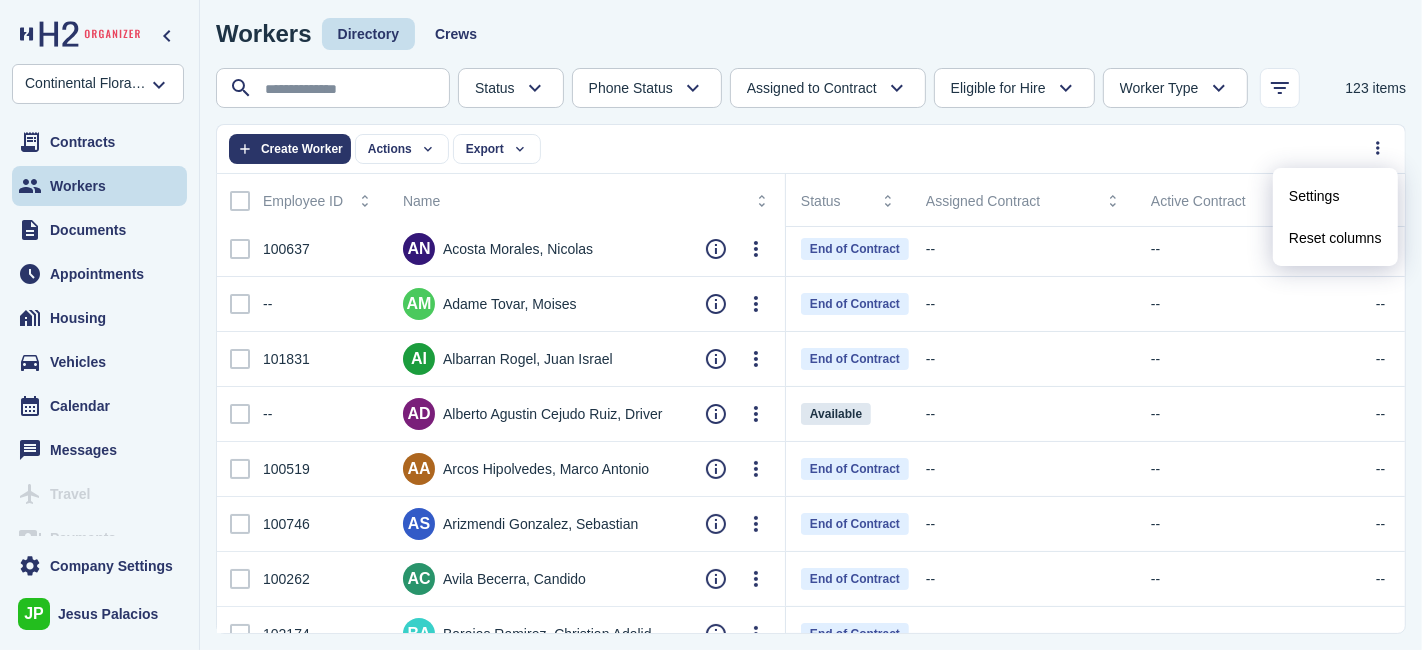 click on "Settings" at bounding box center (1314, 196) 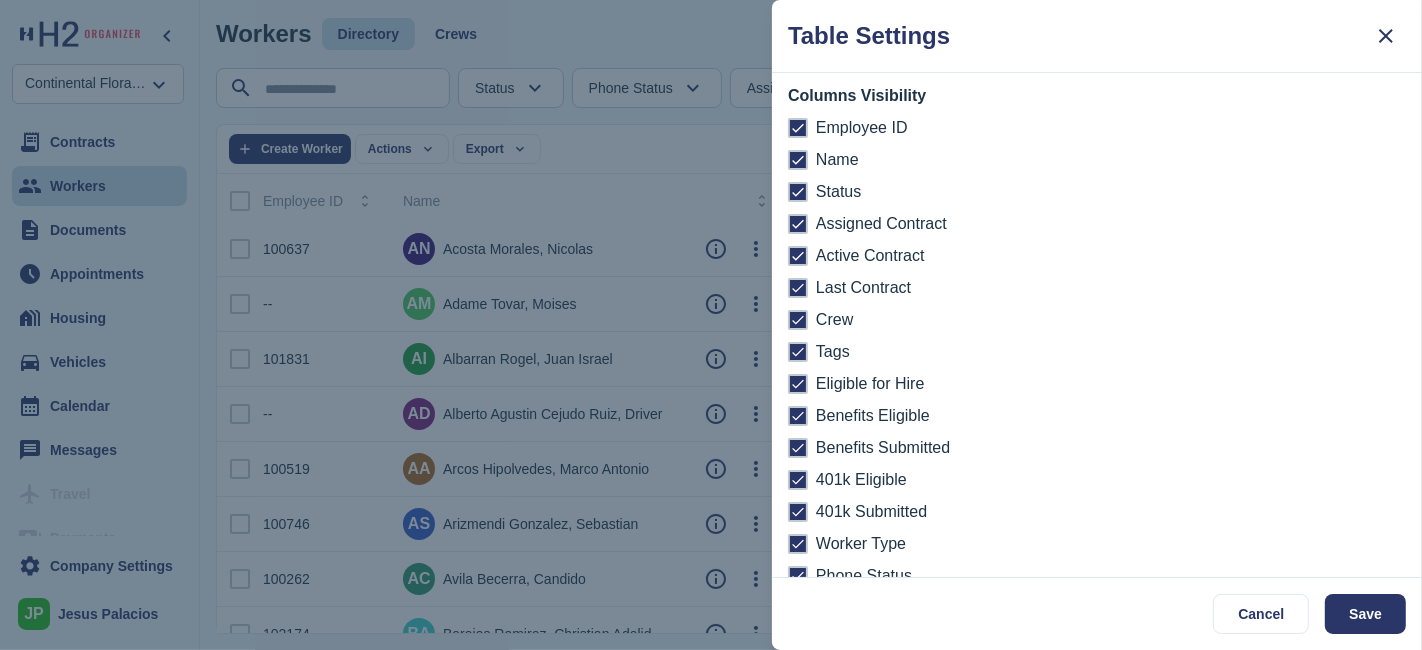 scroll, scrollTop: 0, scrollLeft: 0, axis: both 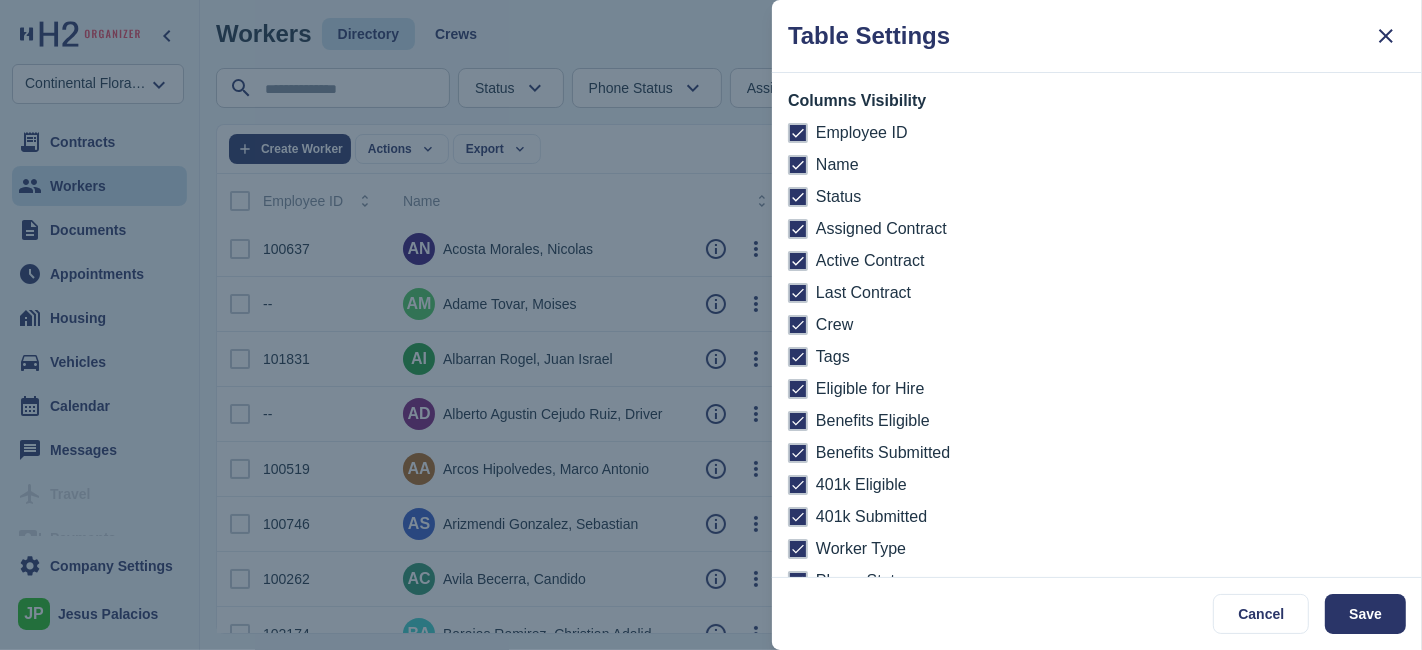 click at bounding box center (711, 325) 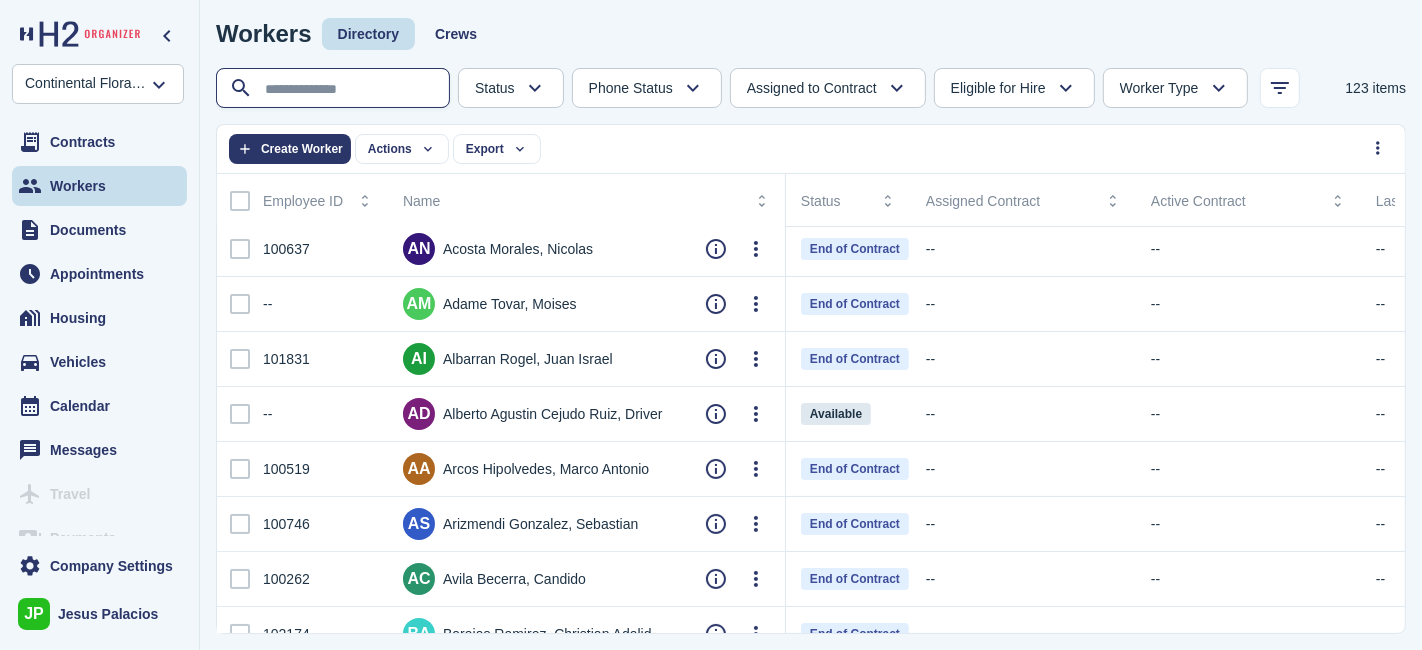 click at bounding box center [335, 89] 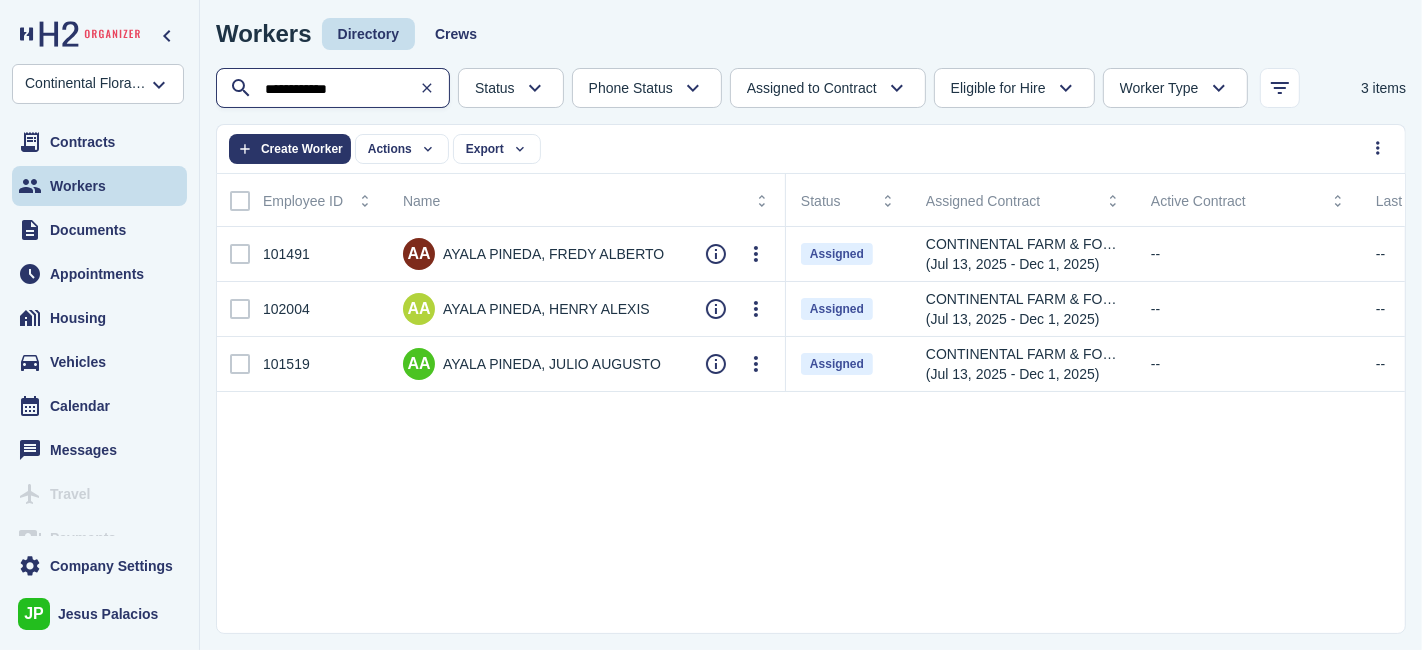 scroll, scrollTop: 0, scrollLeft: 0, axis: both 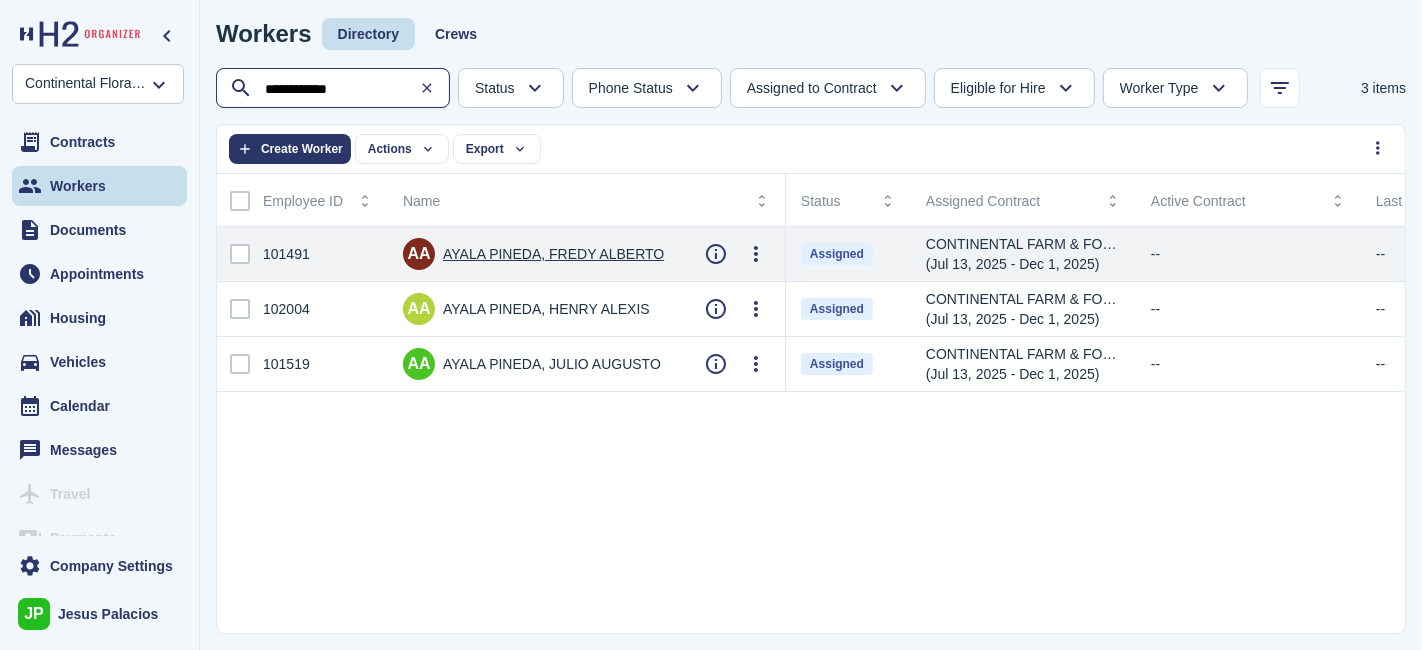 type on "**********" 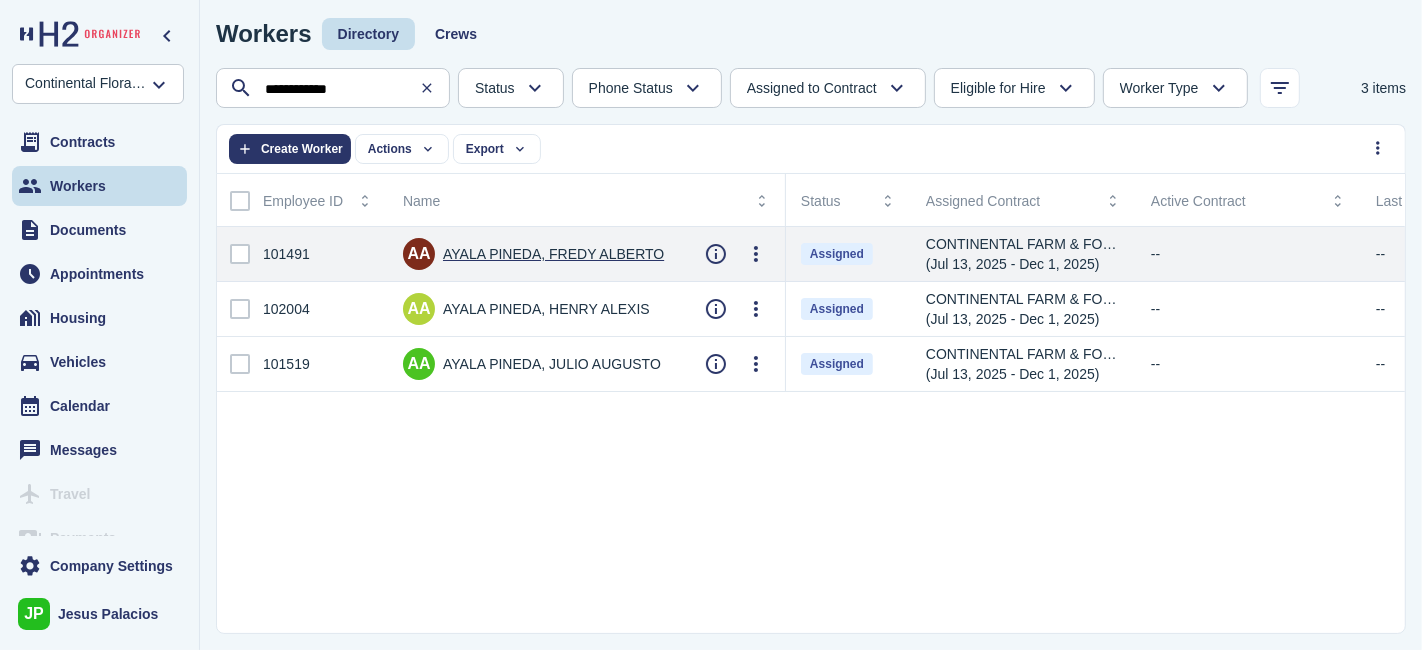 click on "AYALA PINEDA, FREDY ALBERTO" at bounding box center (553, 254) 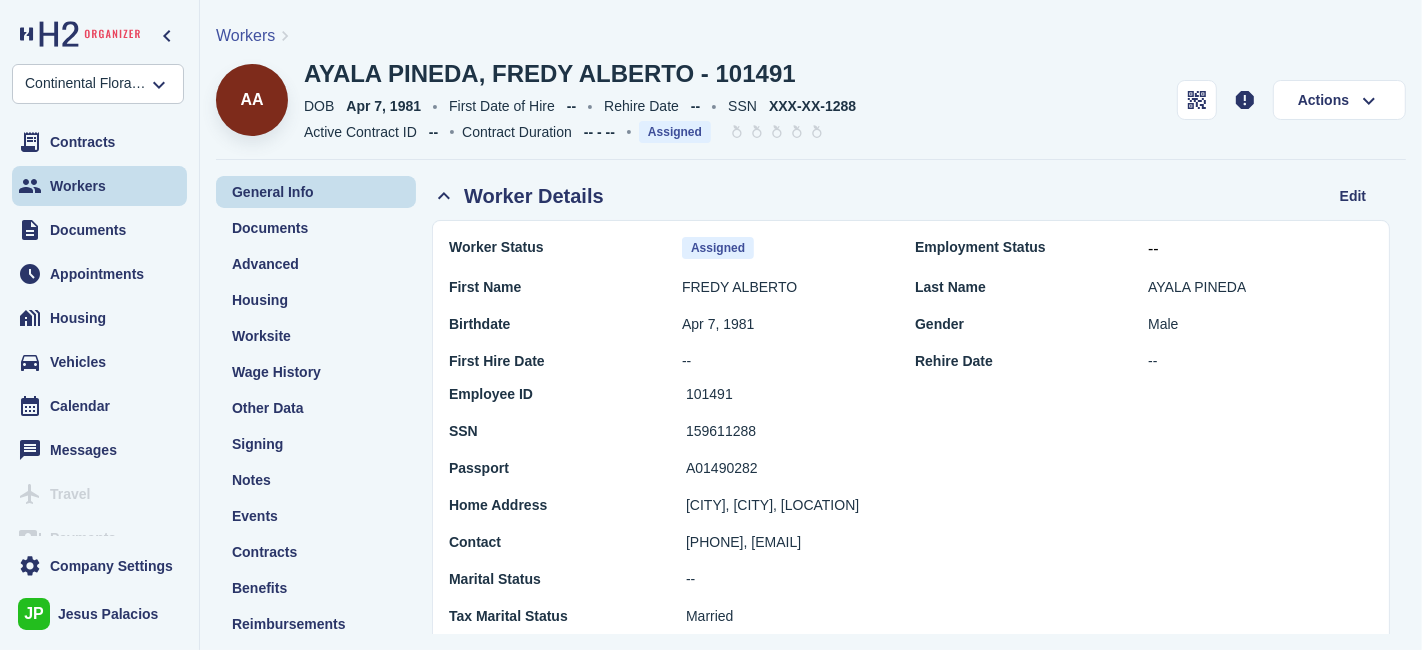 drag, startPoint x: 840, startPoint y: 107, endPoint x: 757, endPoint y: 115, distance: 83.38465 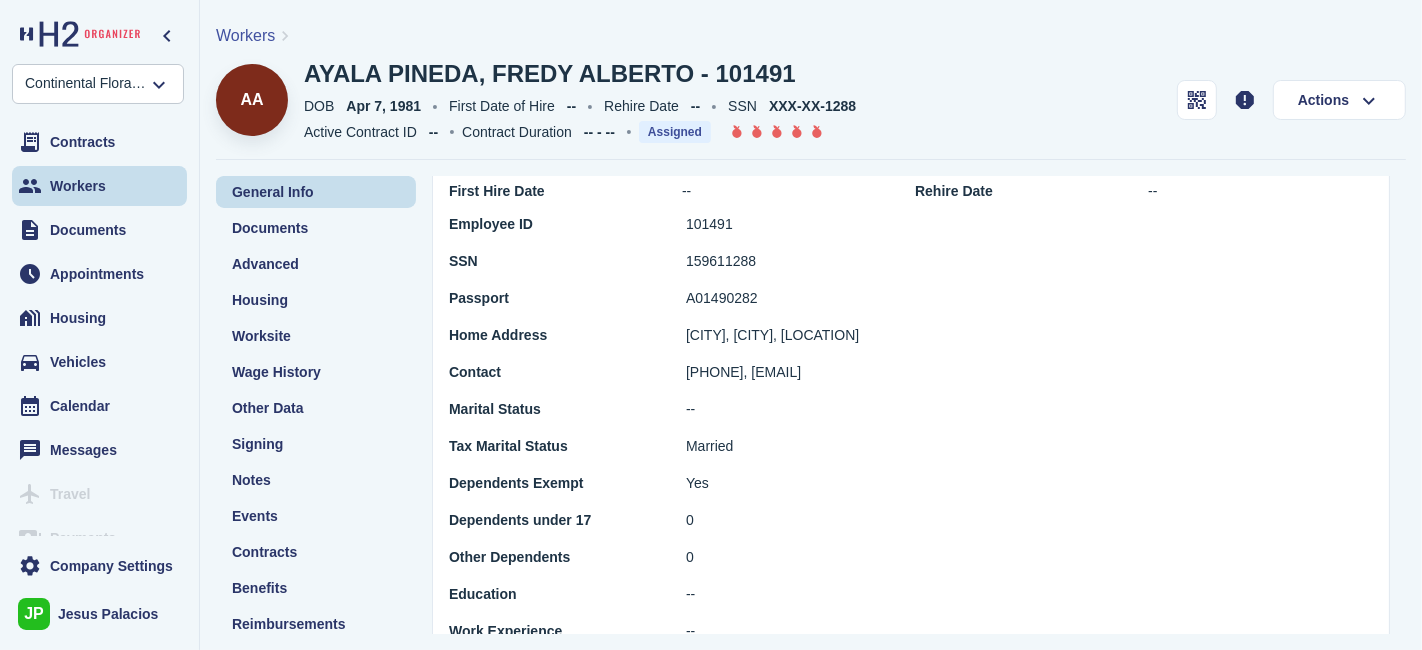scroll, scrollTop: 111, scrollLeft: 0, axis: vertical 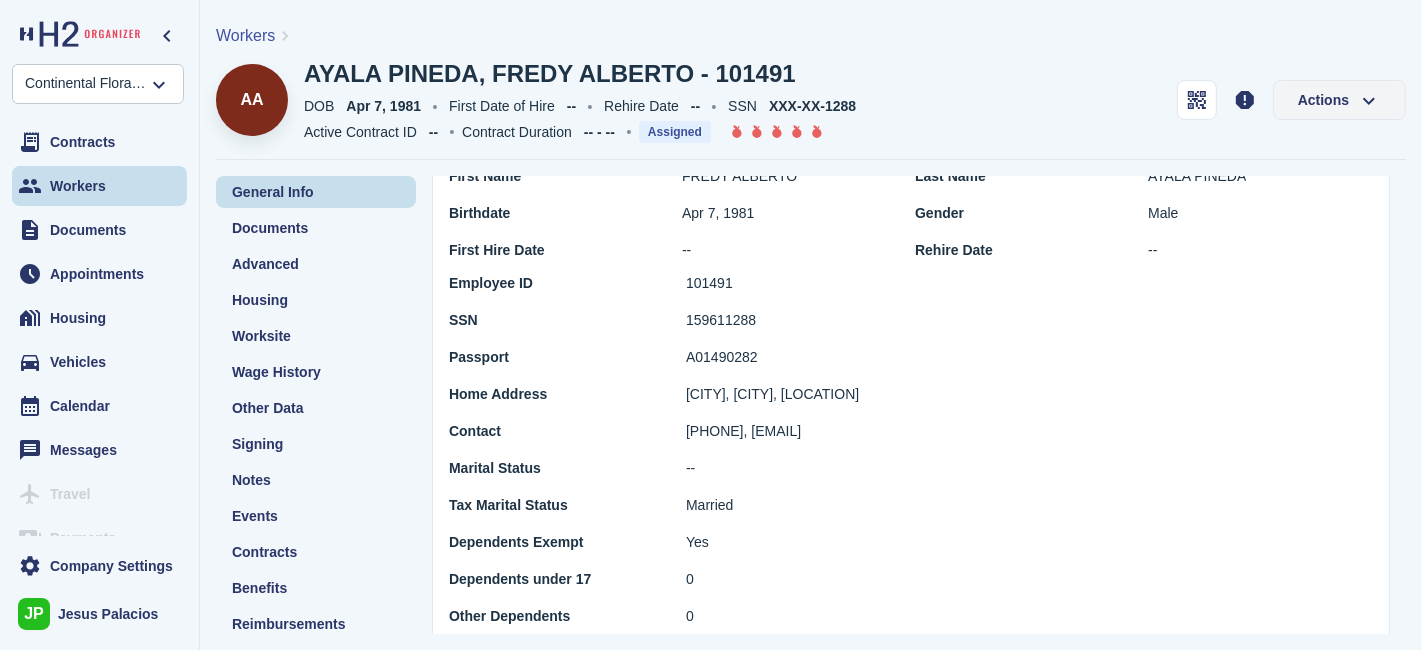 click on "Actions" at bounding box center (1339, 100) 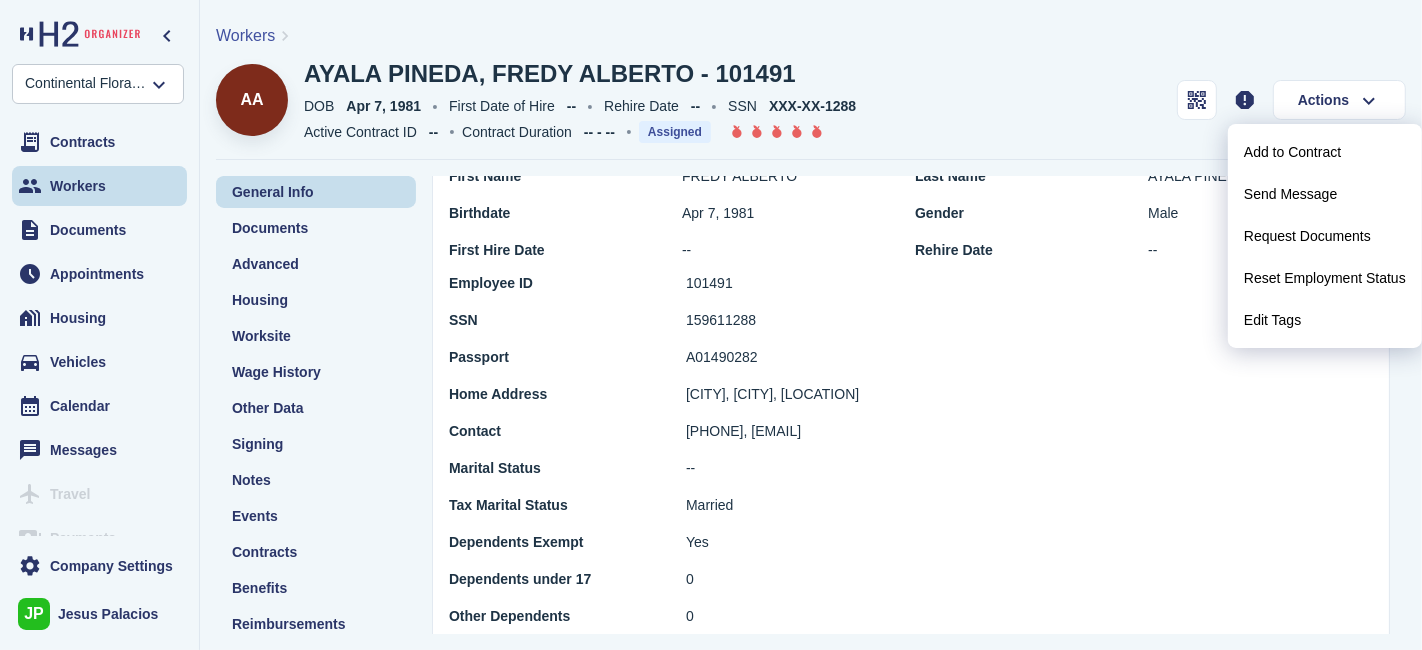 click on "General Info Documents Advanced Housing Worksite Wage History Other Data Signing Notes Events Contracts Benefits Reimbursements" at bounding box center [316, 408] 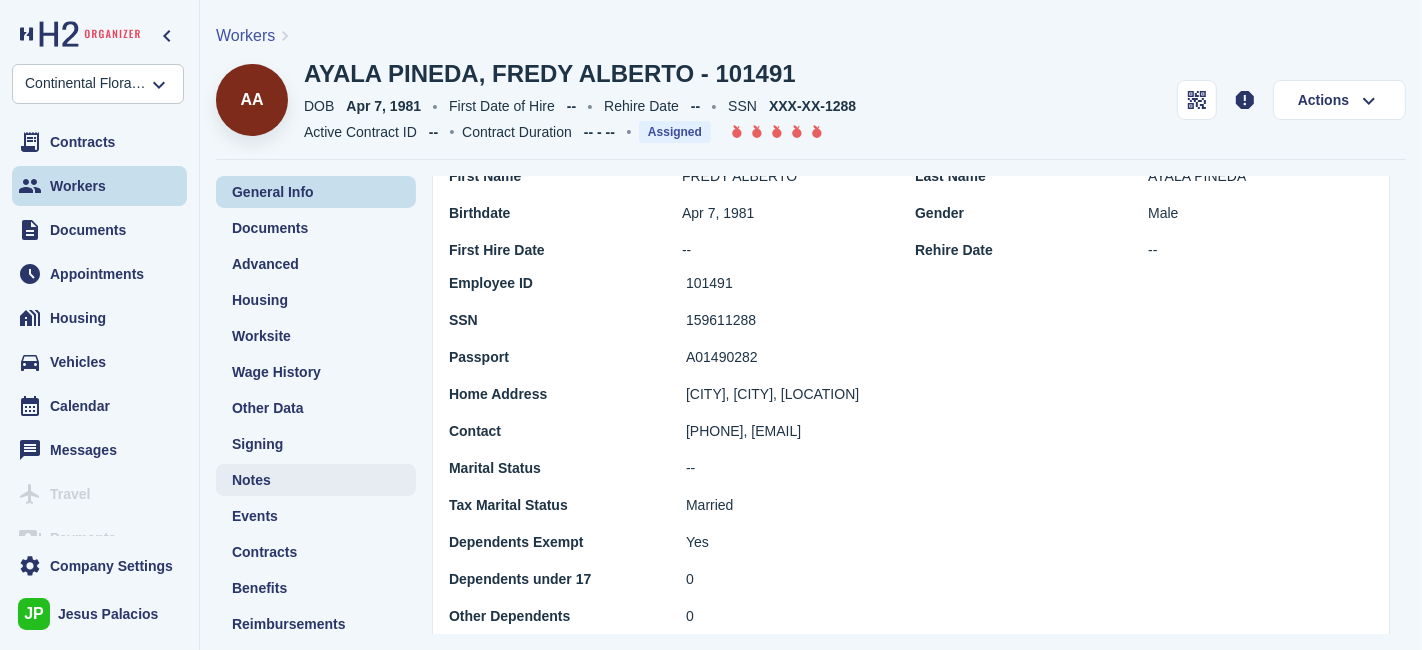 scroll, scrollTop: 4, scrollLeft: 0, axis: vertical 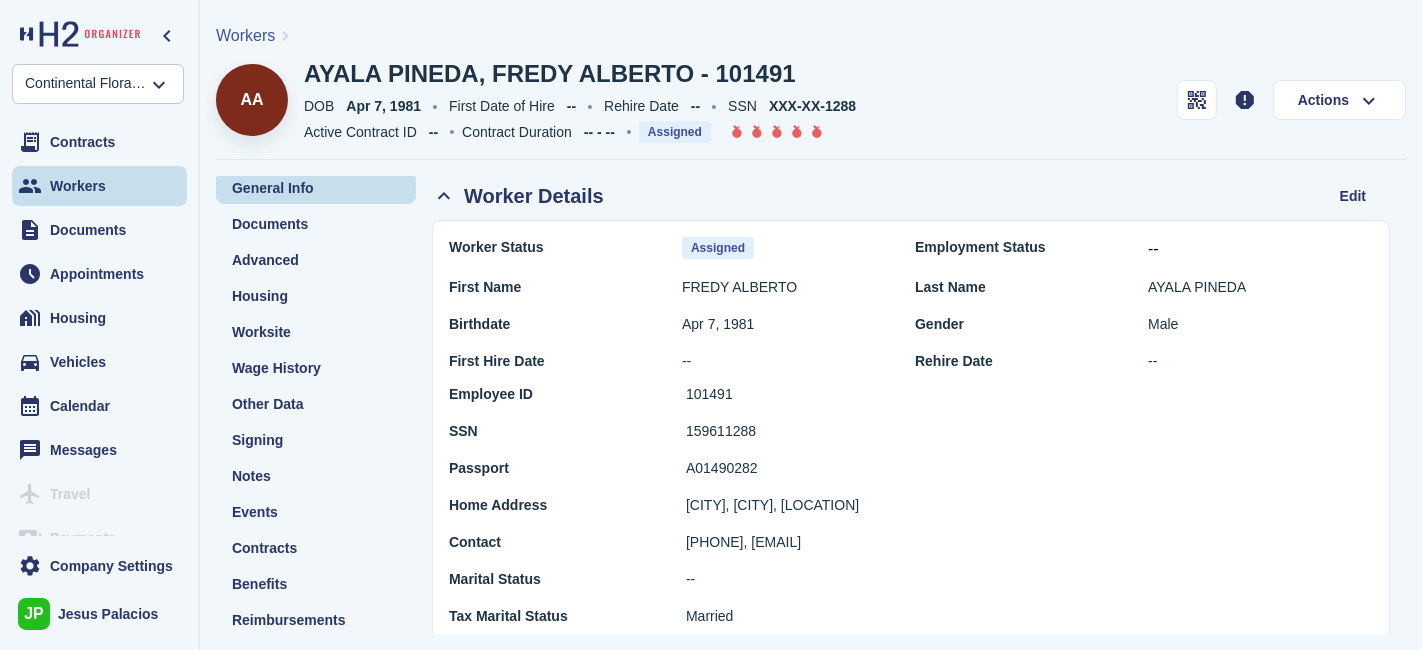 click on "Workers" at bounding box center (245, 35) 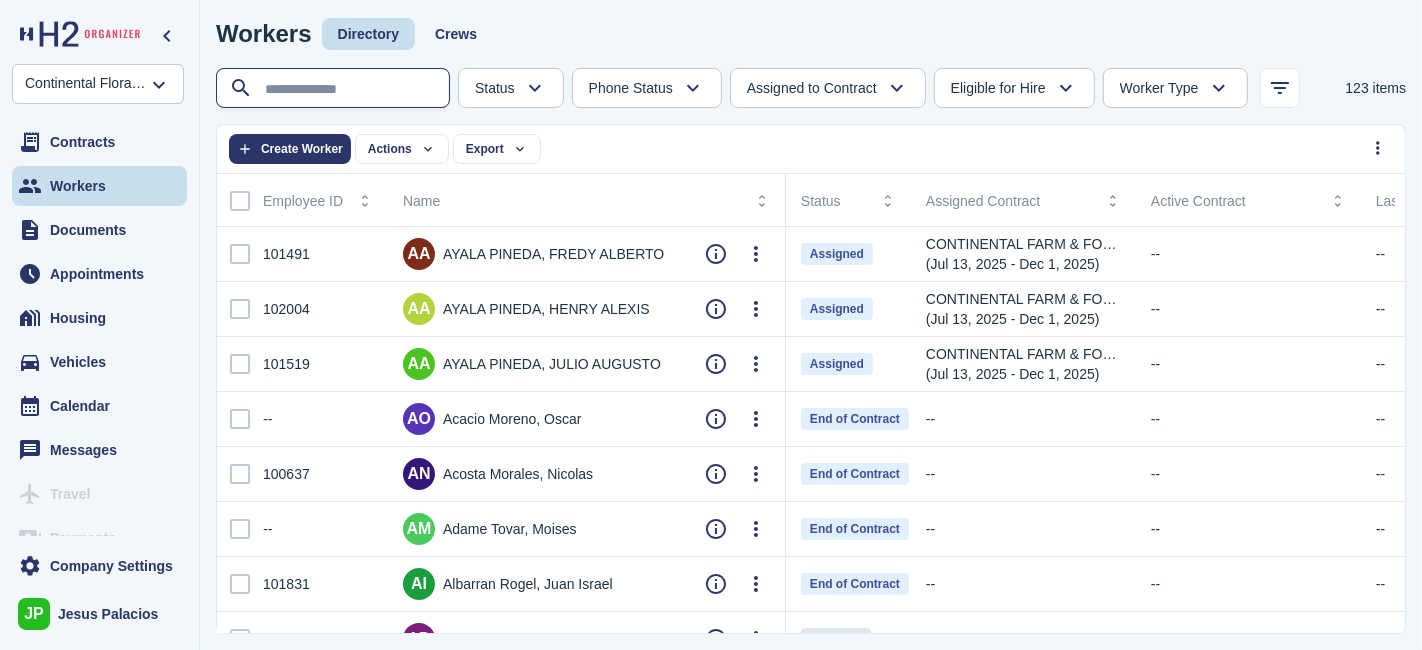 click at bounding box center [335, 89] 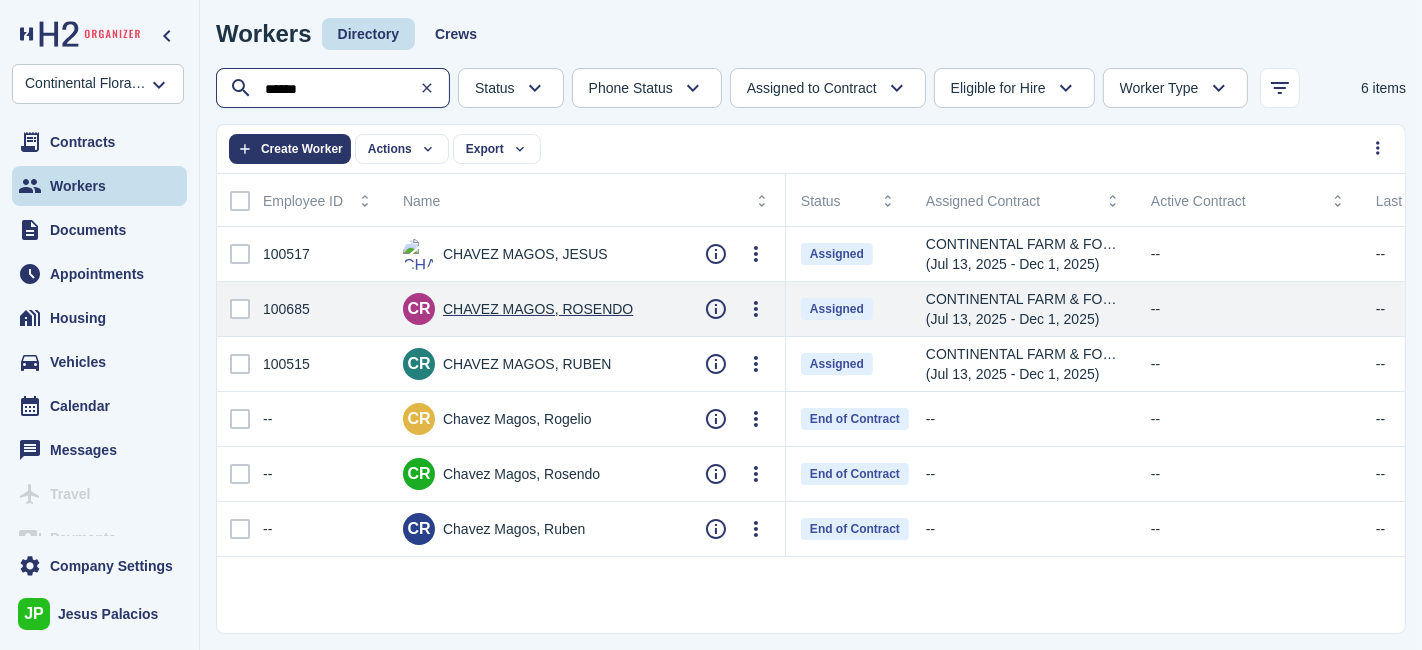 type on "******" 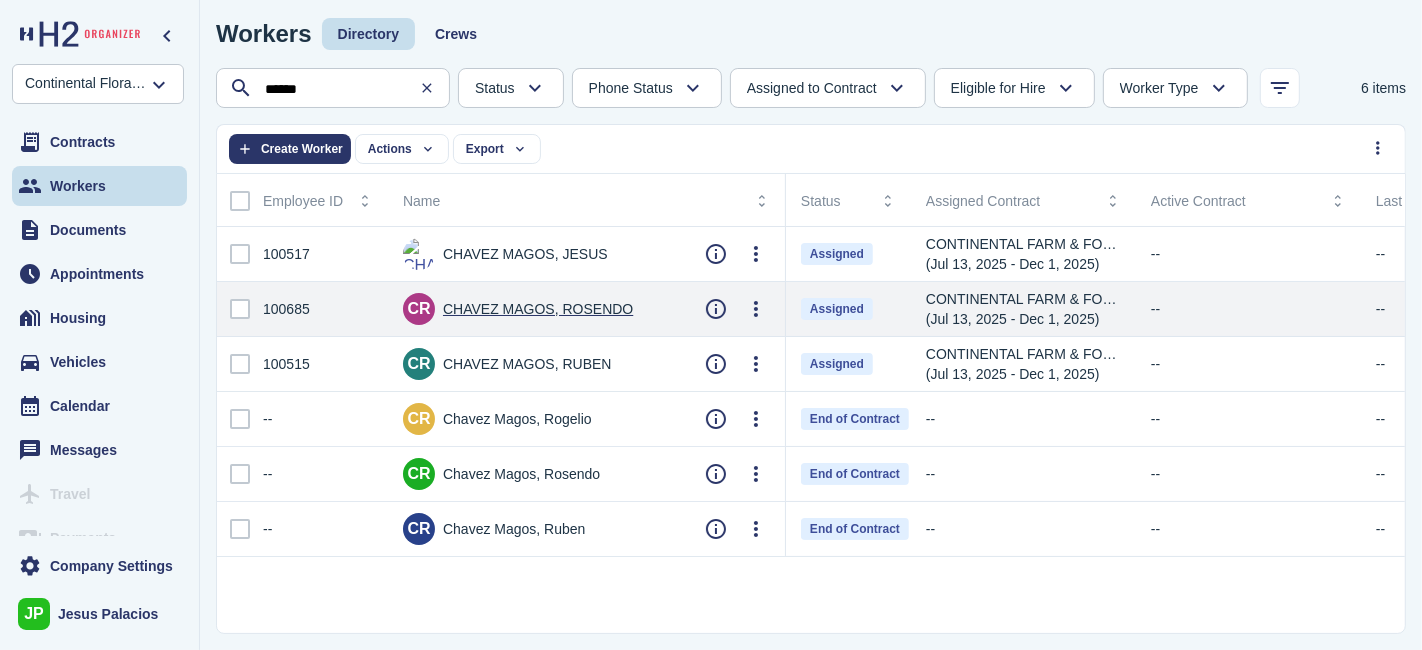 click on "CHAVEZ MAGOS, ROSENDO" at bounding box center (538, 309) 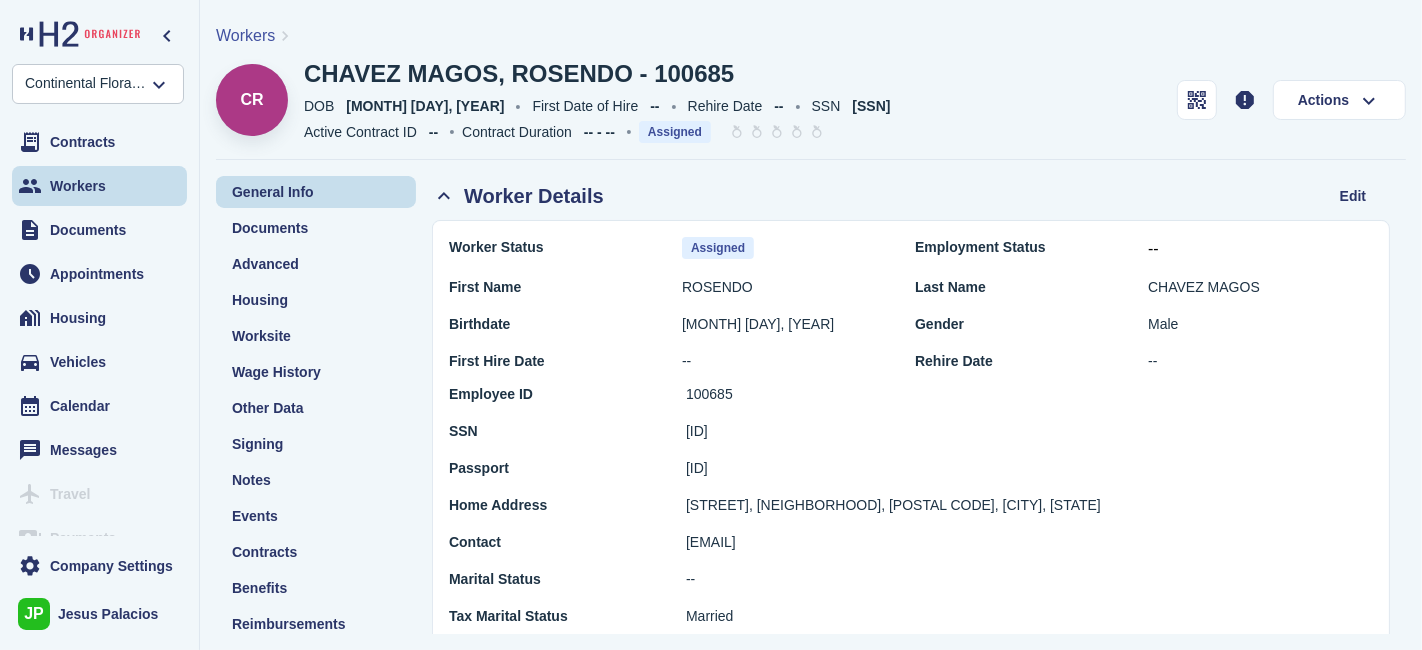 scroll, scrollTop: 0, scrollLeft: 0, axis: both 